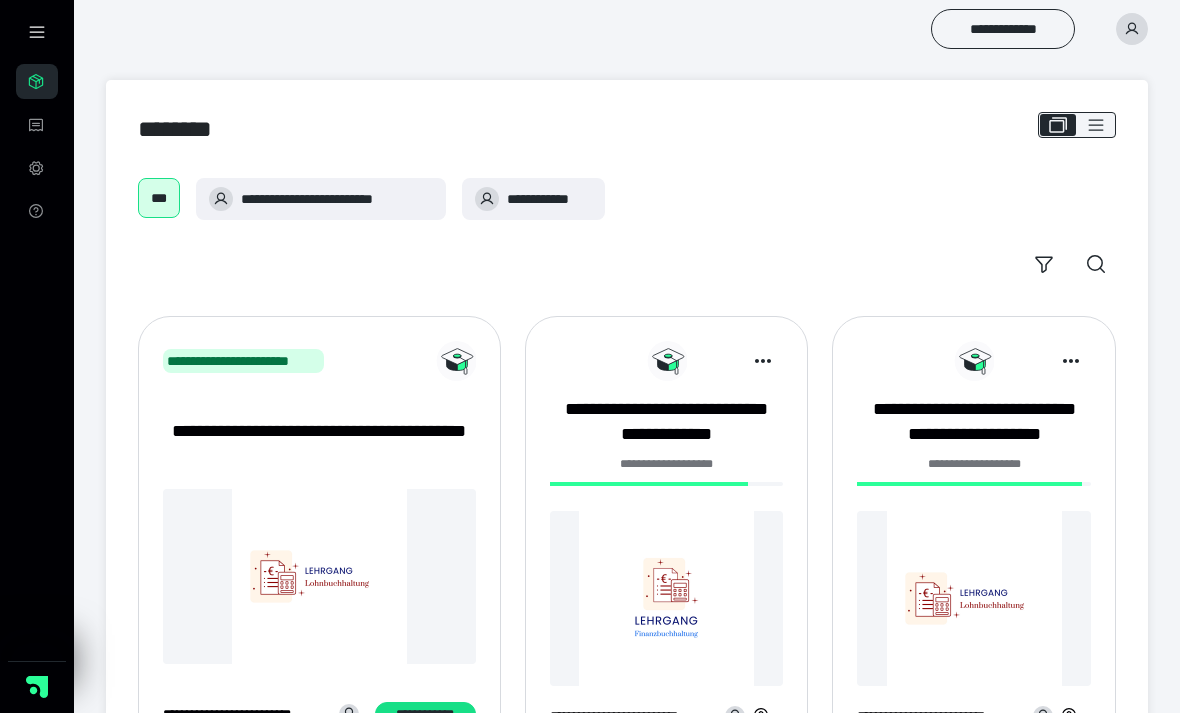 scroll, scrollTop: 0, scrollLeft: 0, axis: both 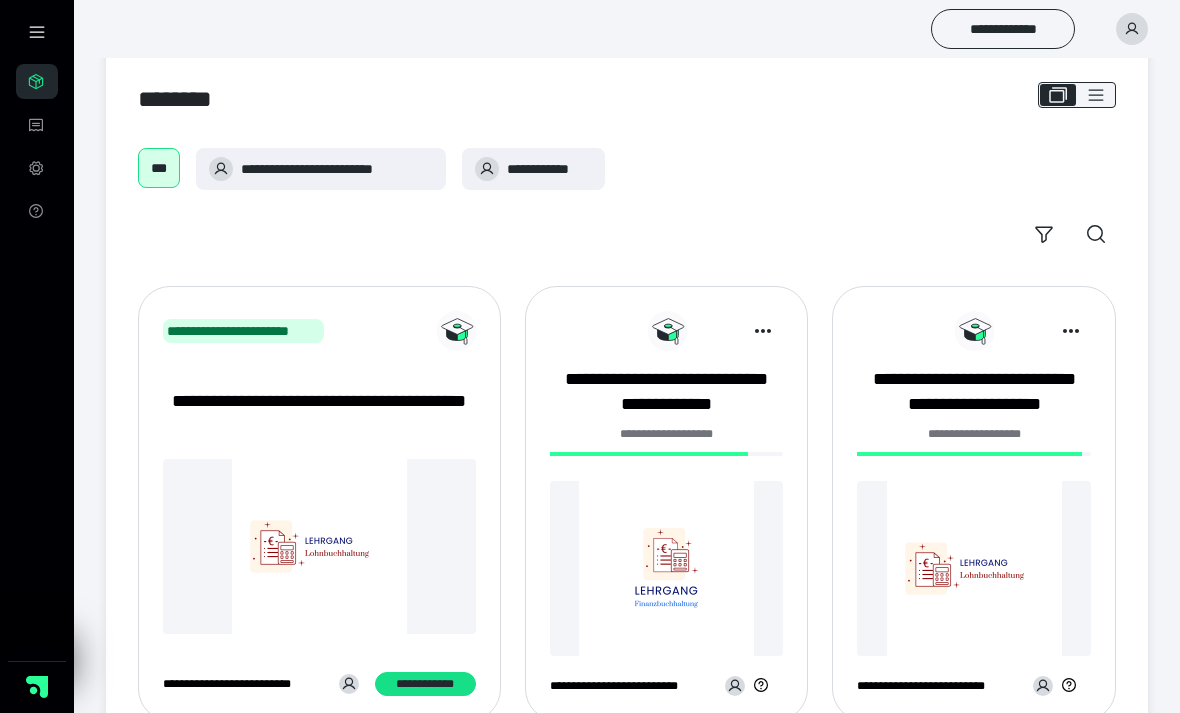 click at bounding box center [667, 568] 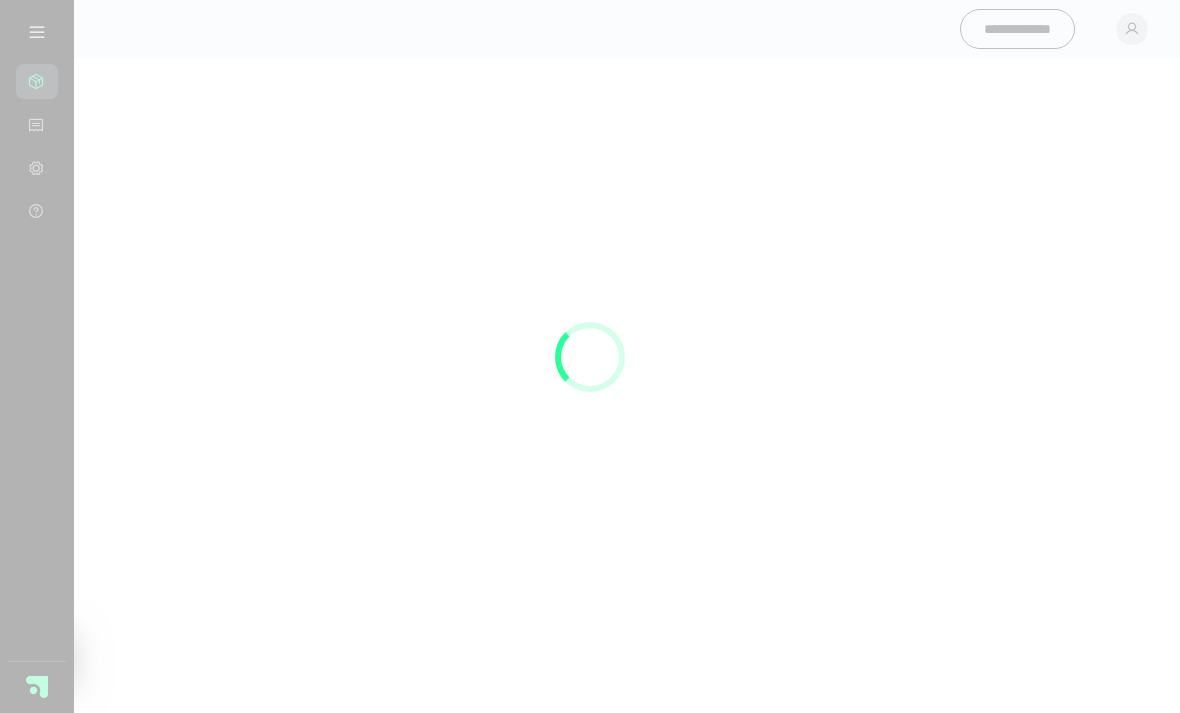 scroll, scrollTop: 0, scrollLeft: 0, axis: both 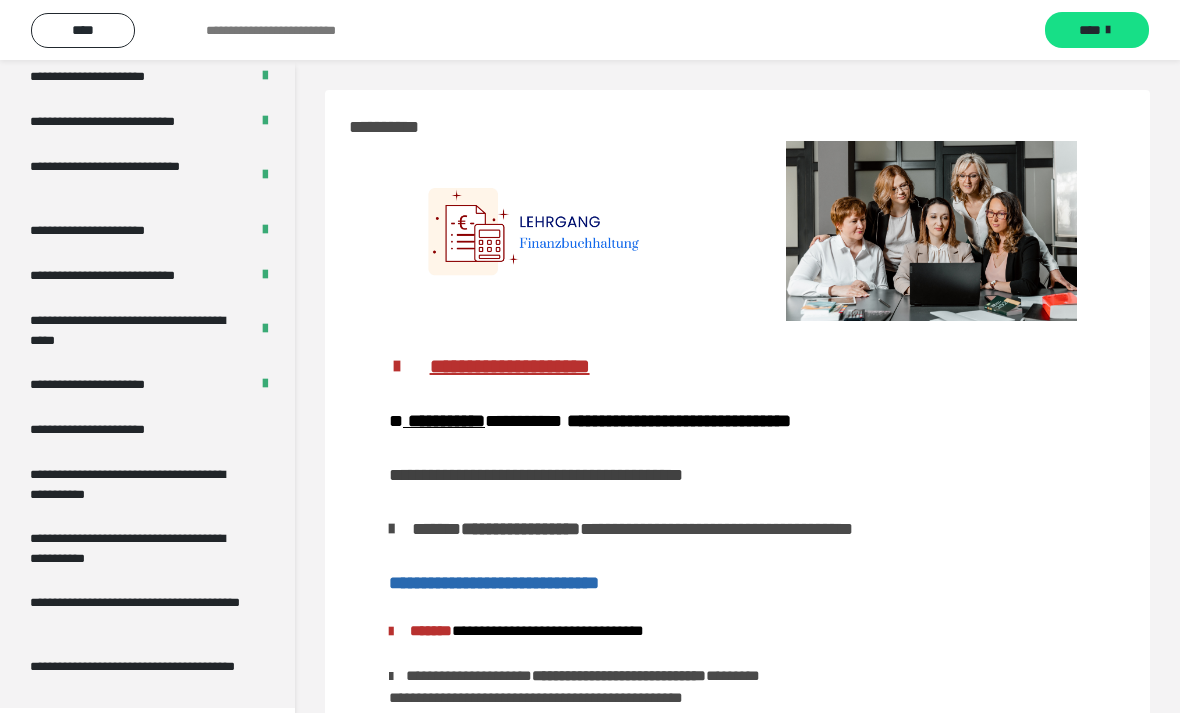 click on "**********" at bounding box center [139, 484] 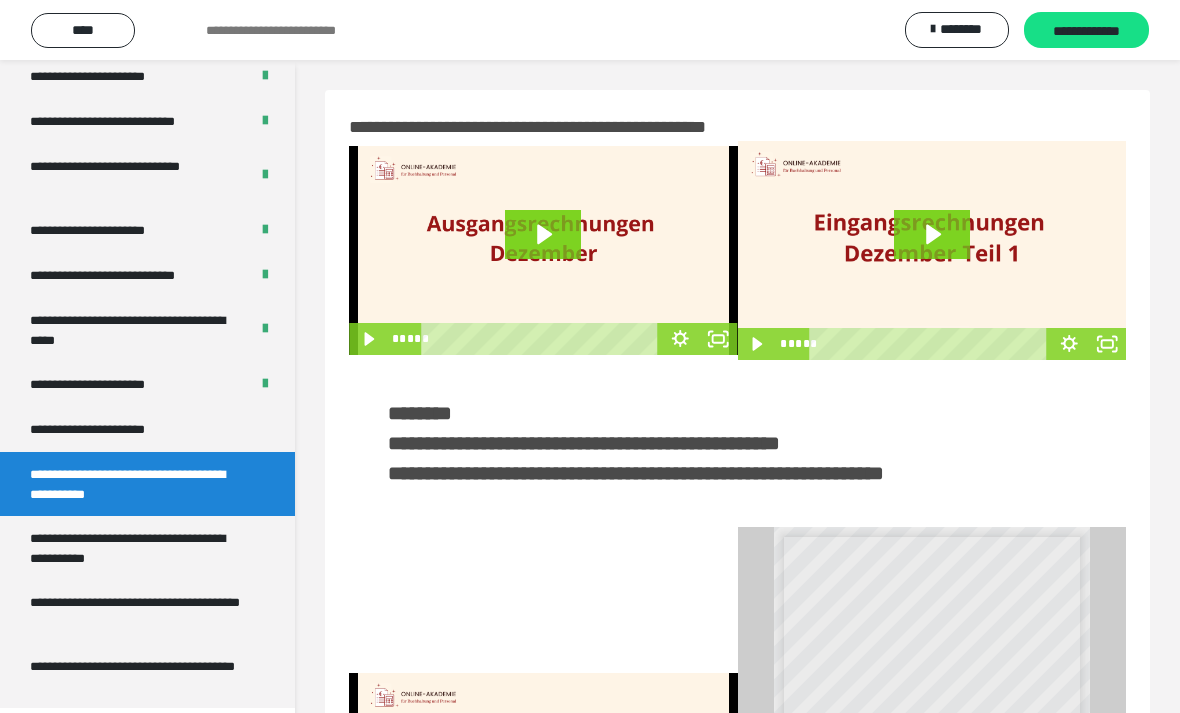 click 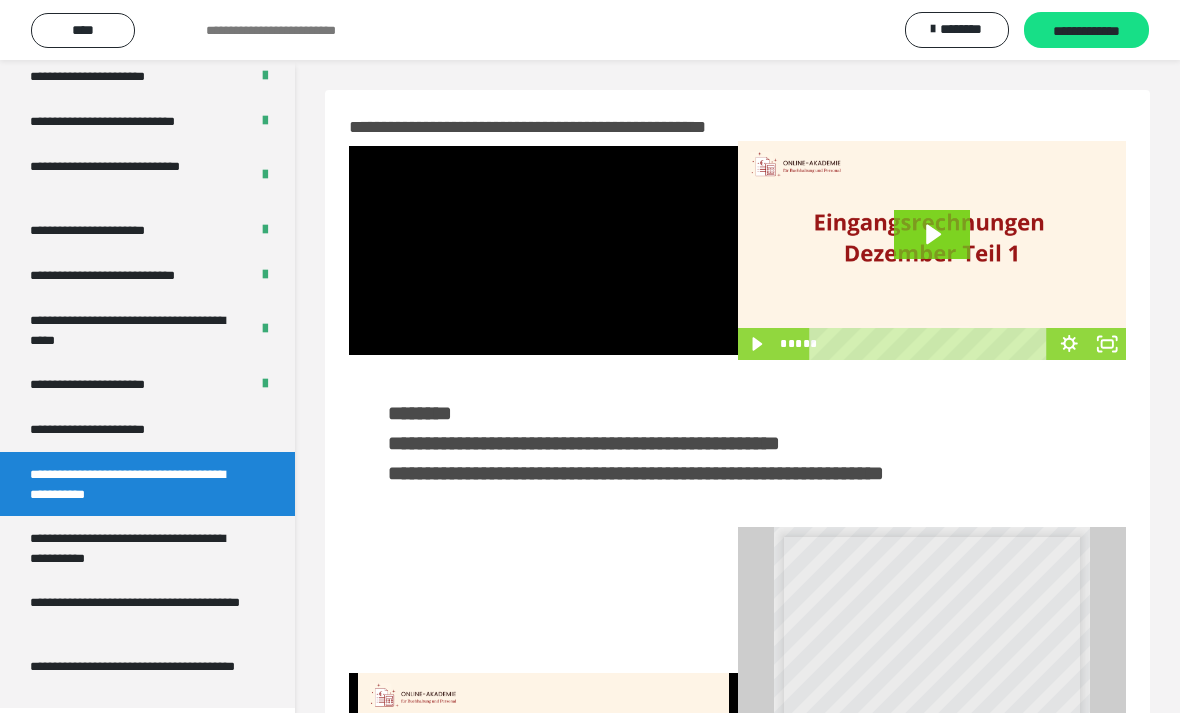 click at bounding box center (543, 250) 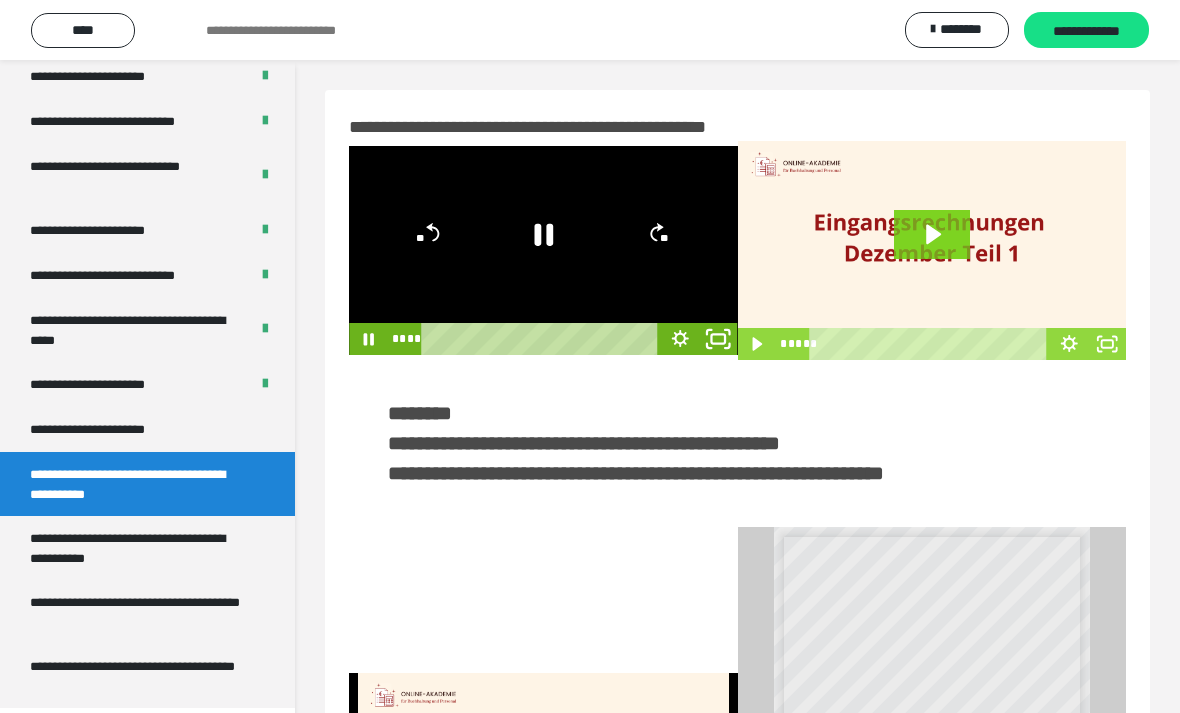 click 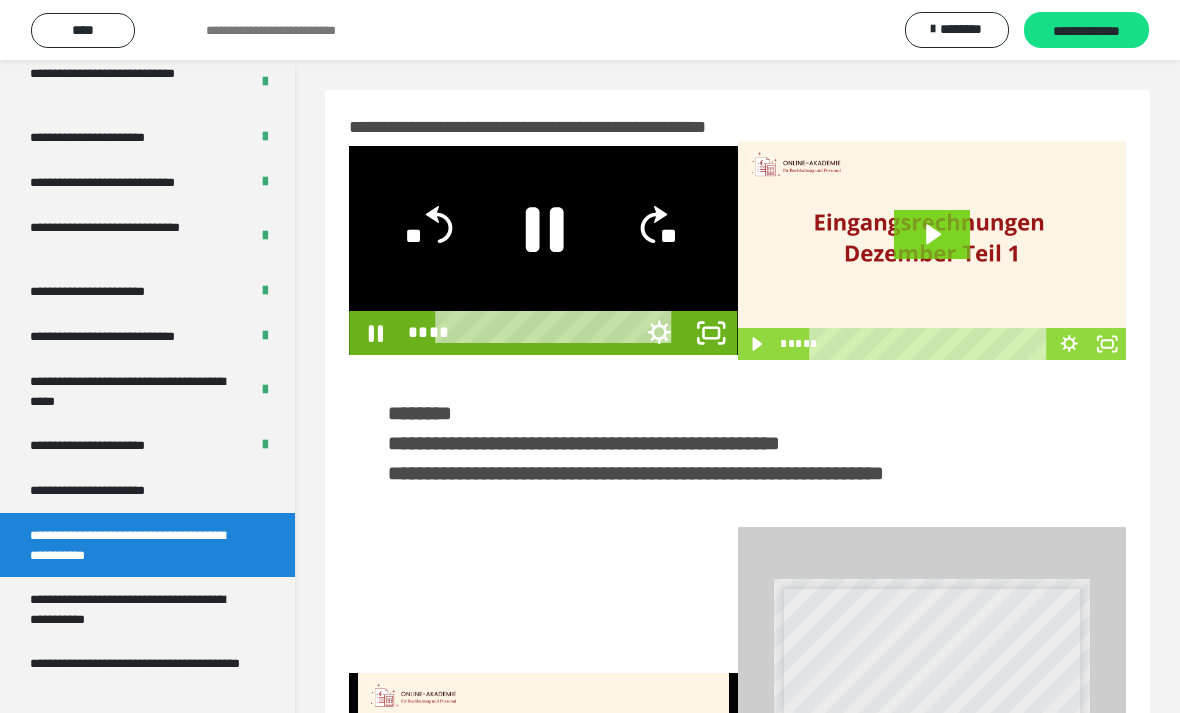 scroll, scrollTop: 3667, scrollLeft: 0, axis: vertical 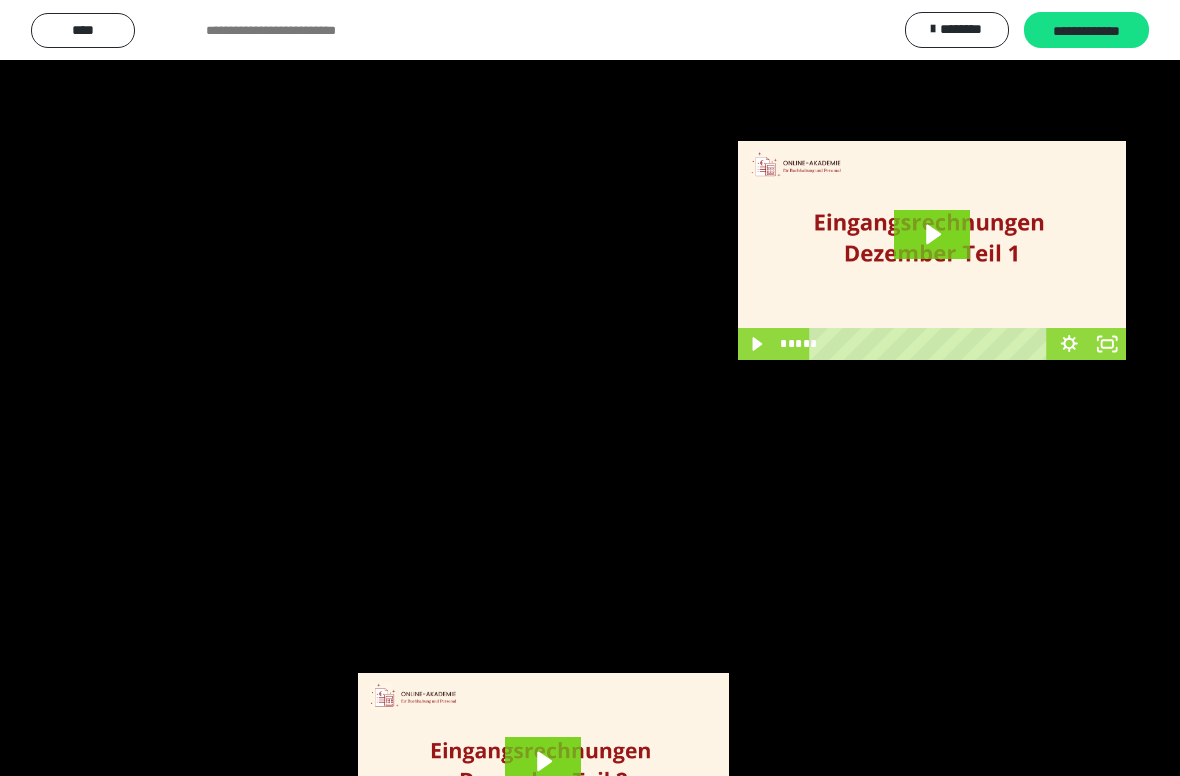click at bounding box center (590, 388) 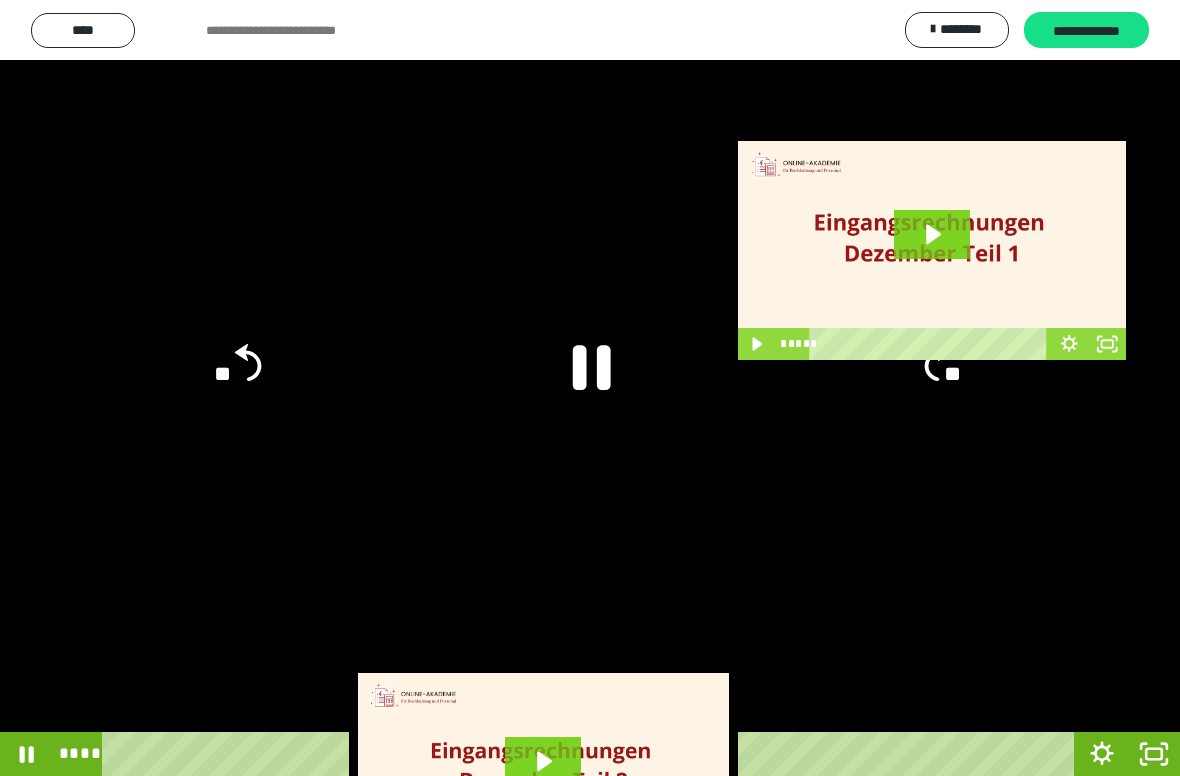 click 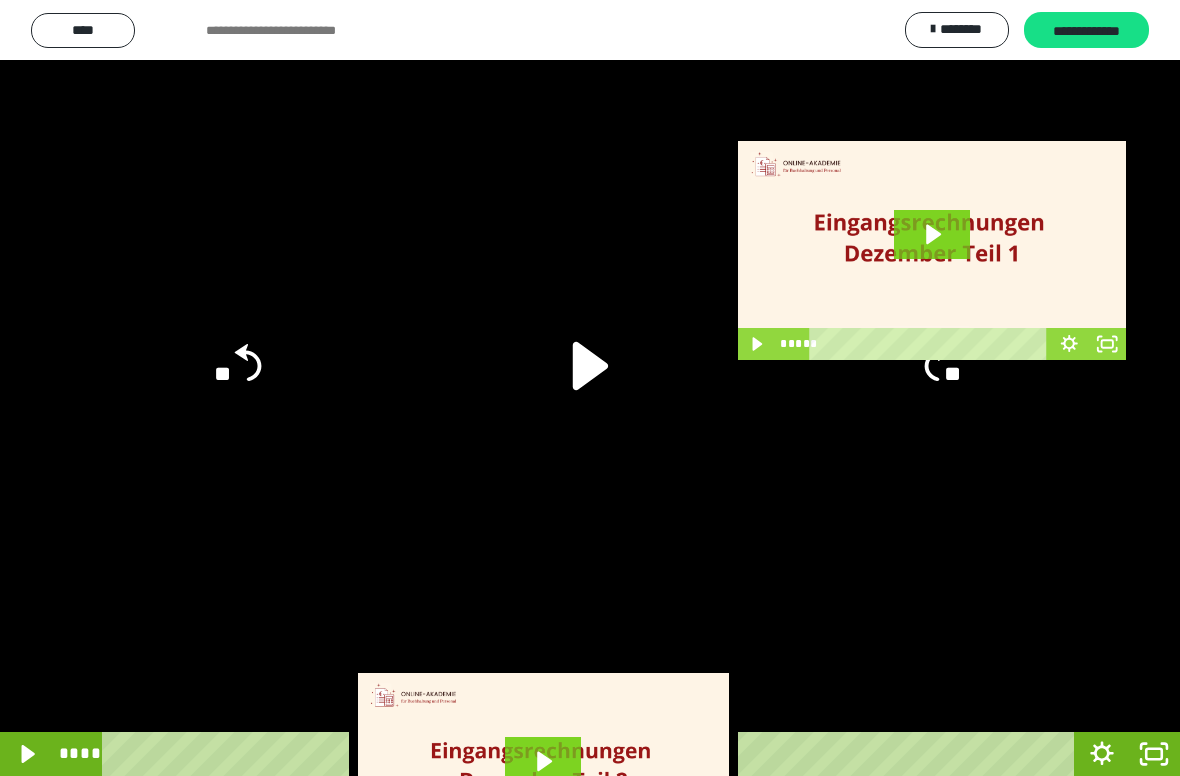 click 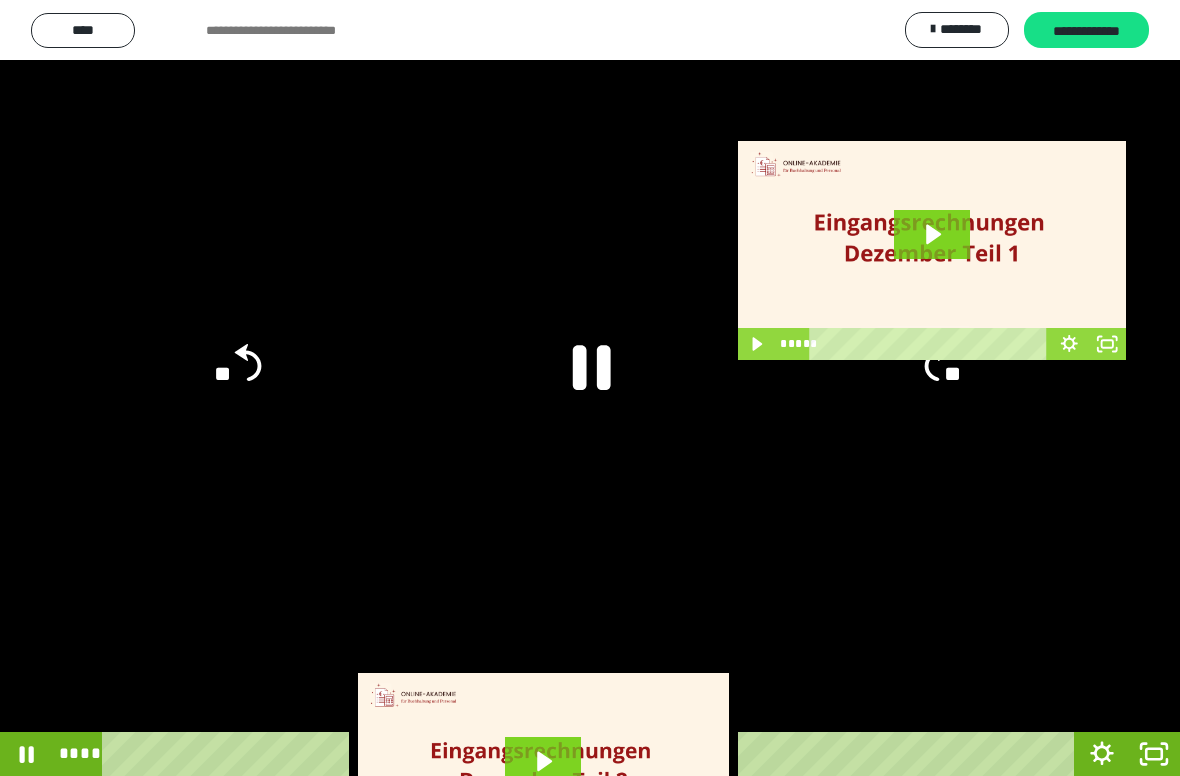 click 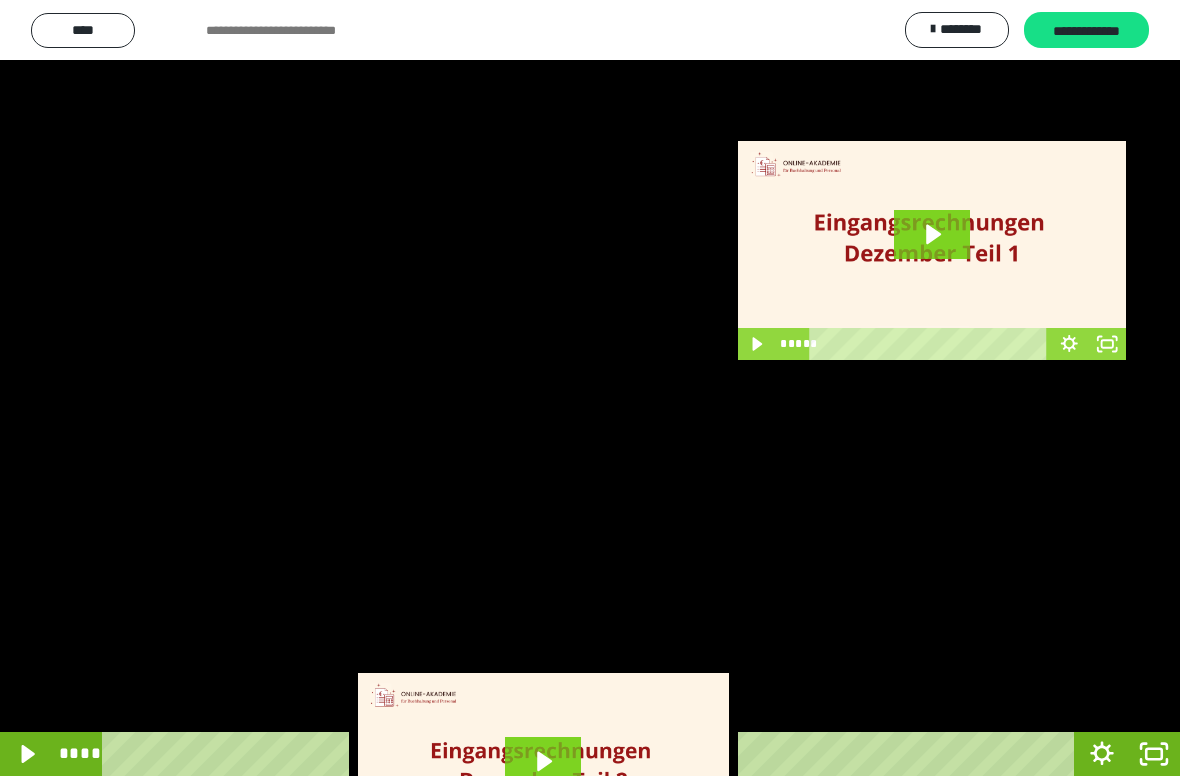 click at bounding box center (590, 388) 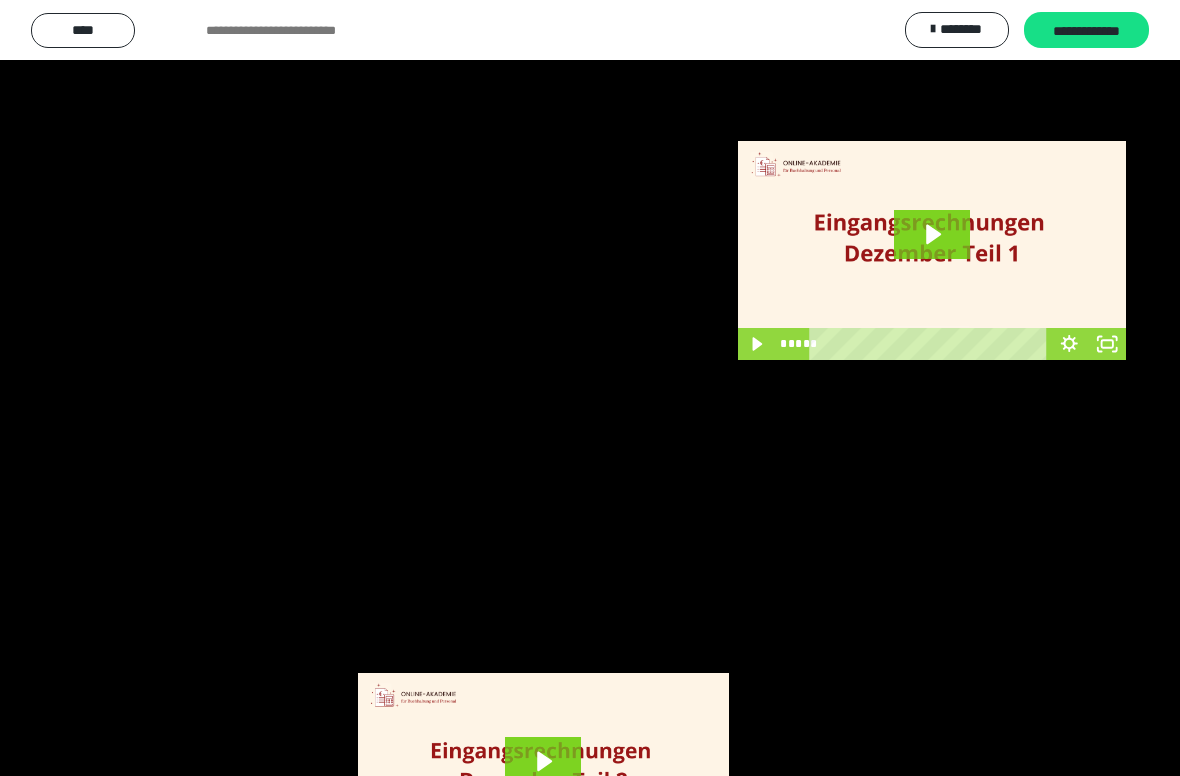 click at bounding box center (590, 388) 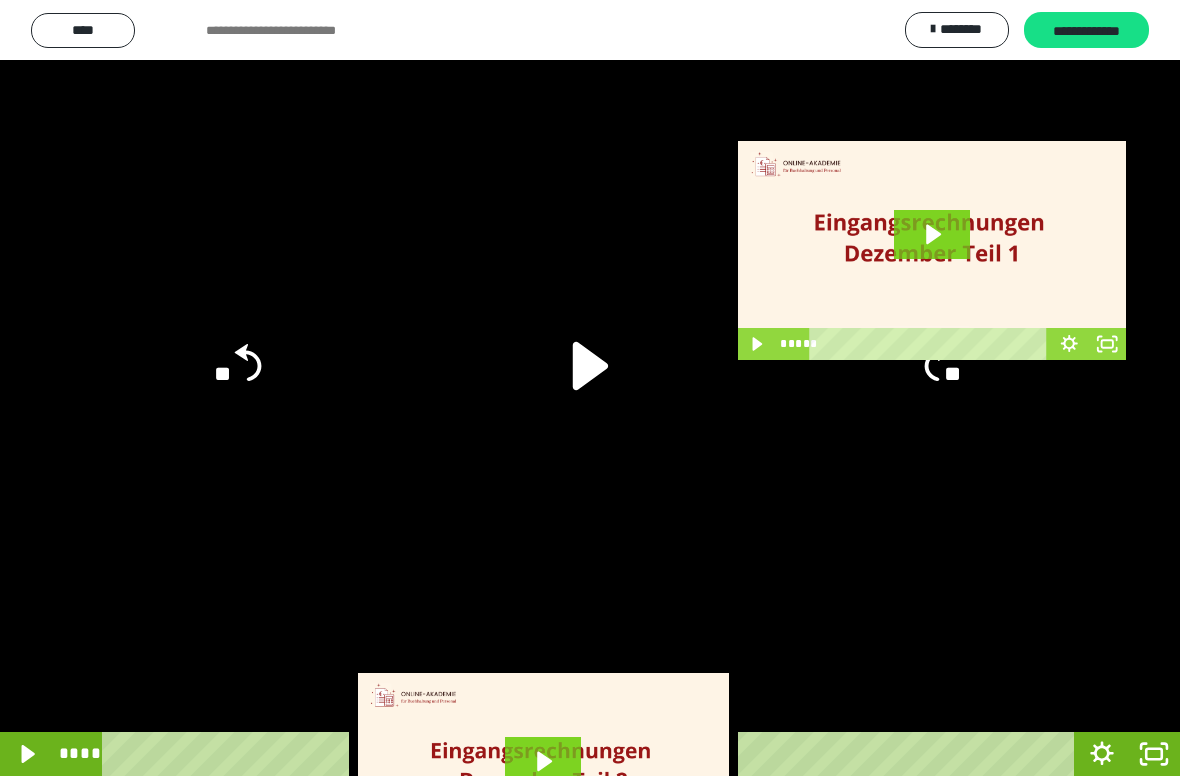 click 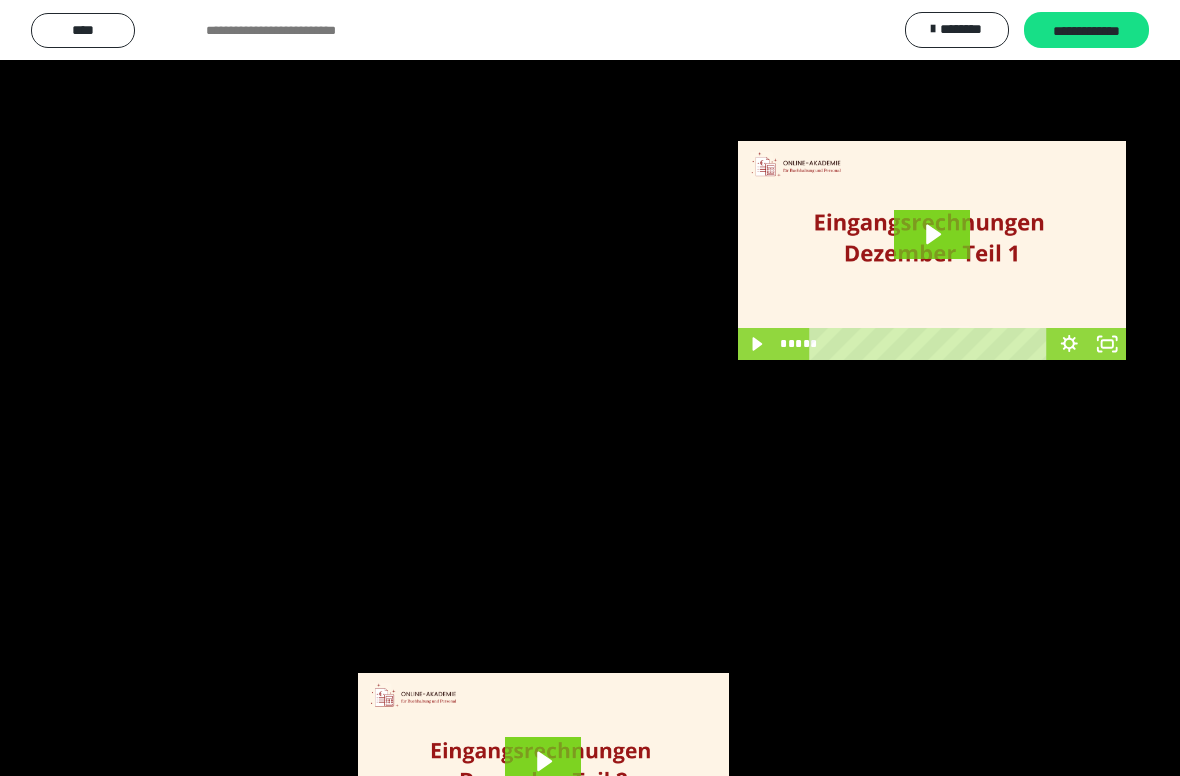 click at bounding box center [590, 388] 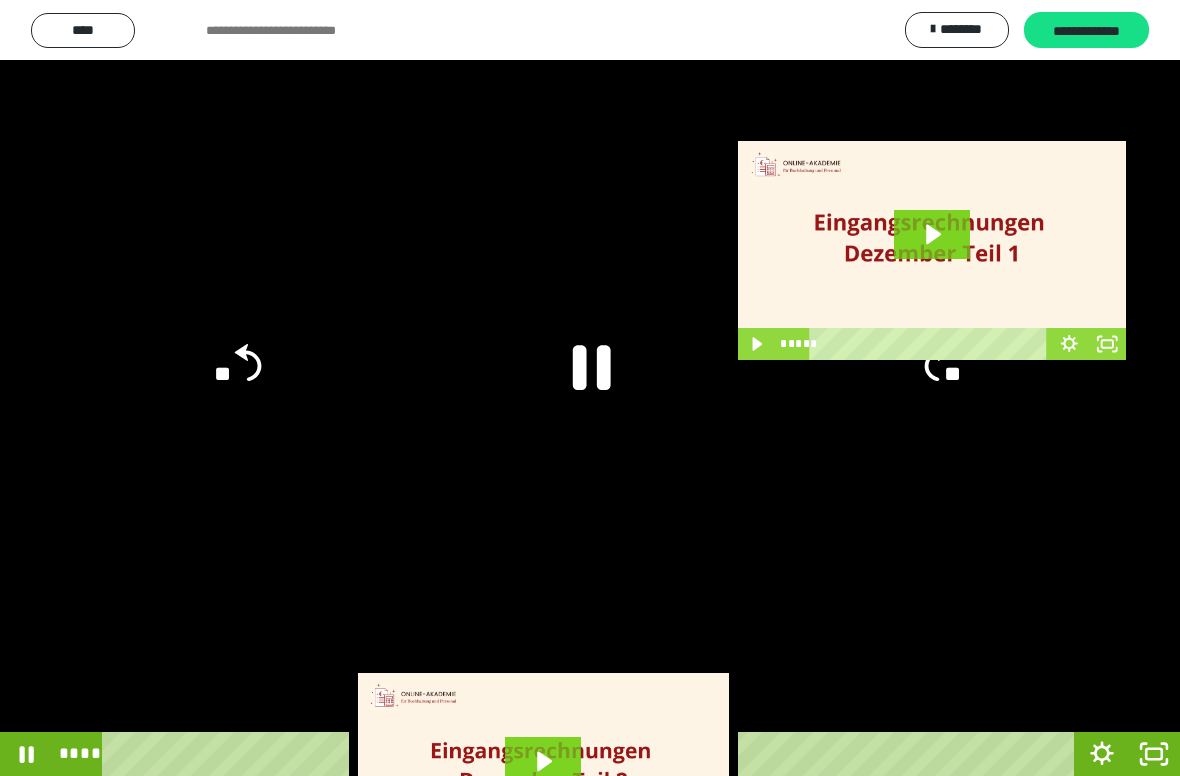 click 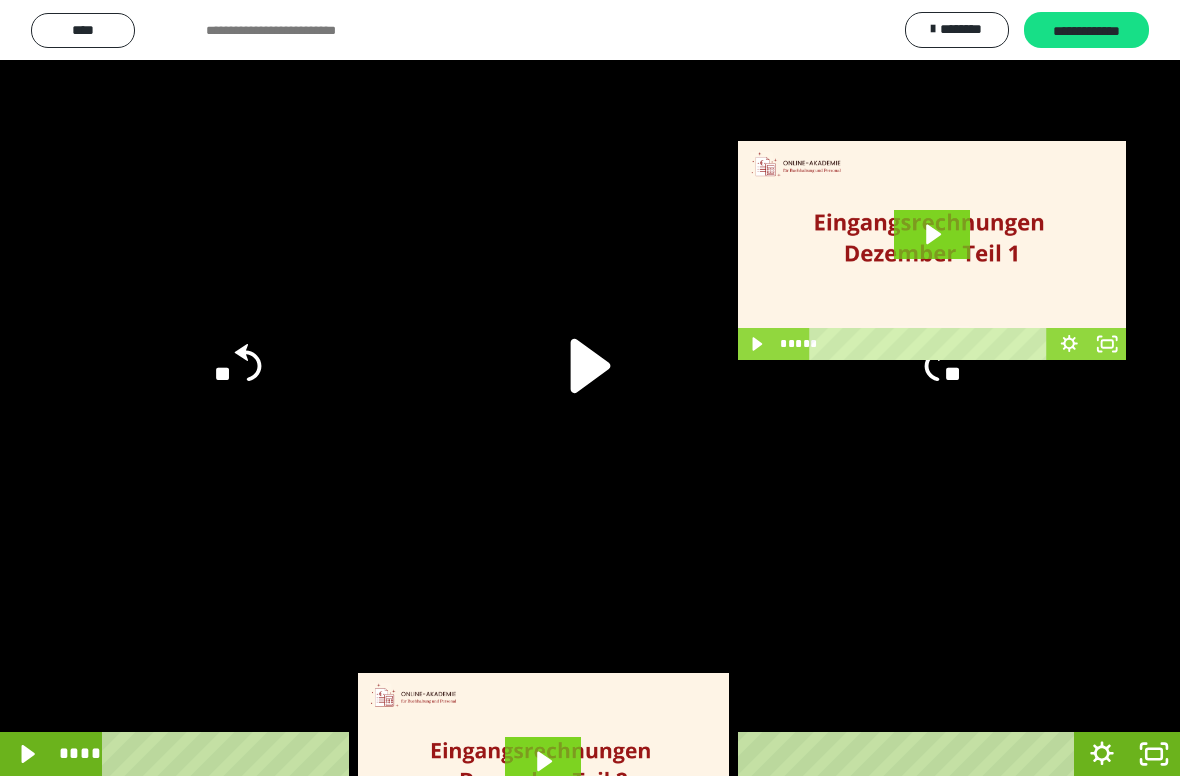 click 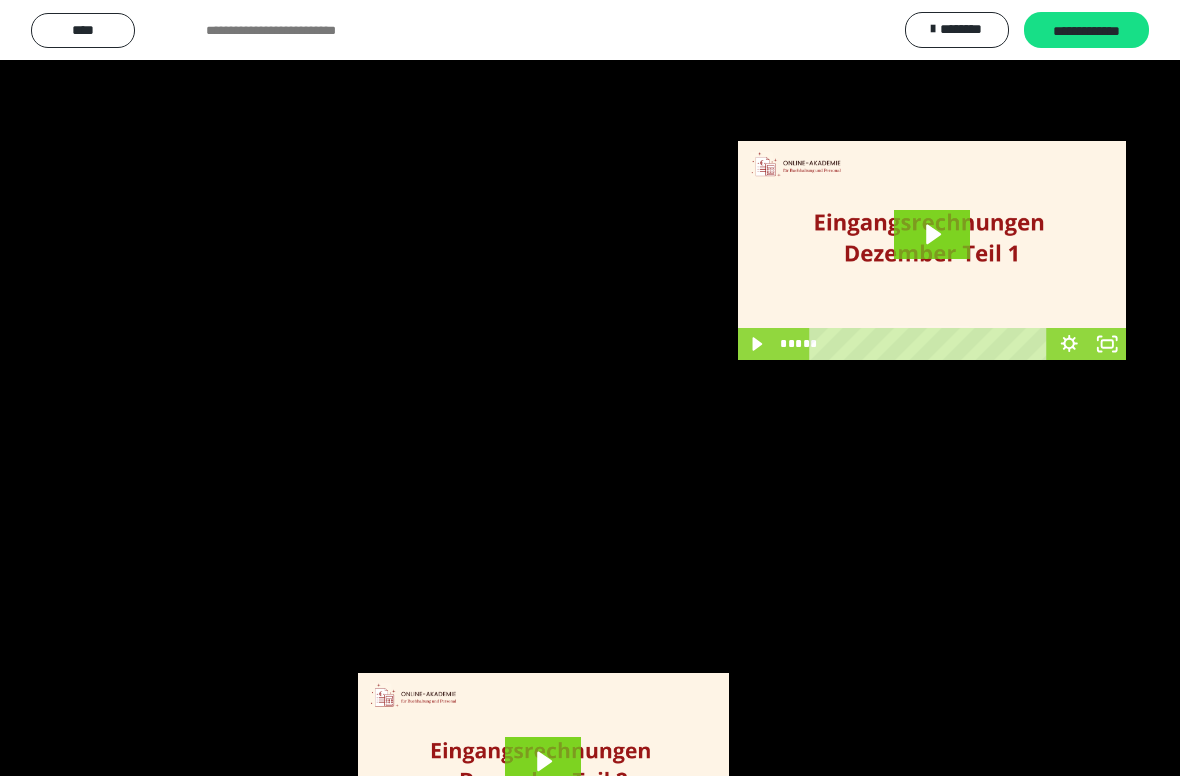 click at bounding box center (590, 388) 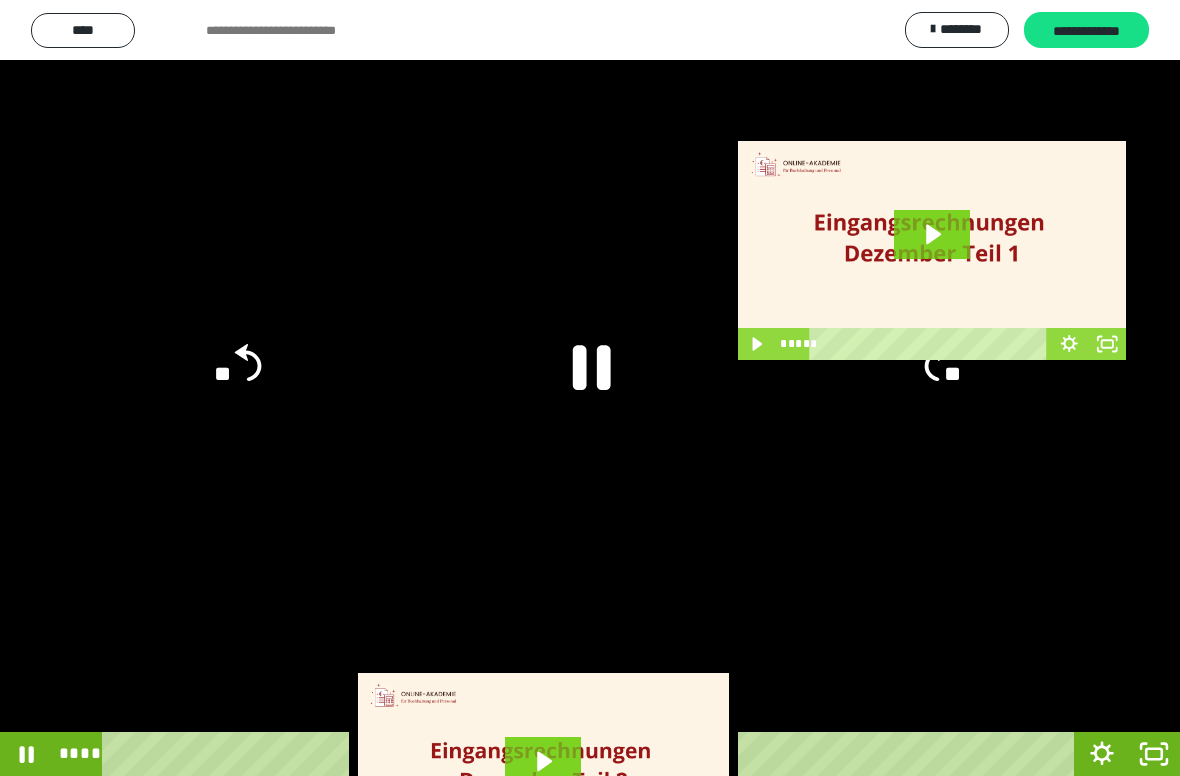 click 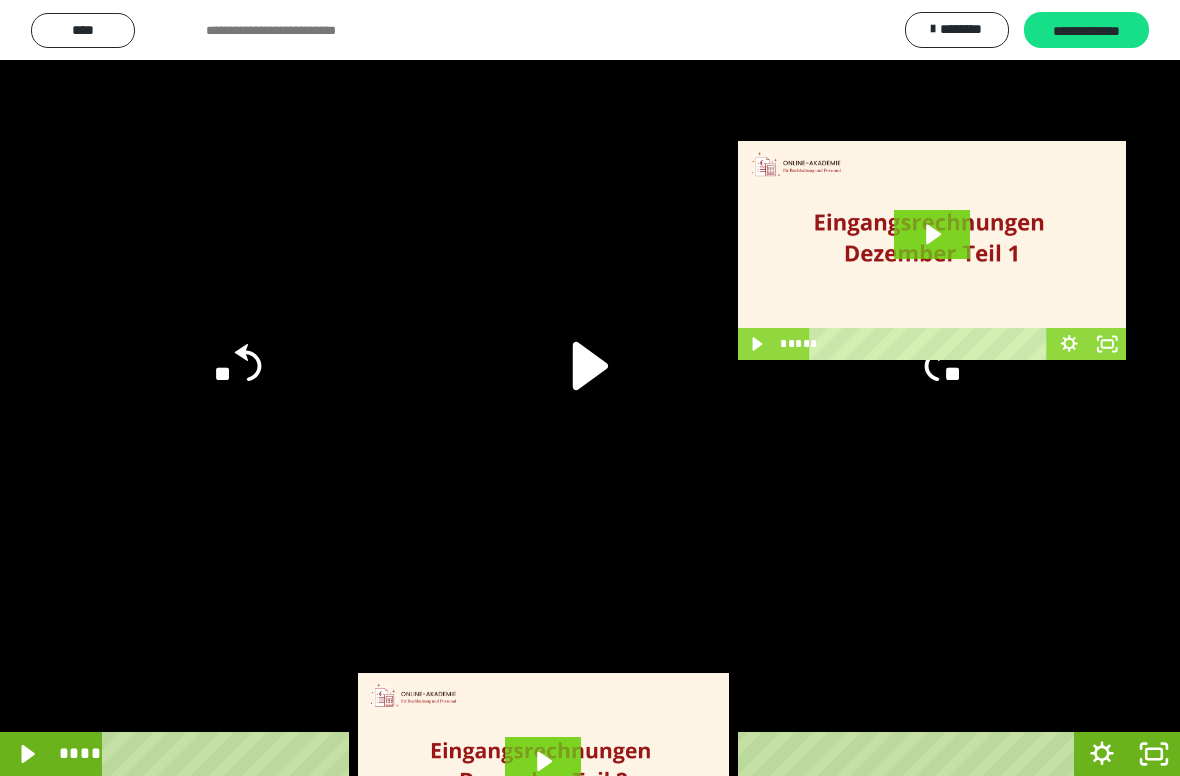 click 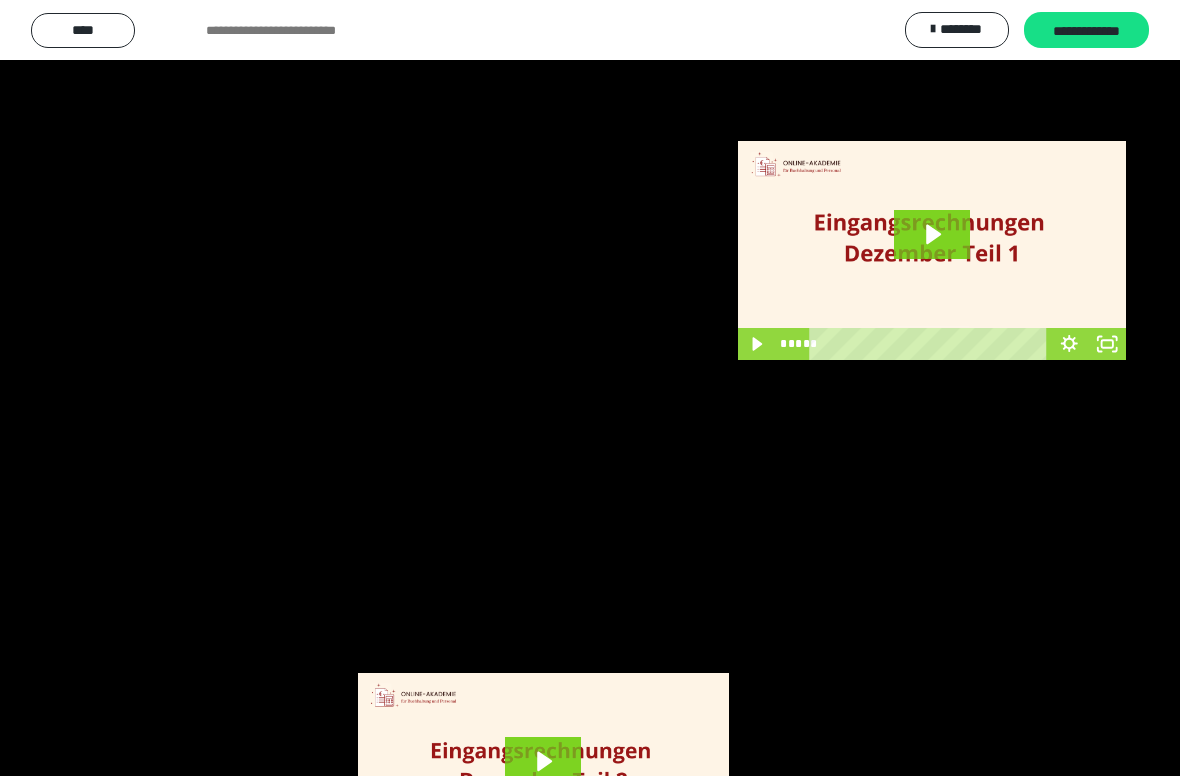 click at bounding box center [590, 388] 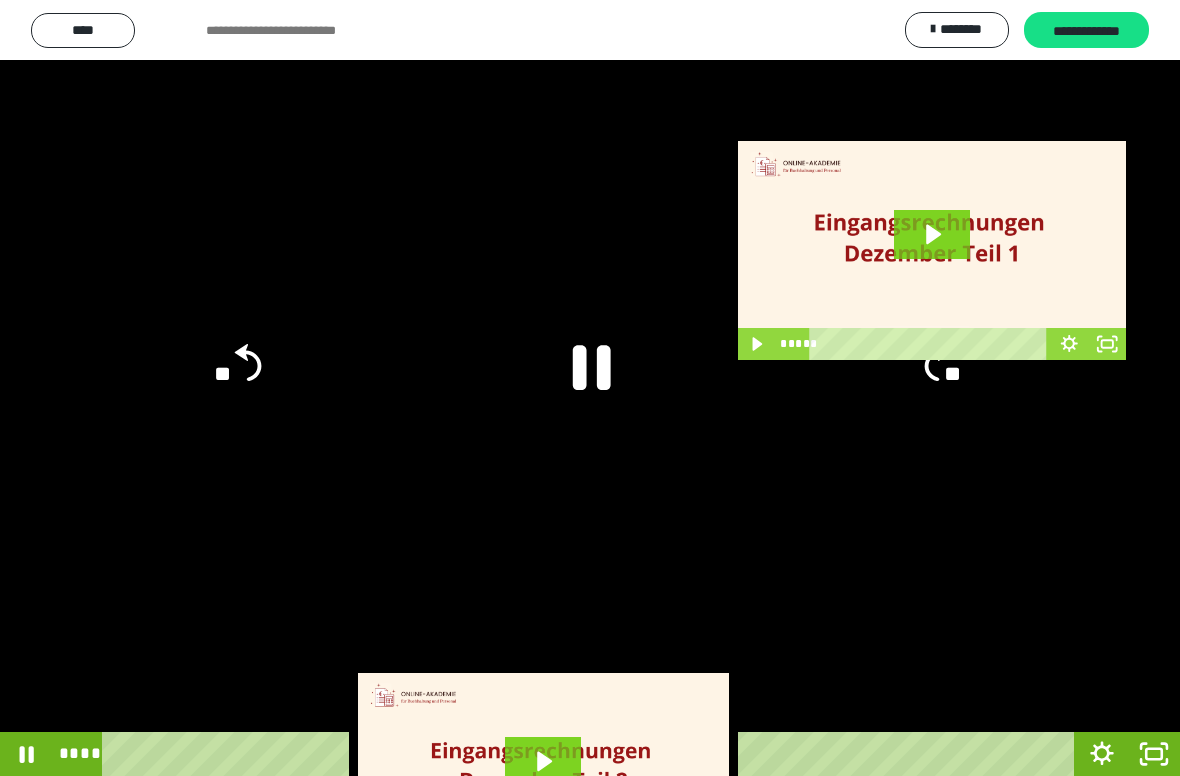 click on "**" 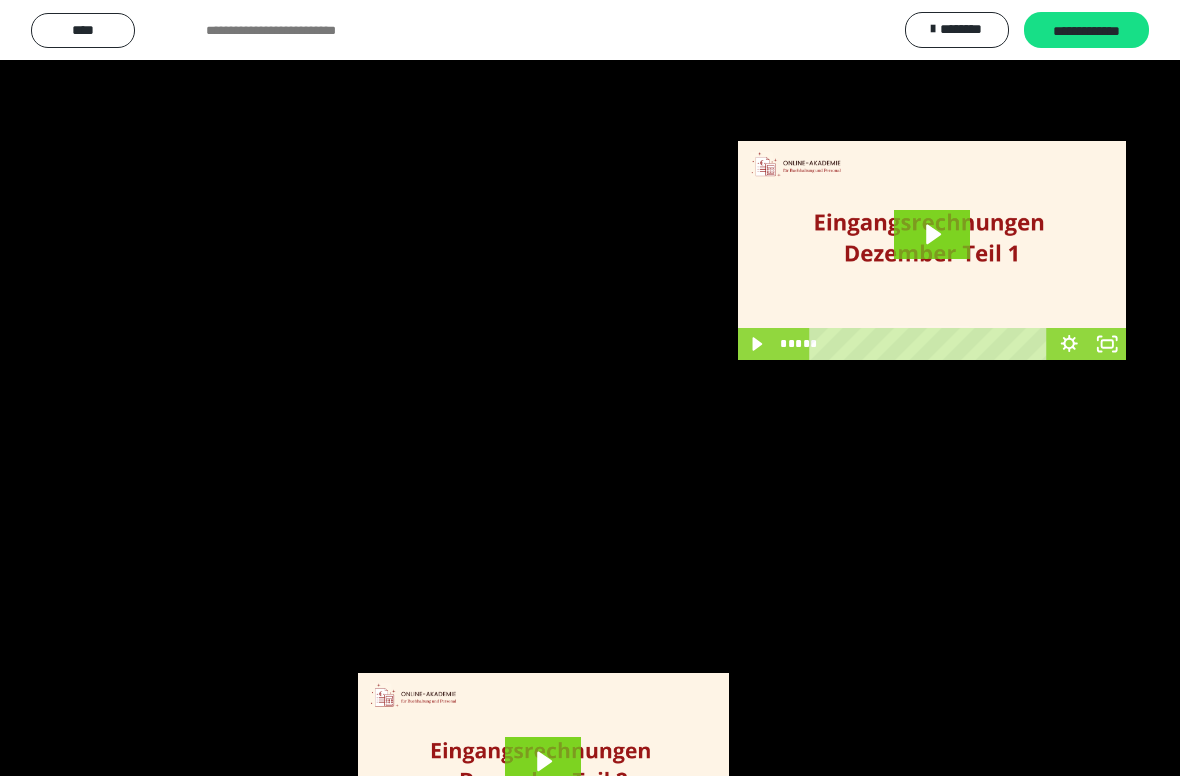 click at bounding box center [590, 388] 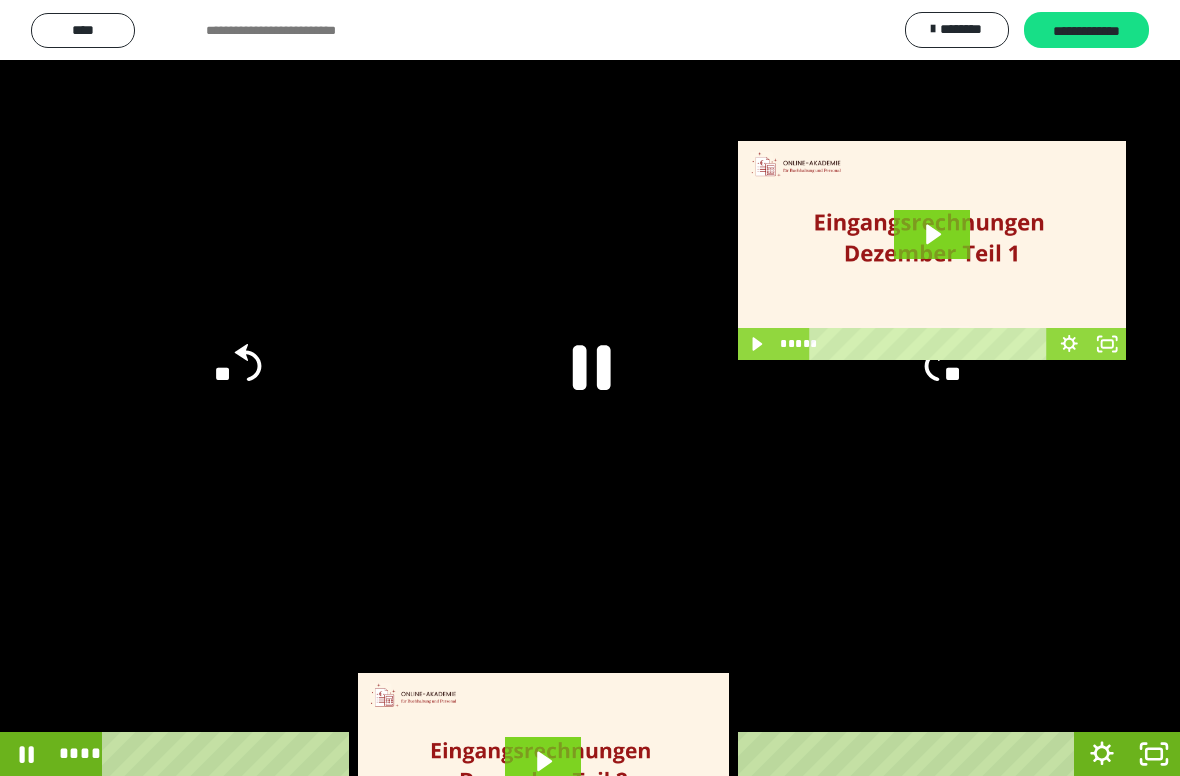 click 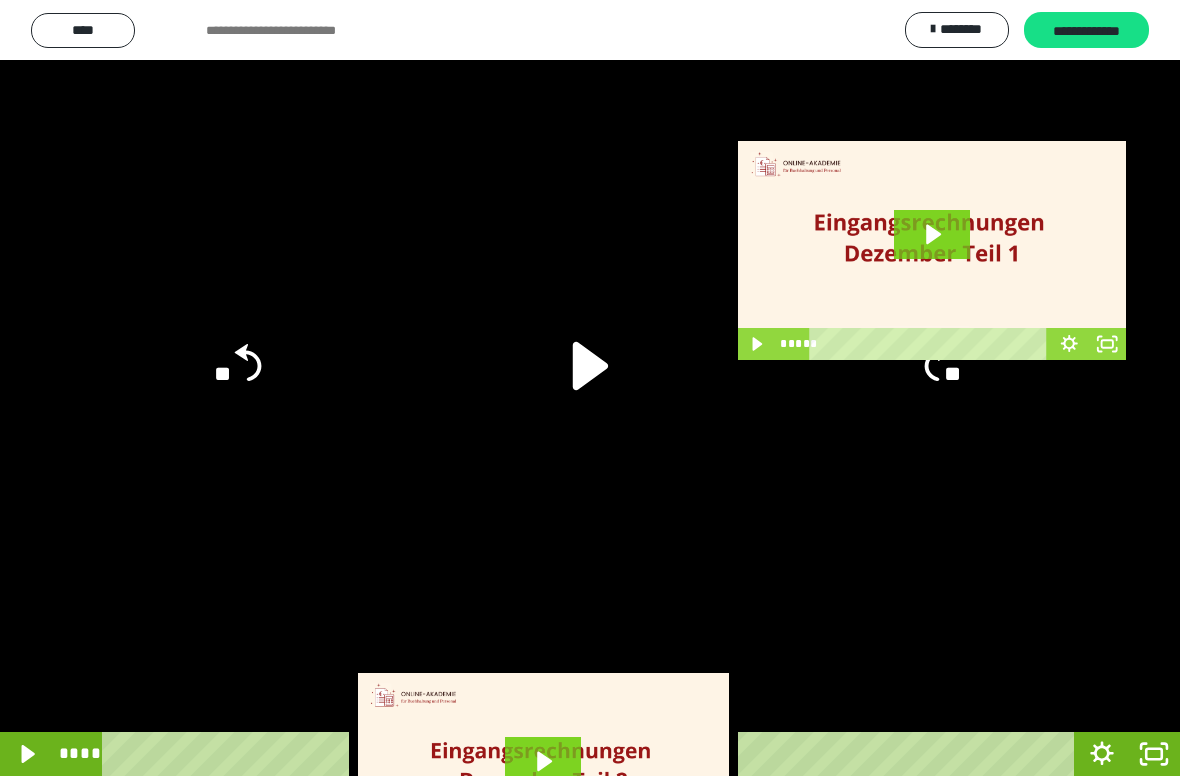 click 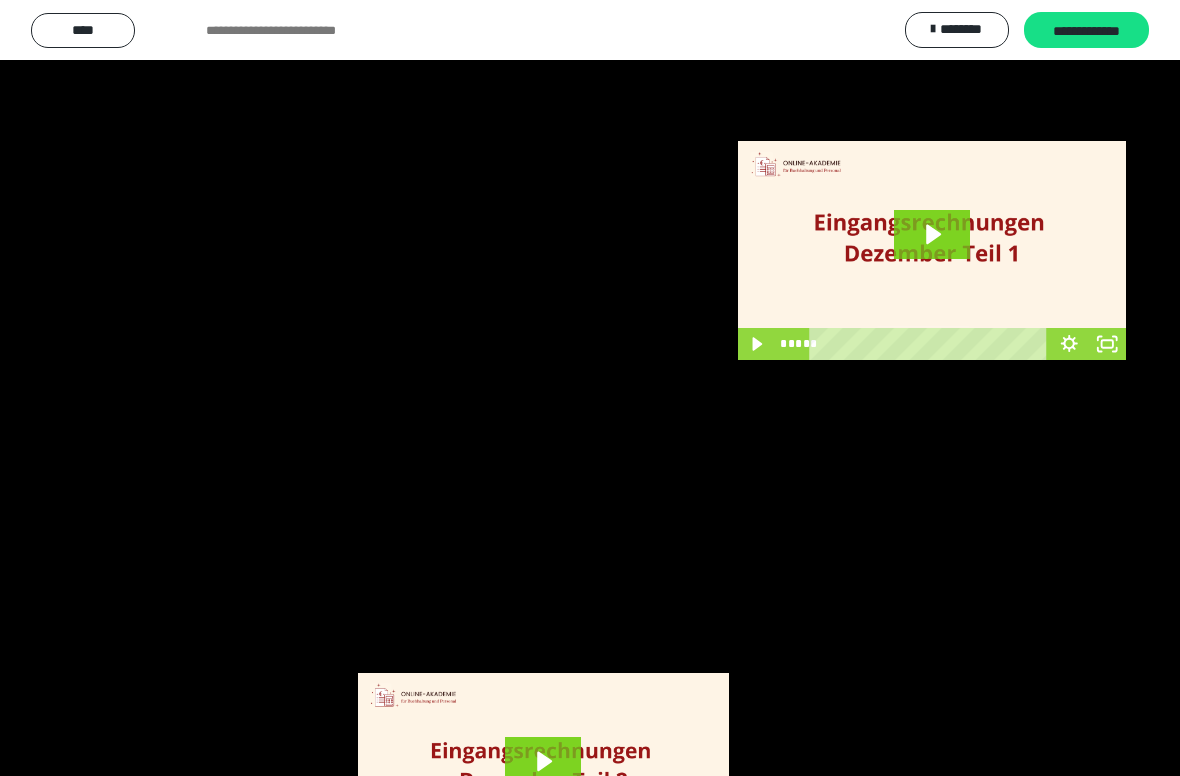 click at bounding box center (590, 388) 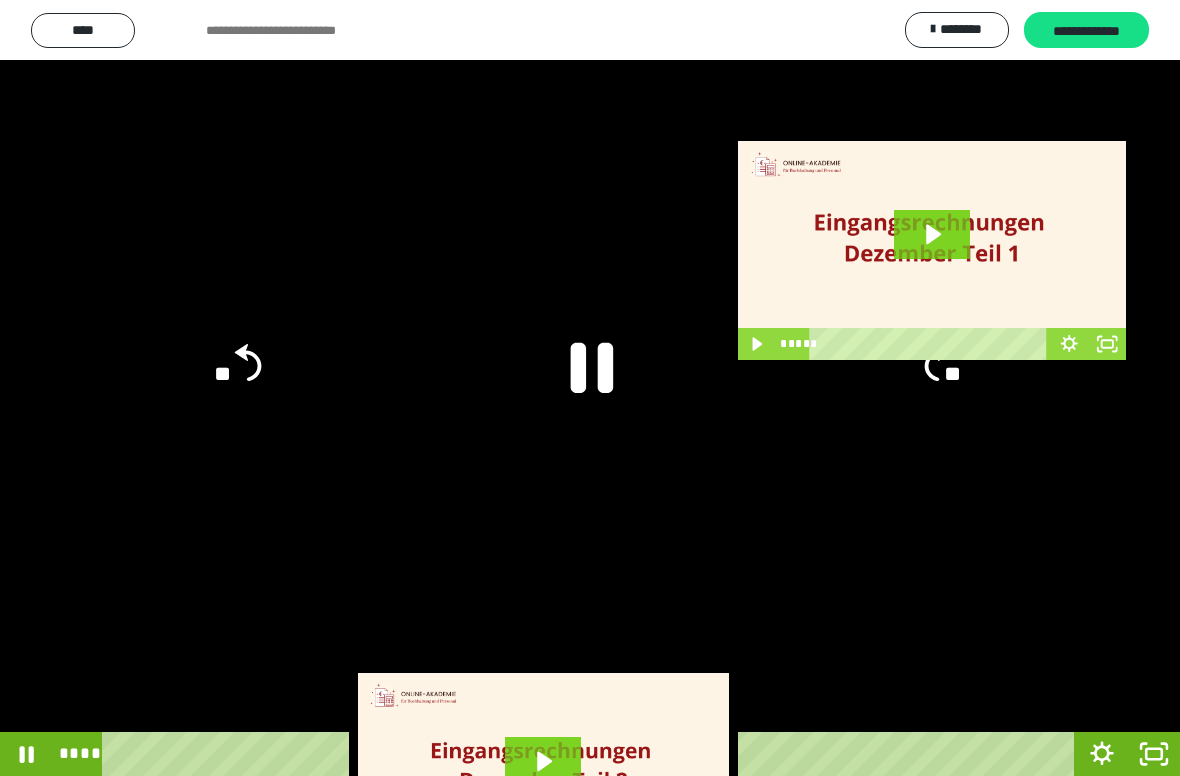 click 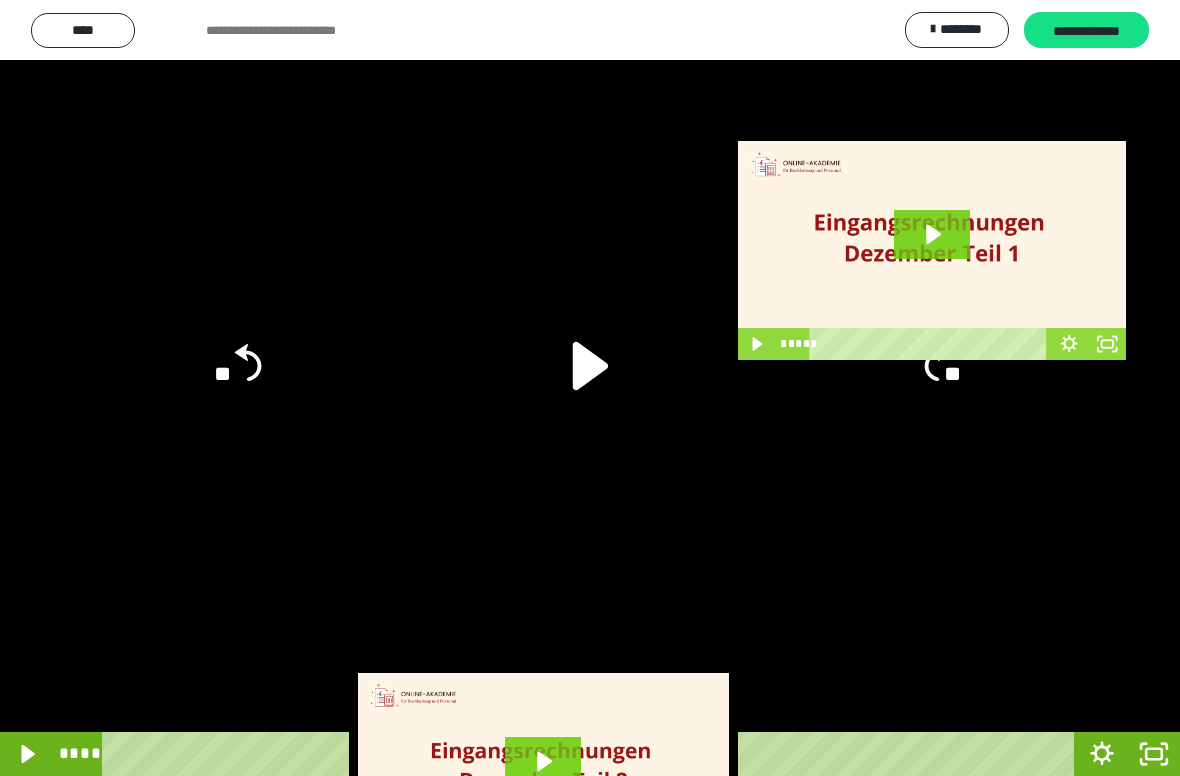 click 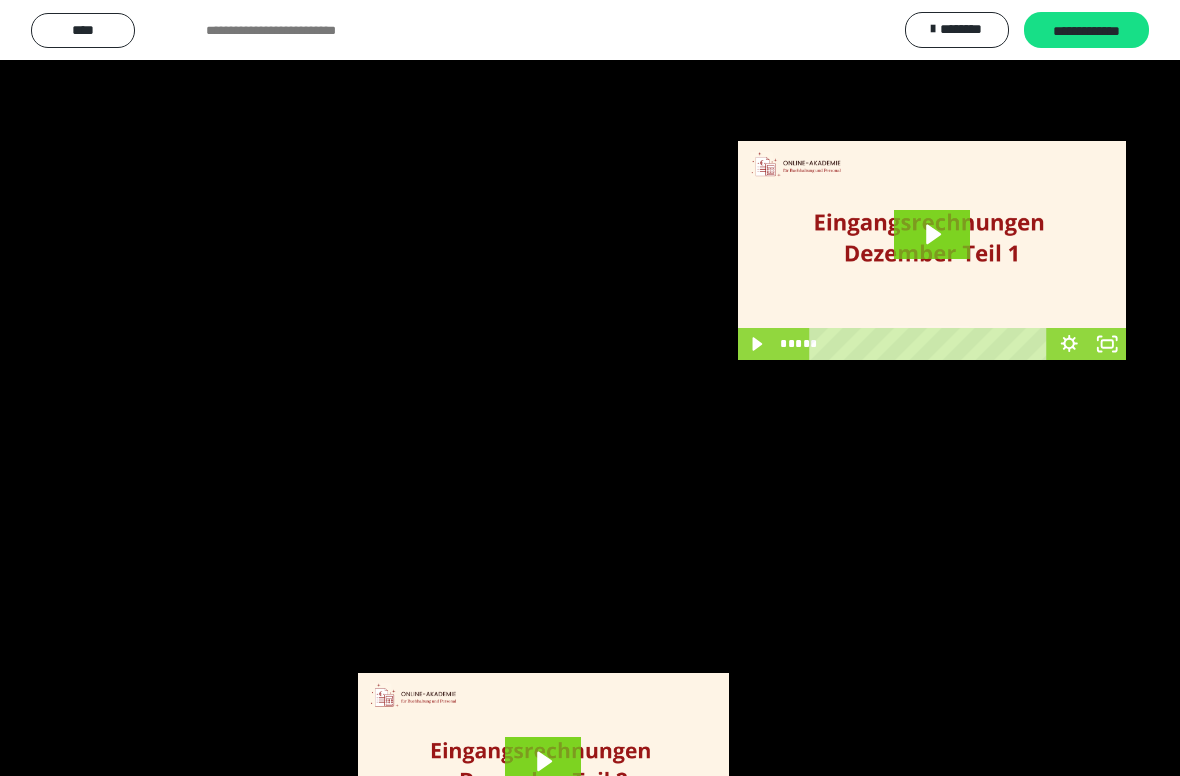 click at bounding box center (590, 388) 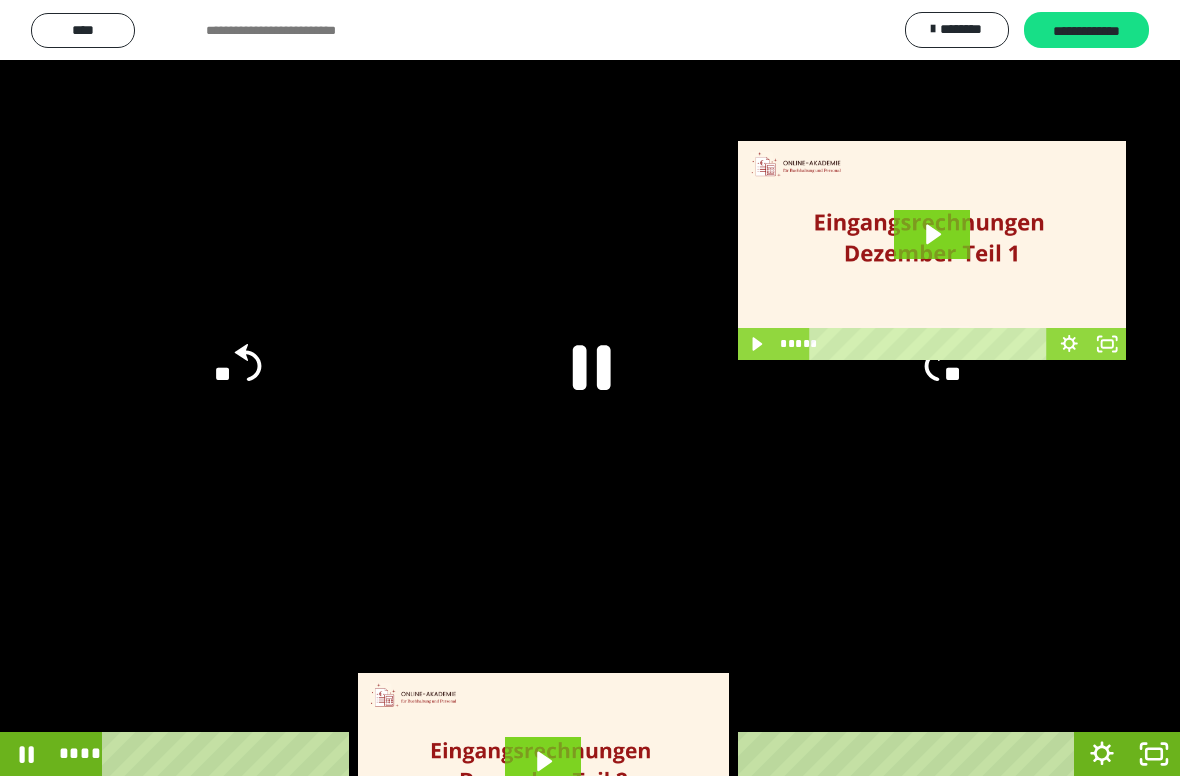 click 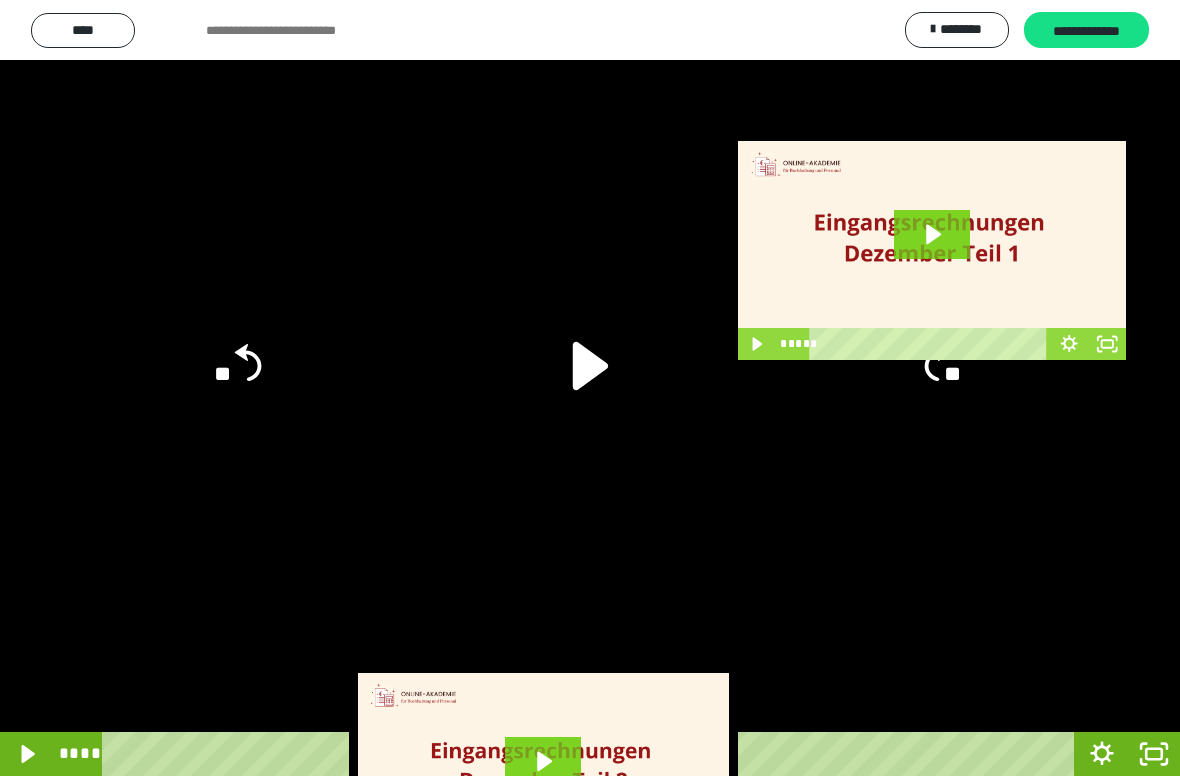click 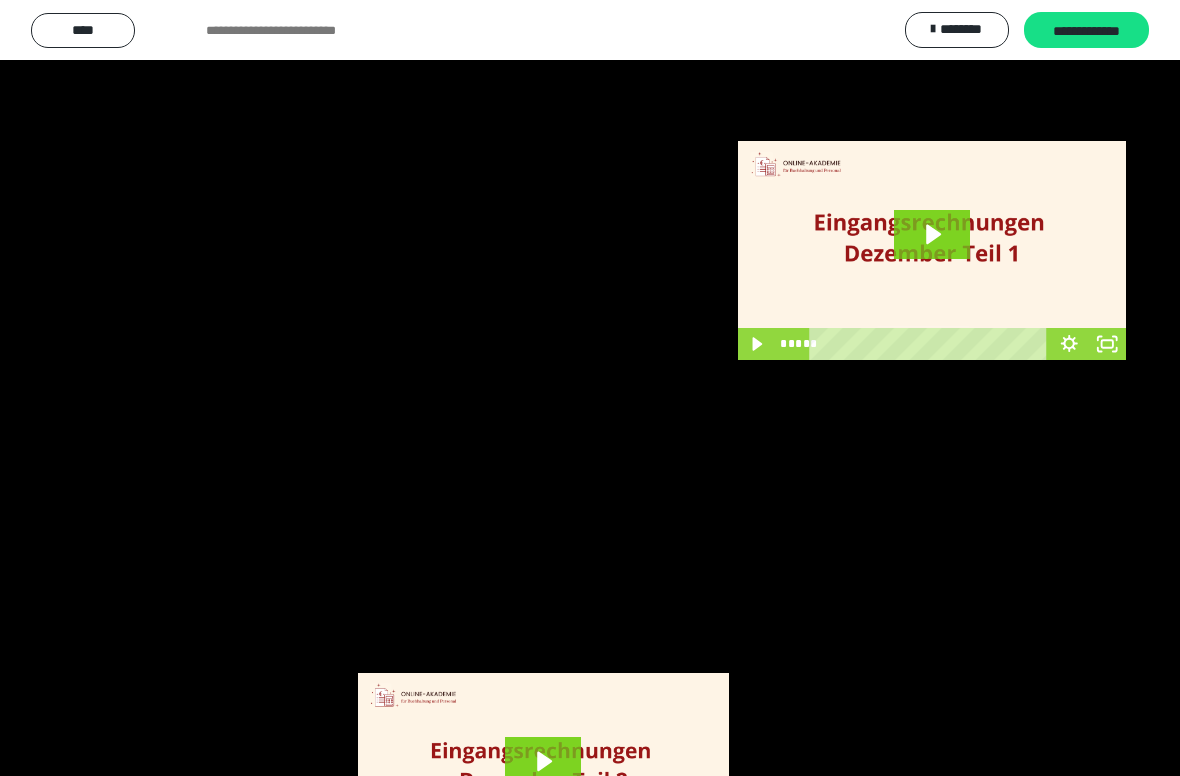 click at bounding box center [590, 388] 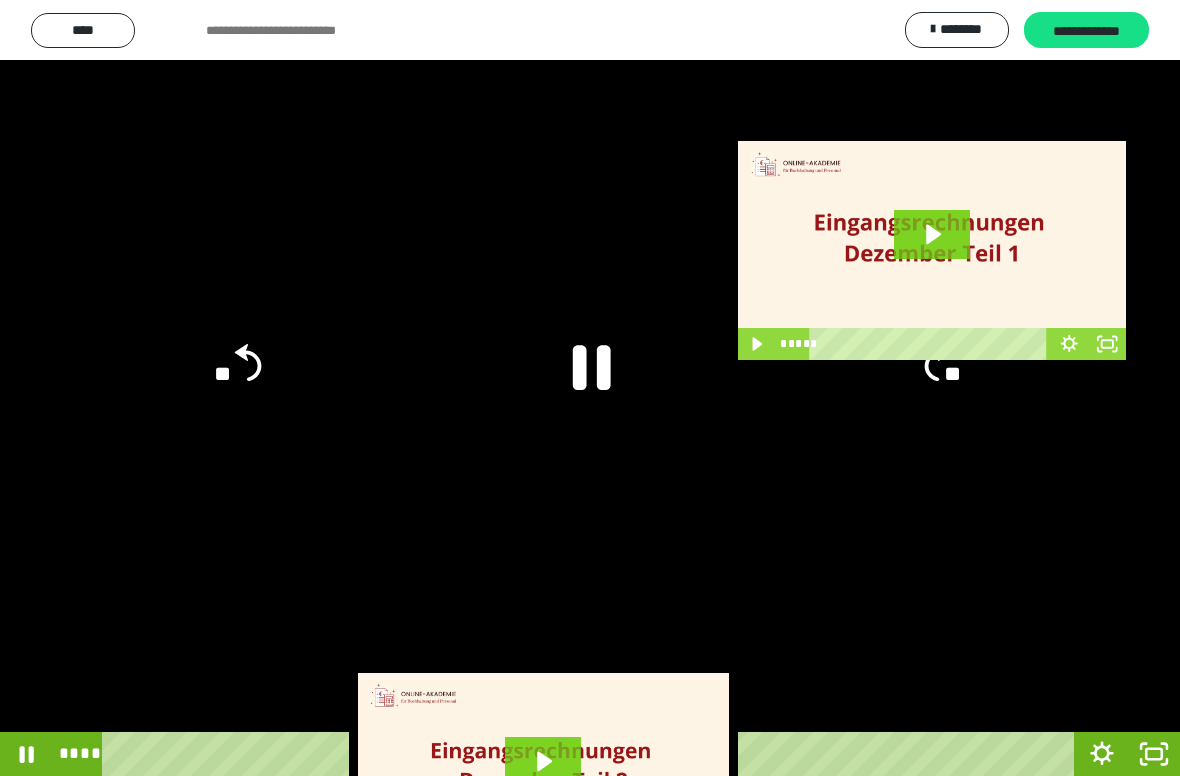 click 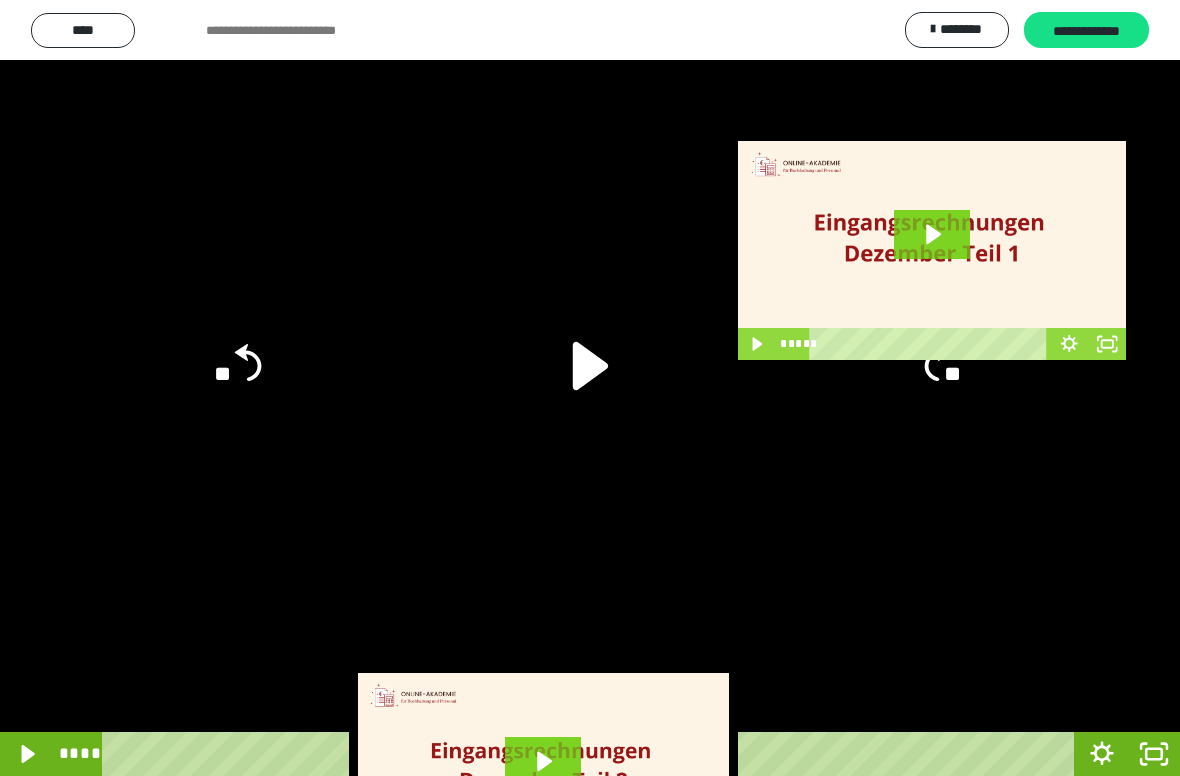click 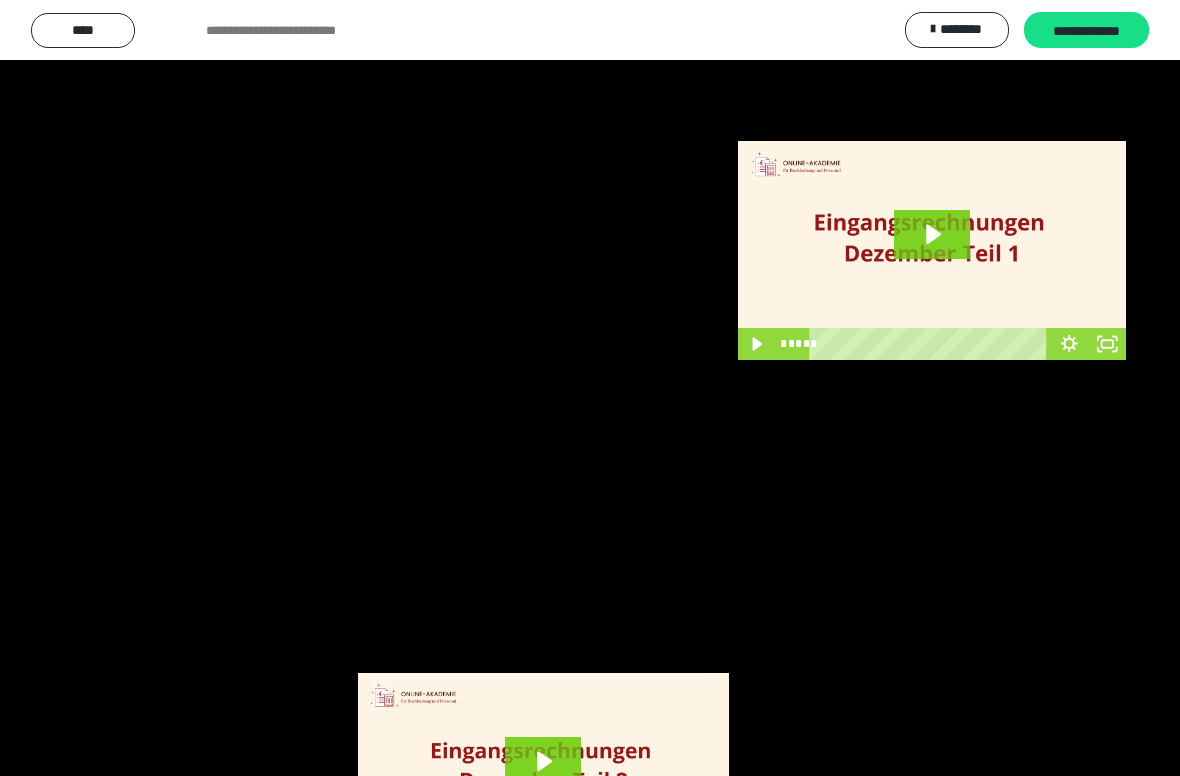 click at bounding box center [590, 388] 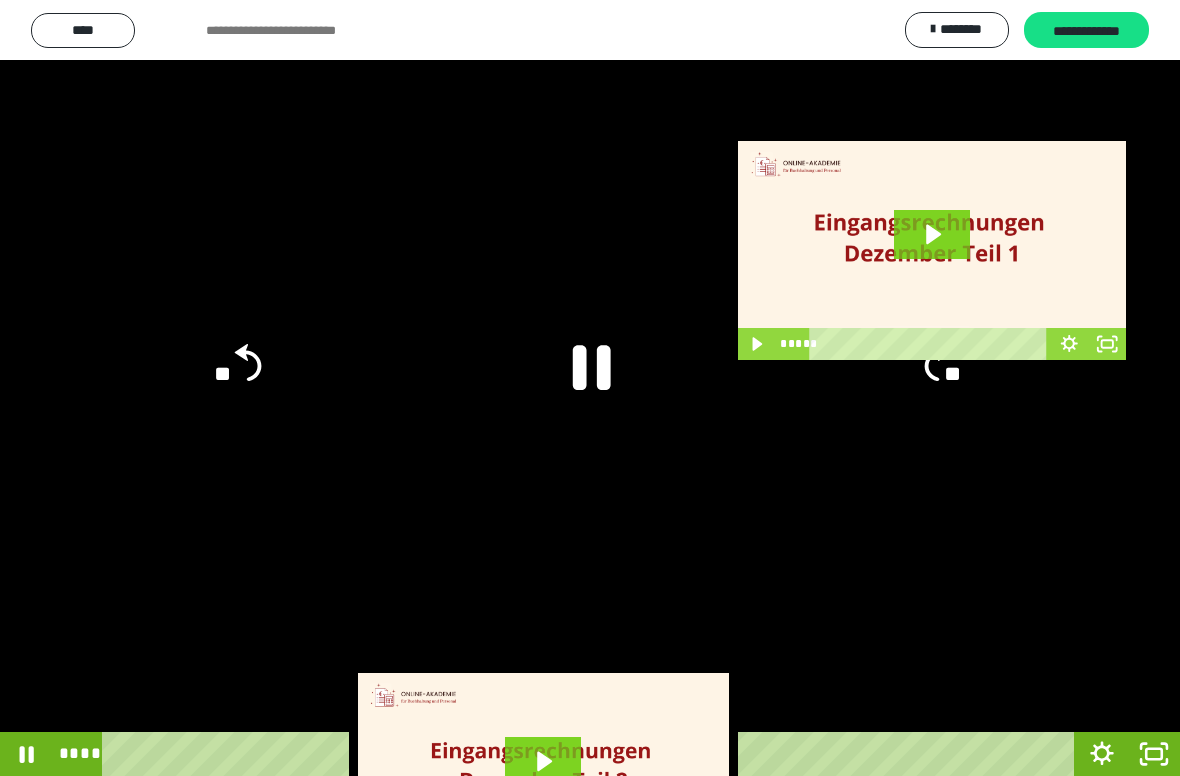 click 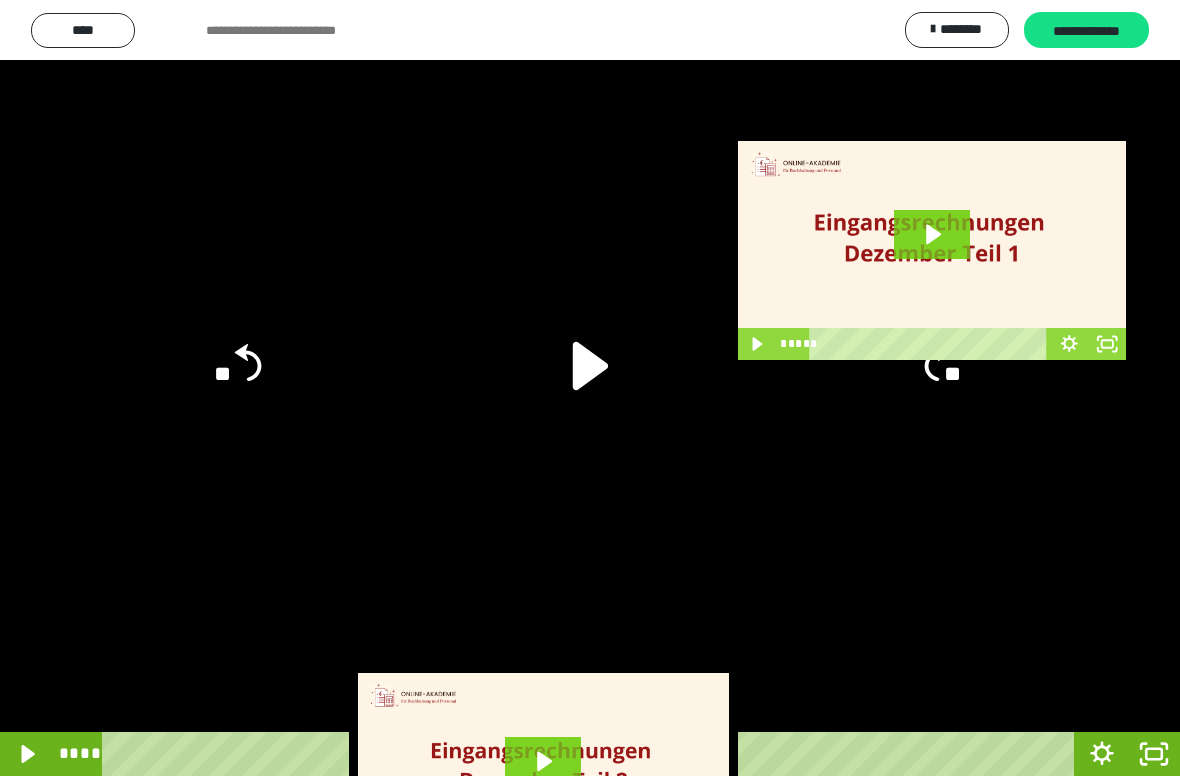 click on "**" 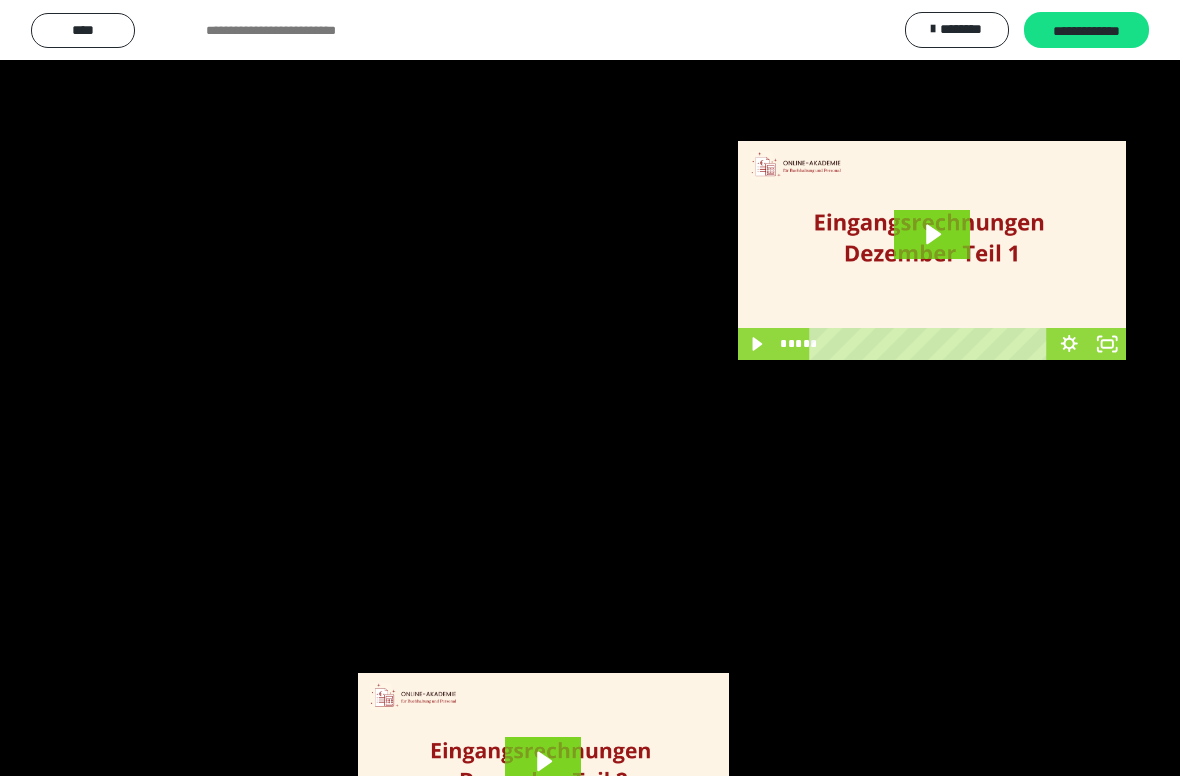 click at bounding box center (590, 388) 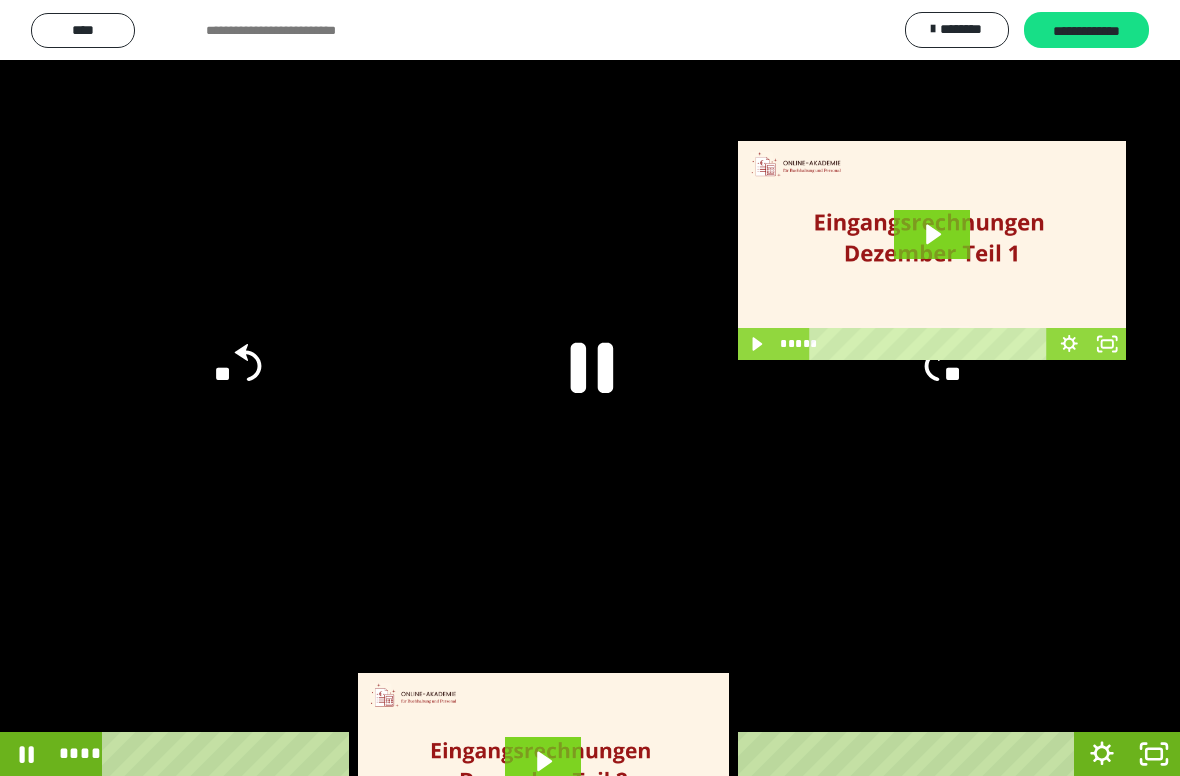 click 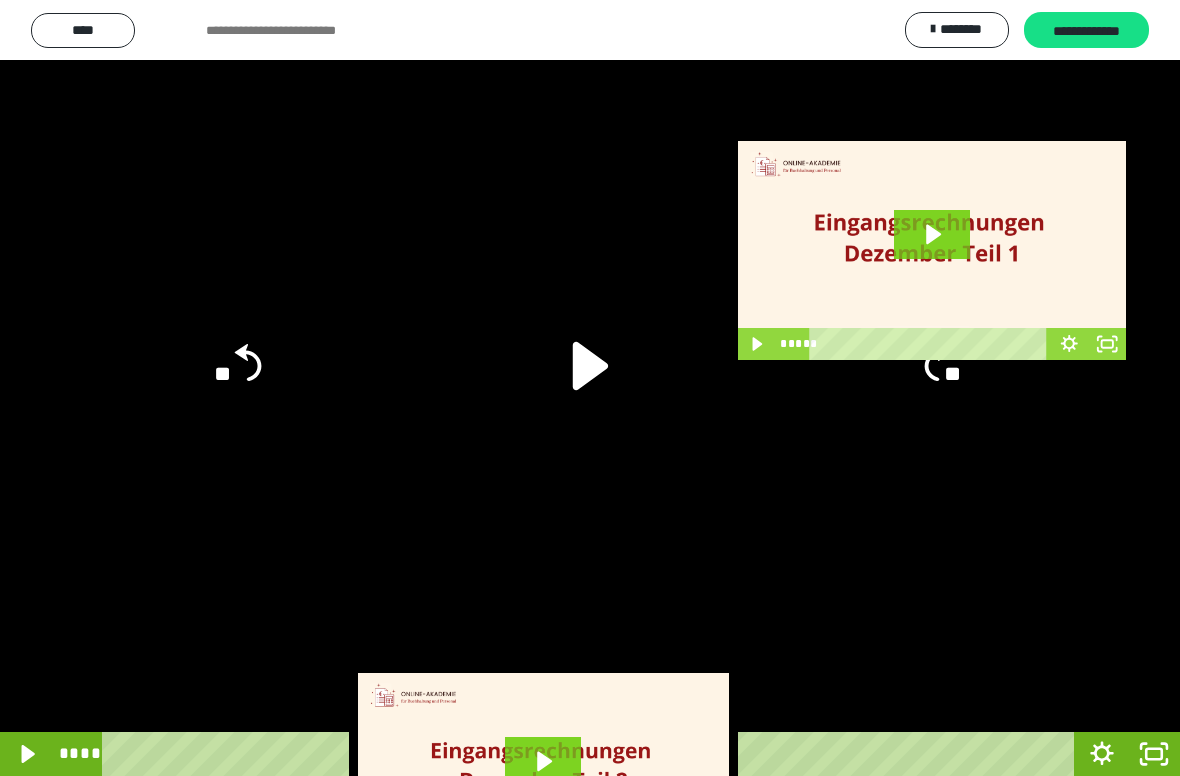 click 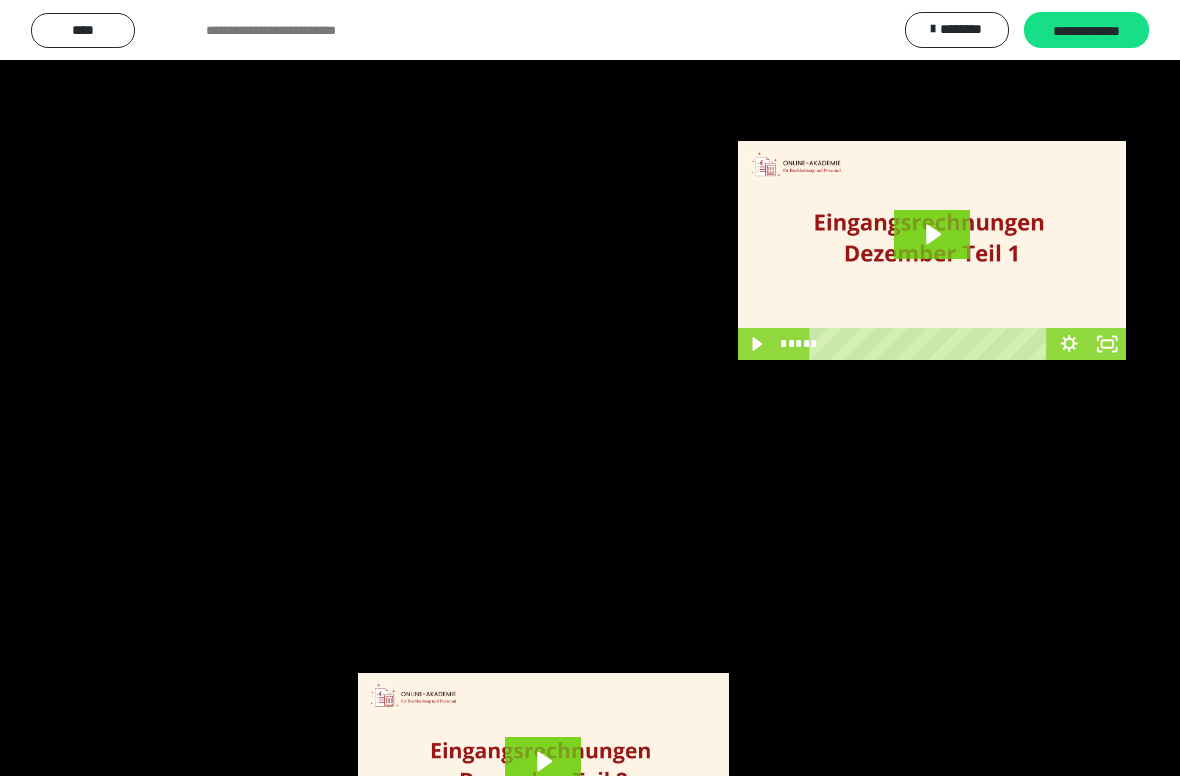 click at bounding box center [590, 388] 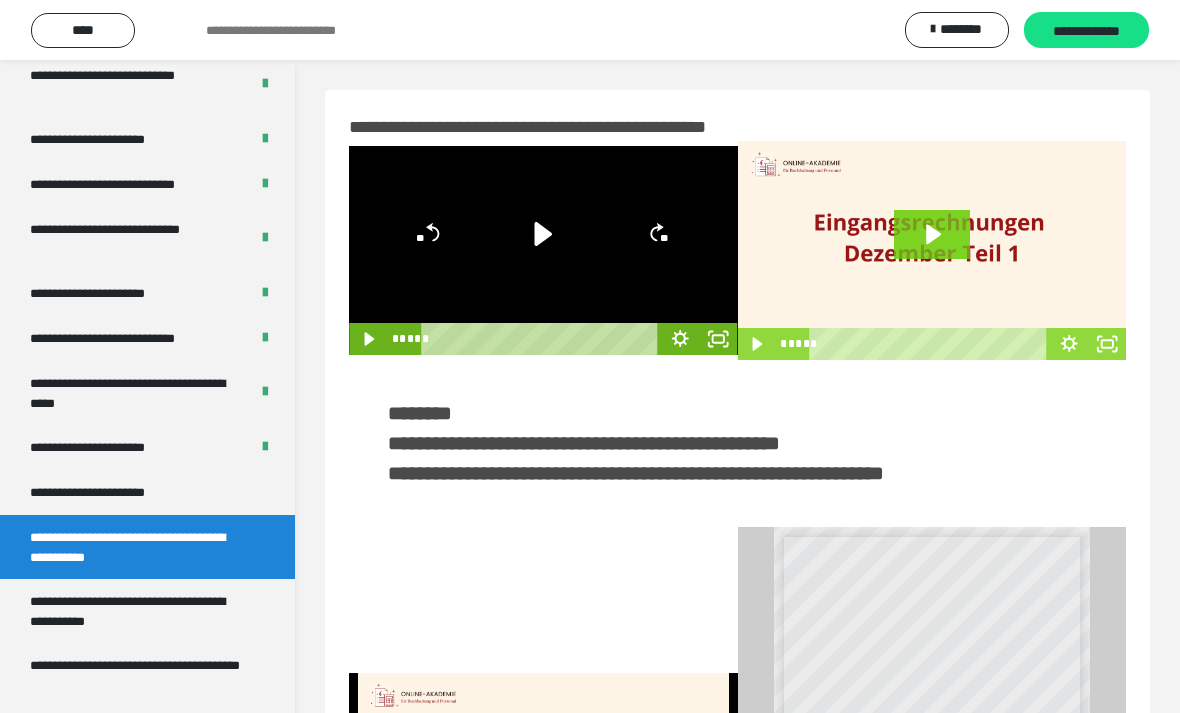 click 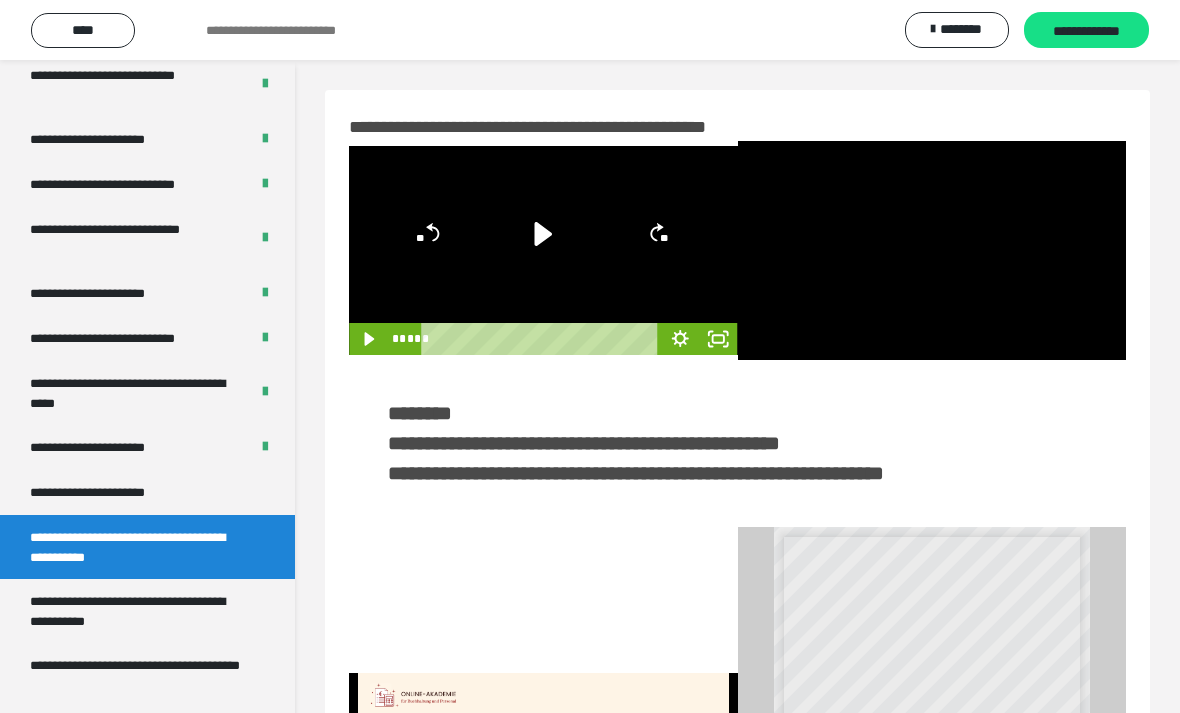 click at bounding box center [932, 250] 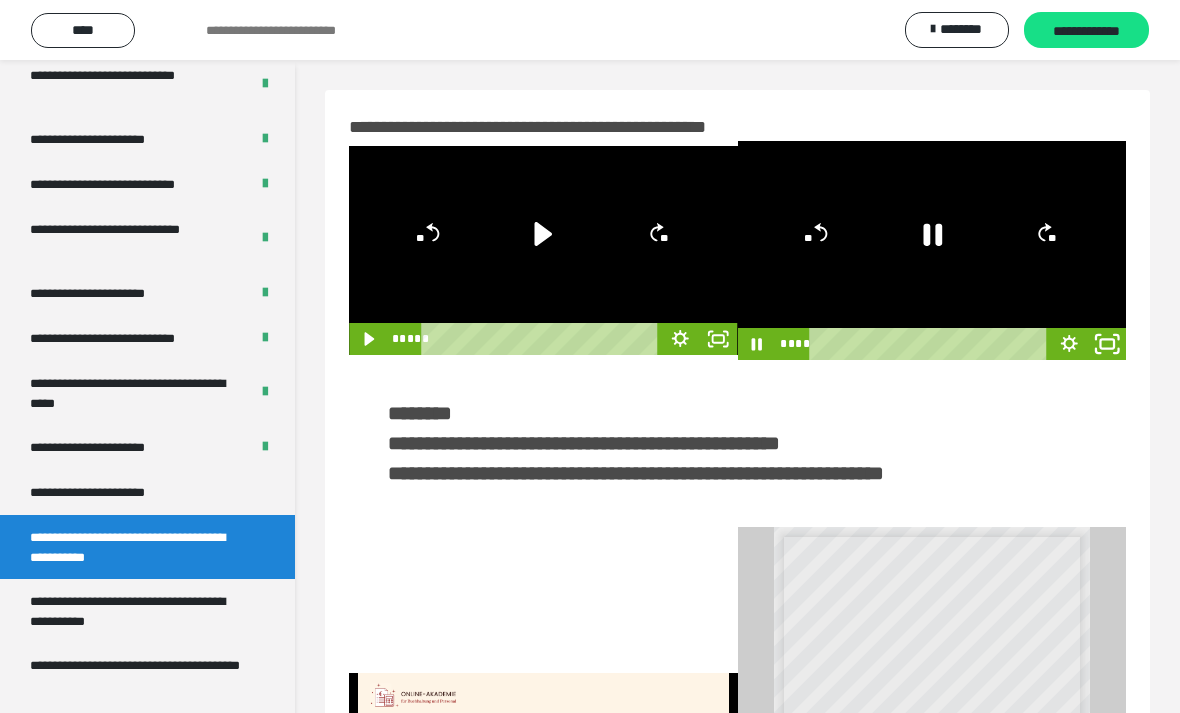 click 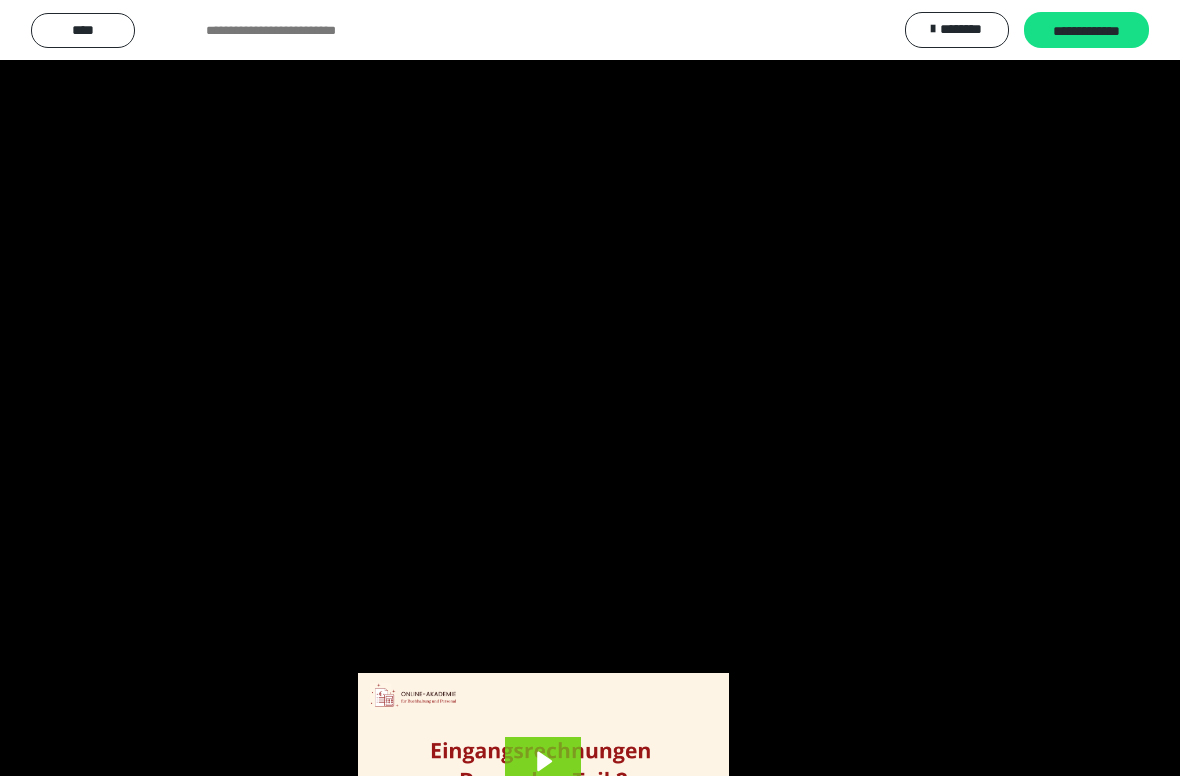 click at bounding box center [590, 388] 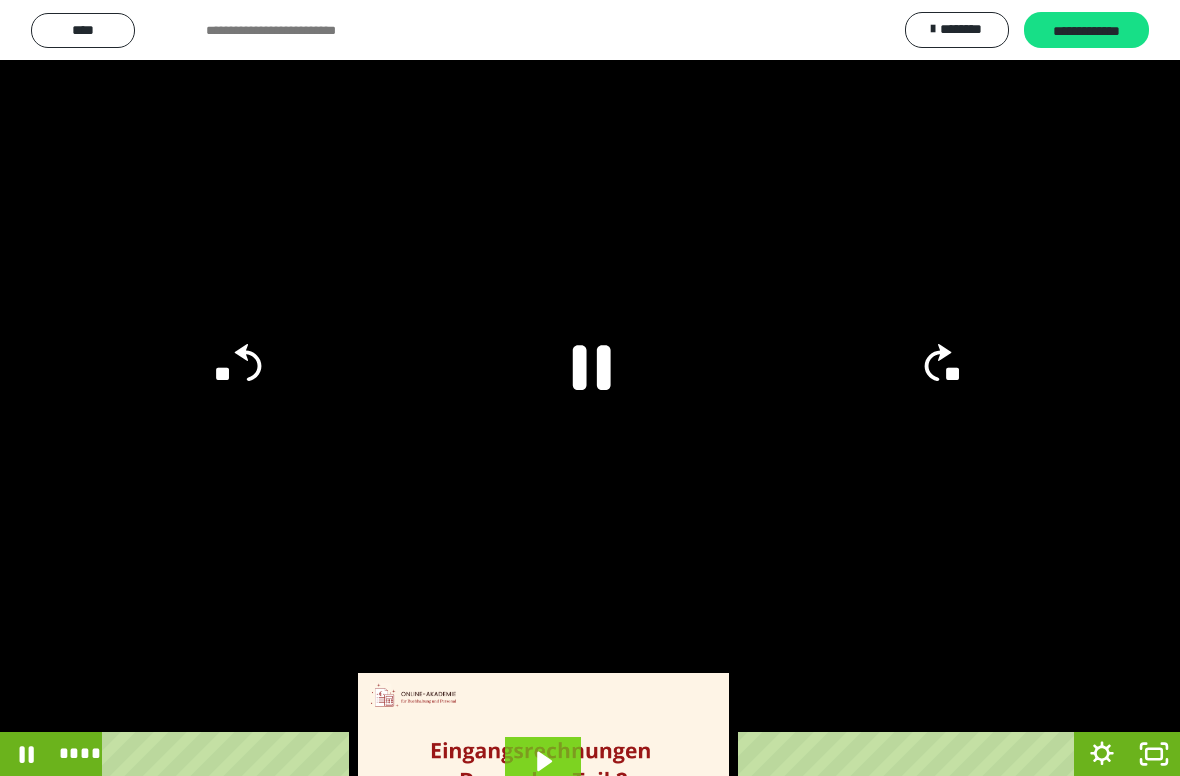 click 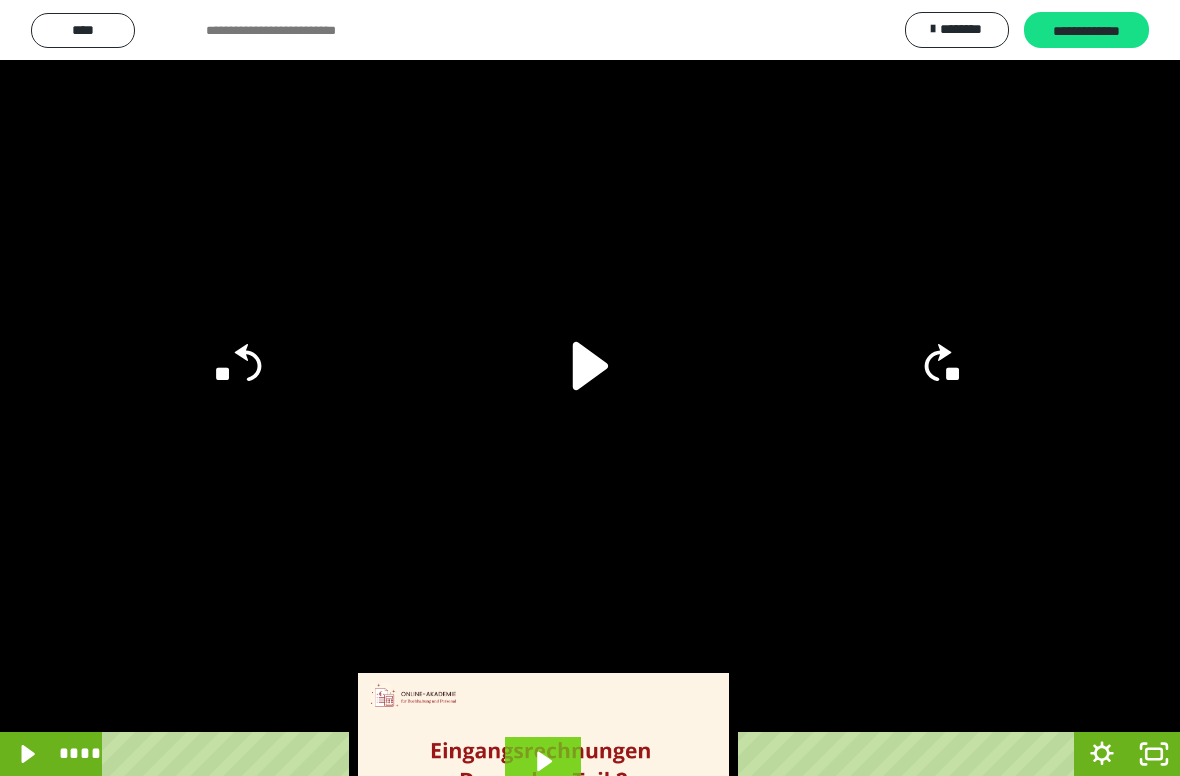 click 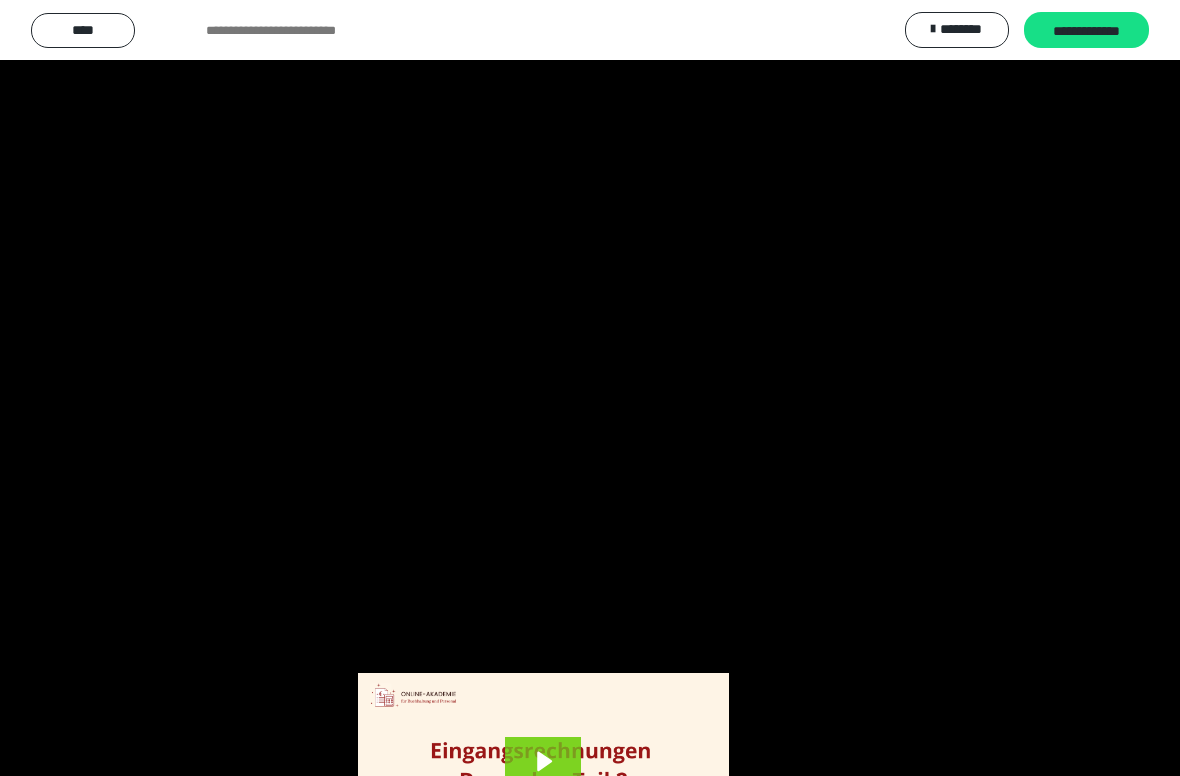 click at bounding box center (590, 388) 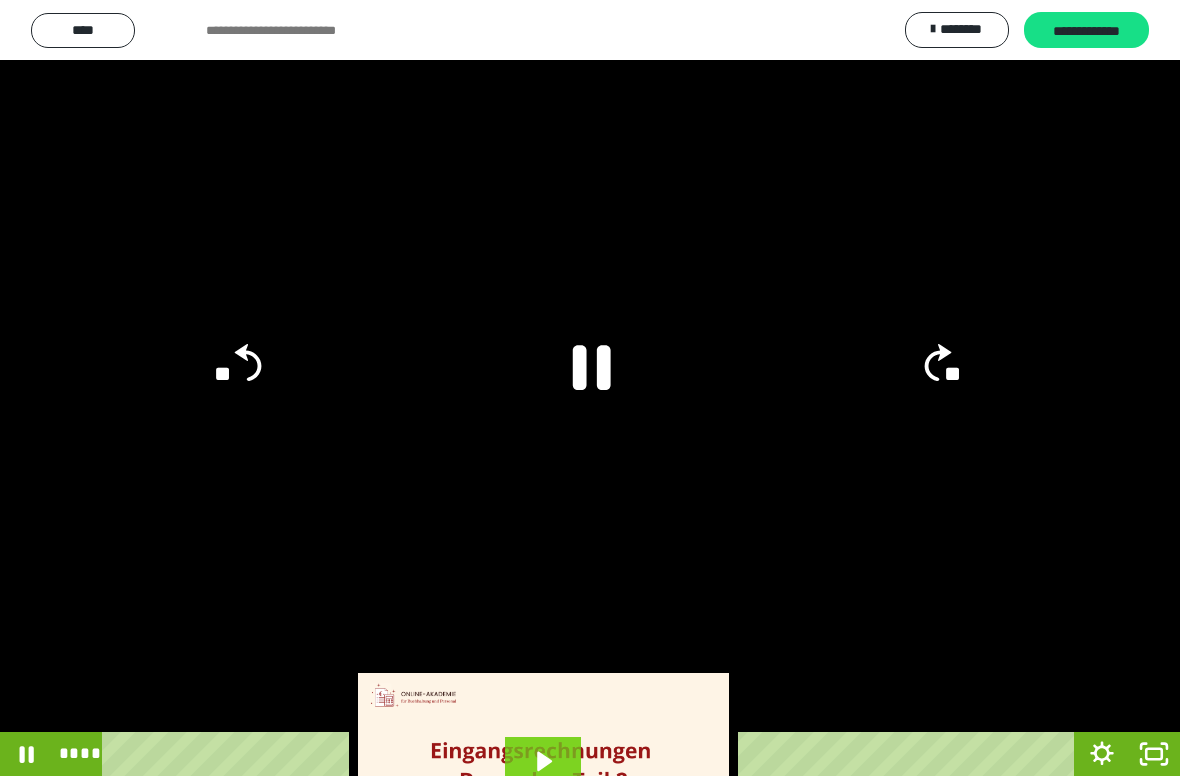 click 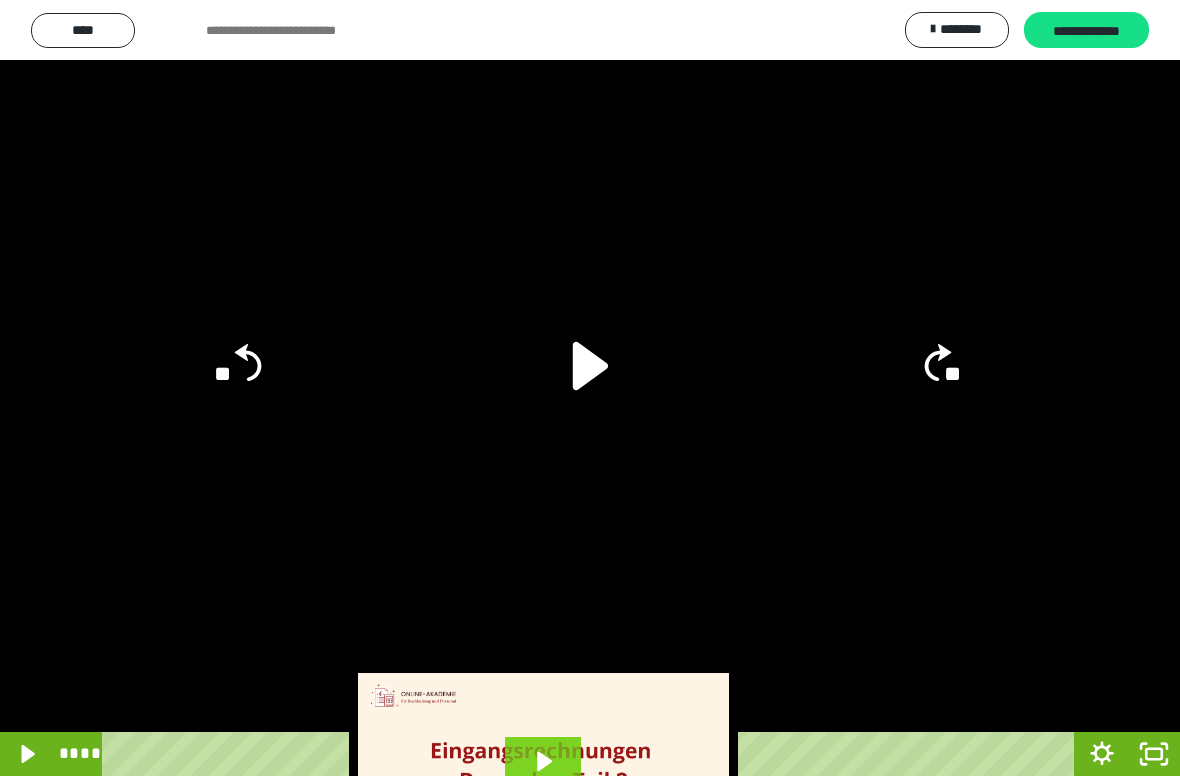 click 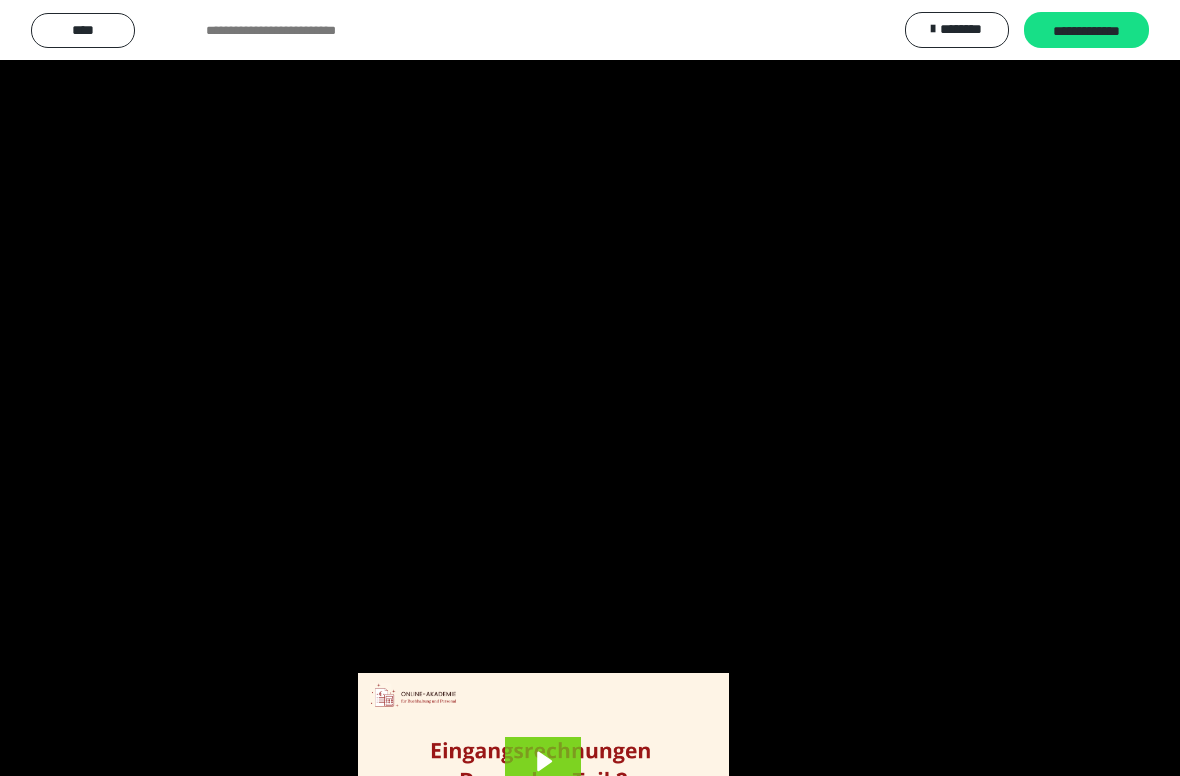 click at bounding box center [590, 388] 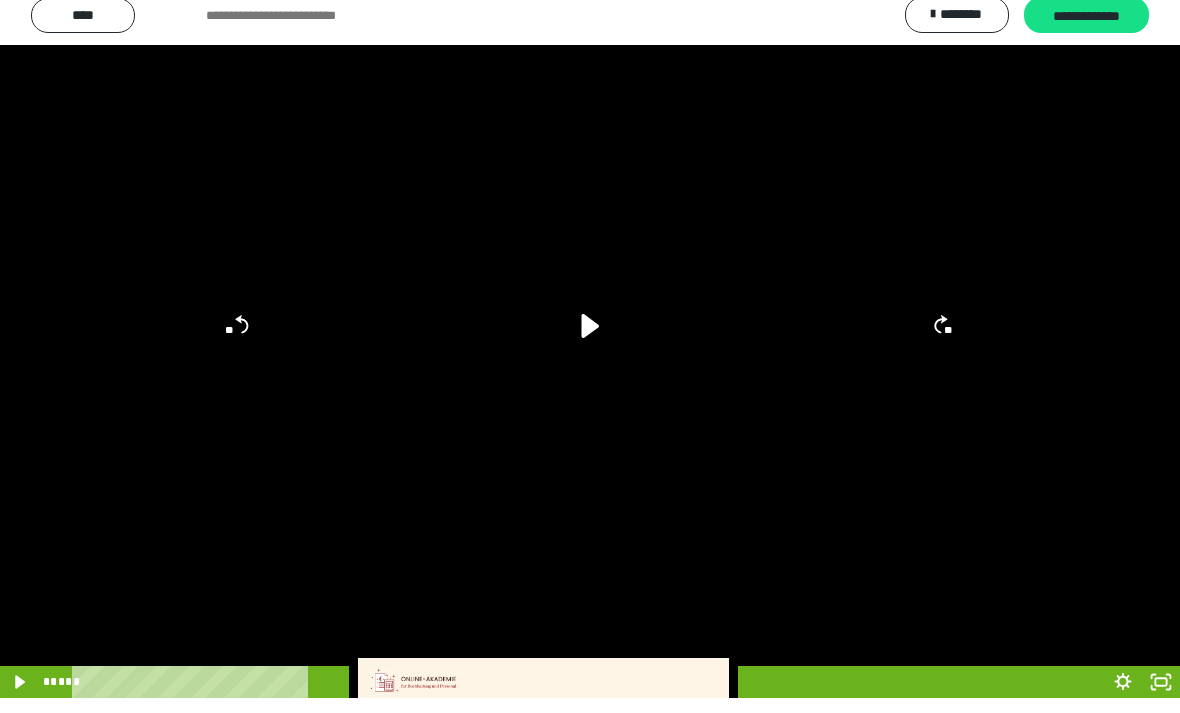 scroll, scrollTop: 102, scrollLeft: 0, axis: vertical 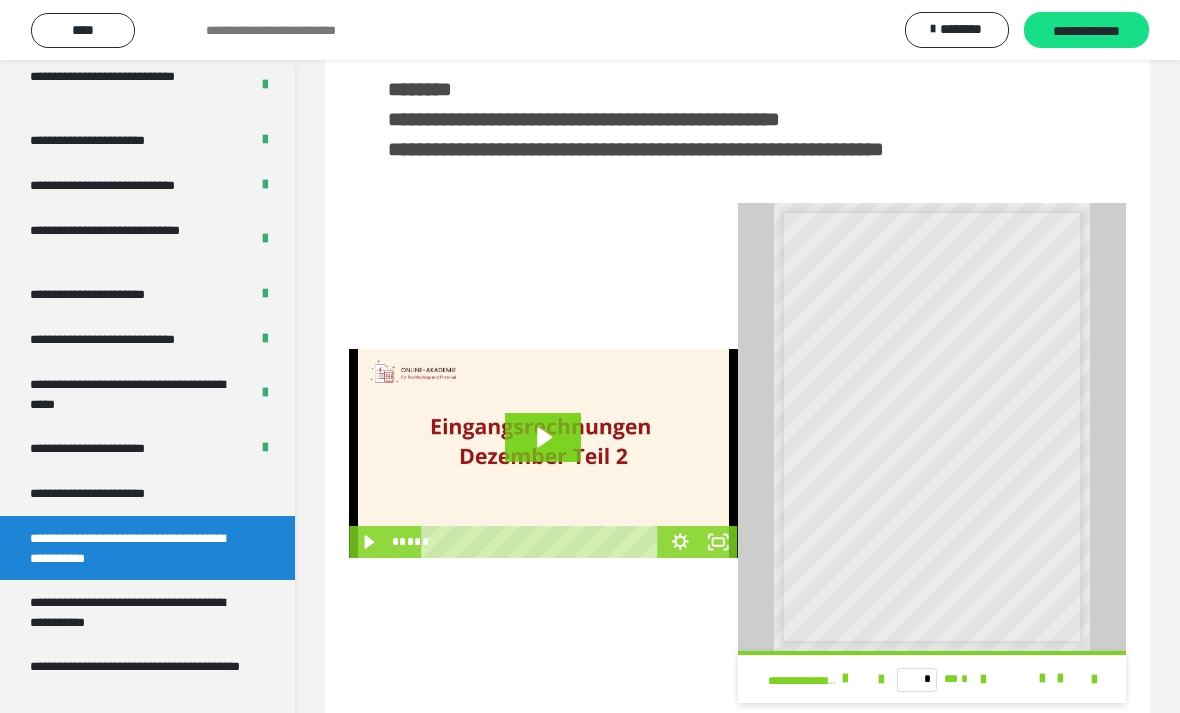 click 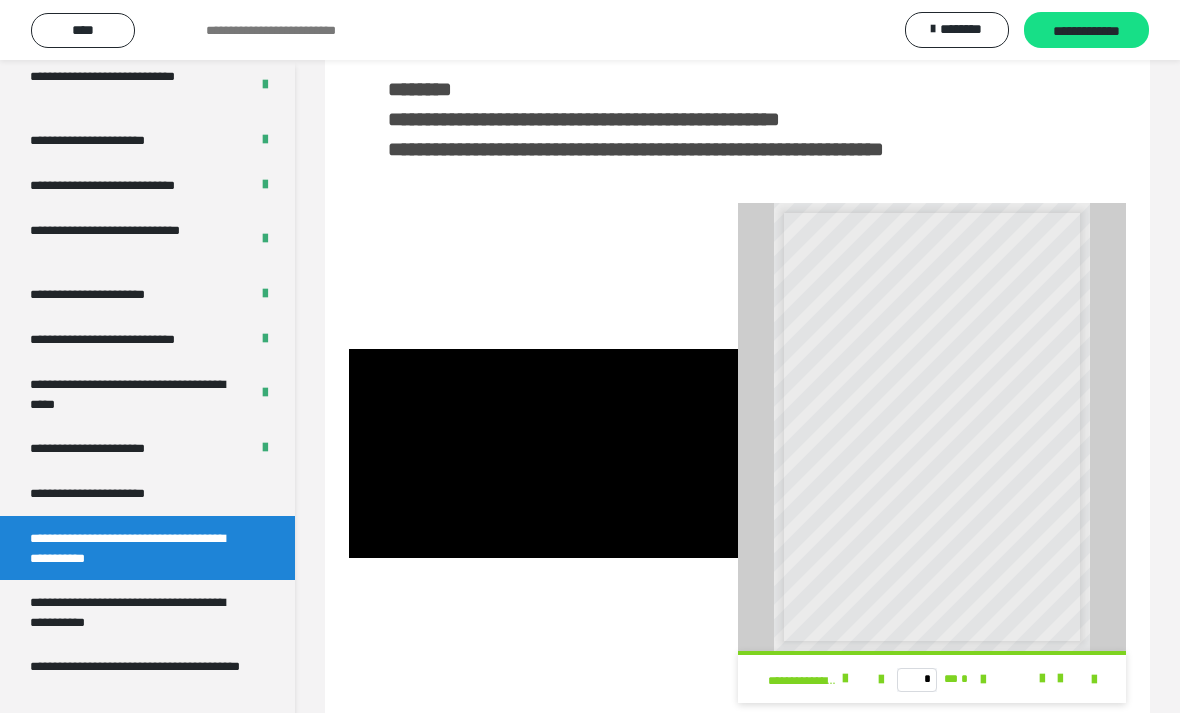 click at bounding box center (543, 453) 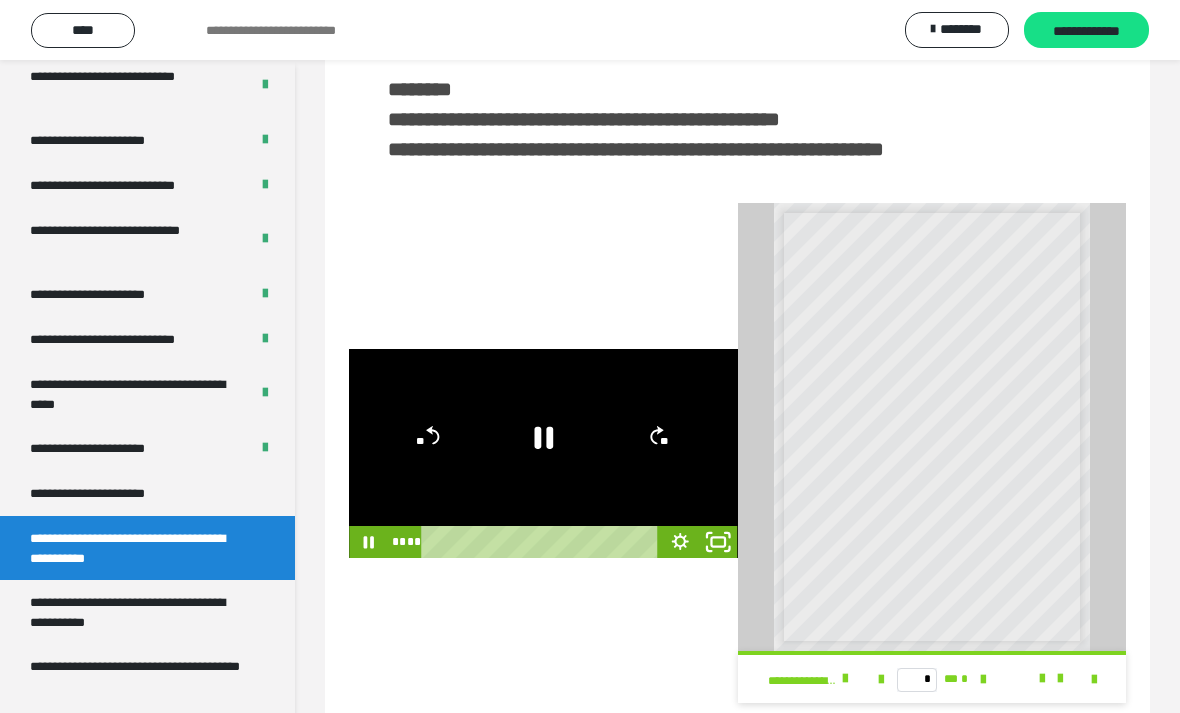 click 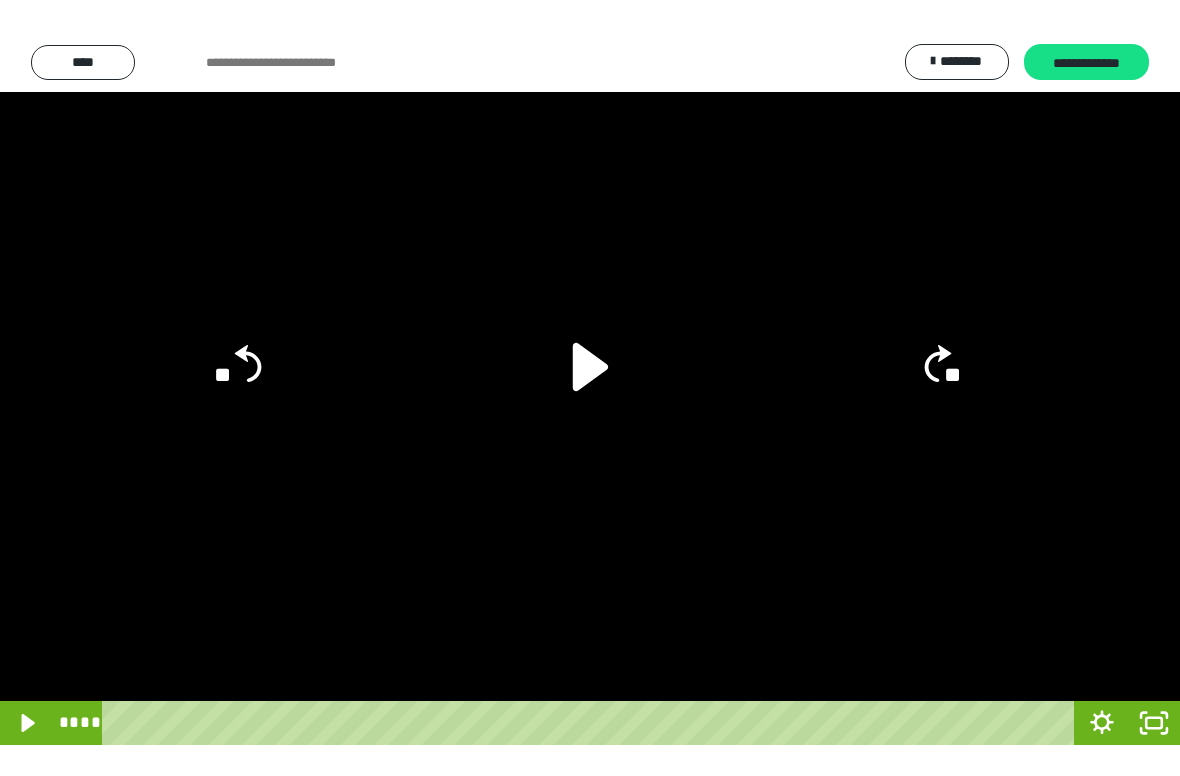 scroll, scrollTop: 0, scrollLeft: 0, axis: both 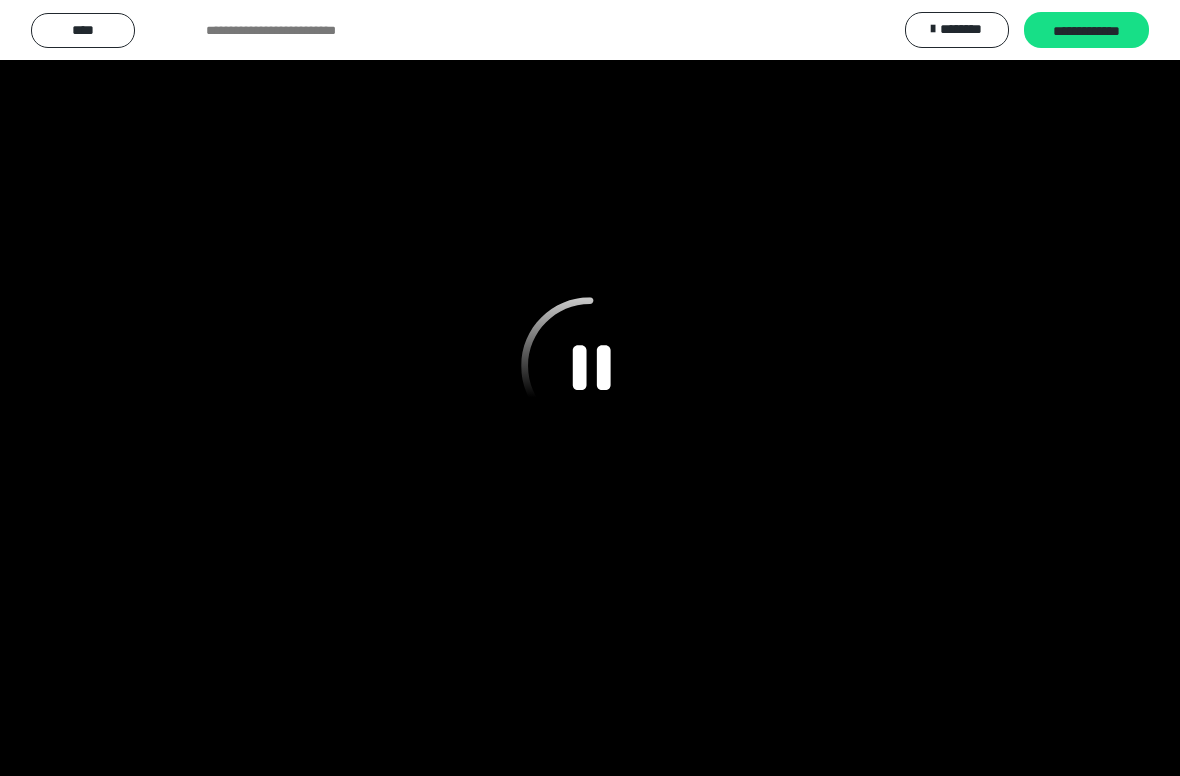 click at bounding box center (590, 388) 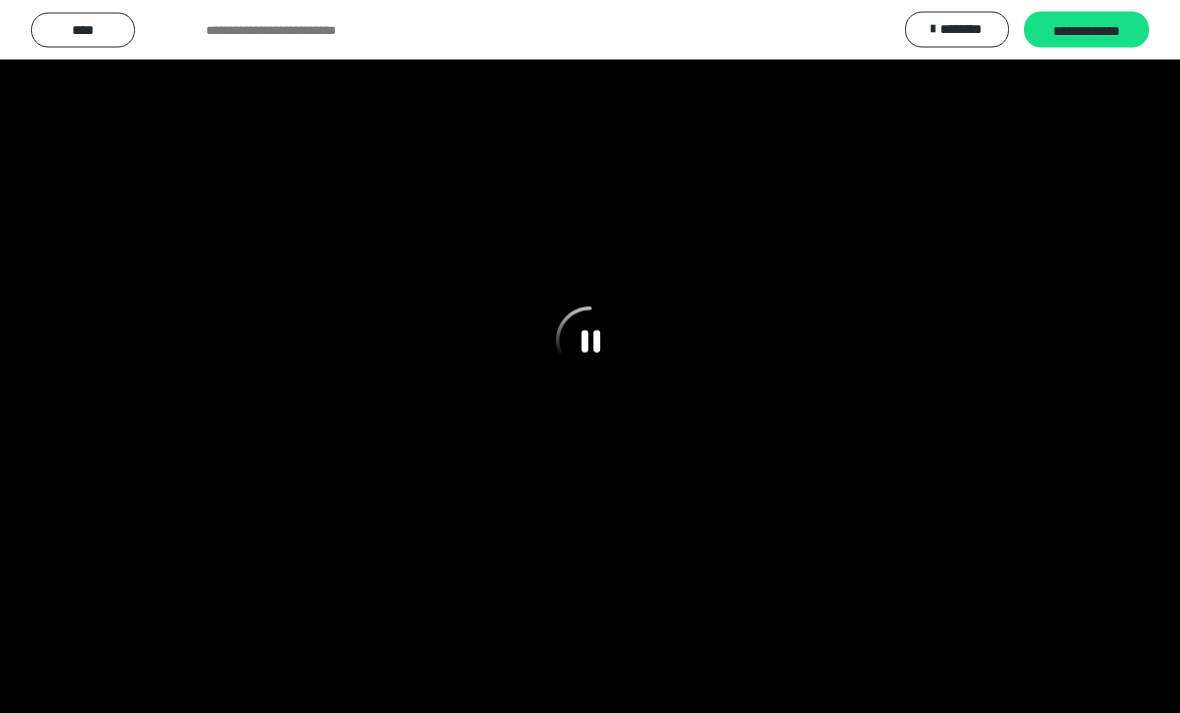 scroll, scrollTop: 57, scrollLeft: 0, axis: vertical 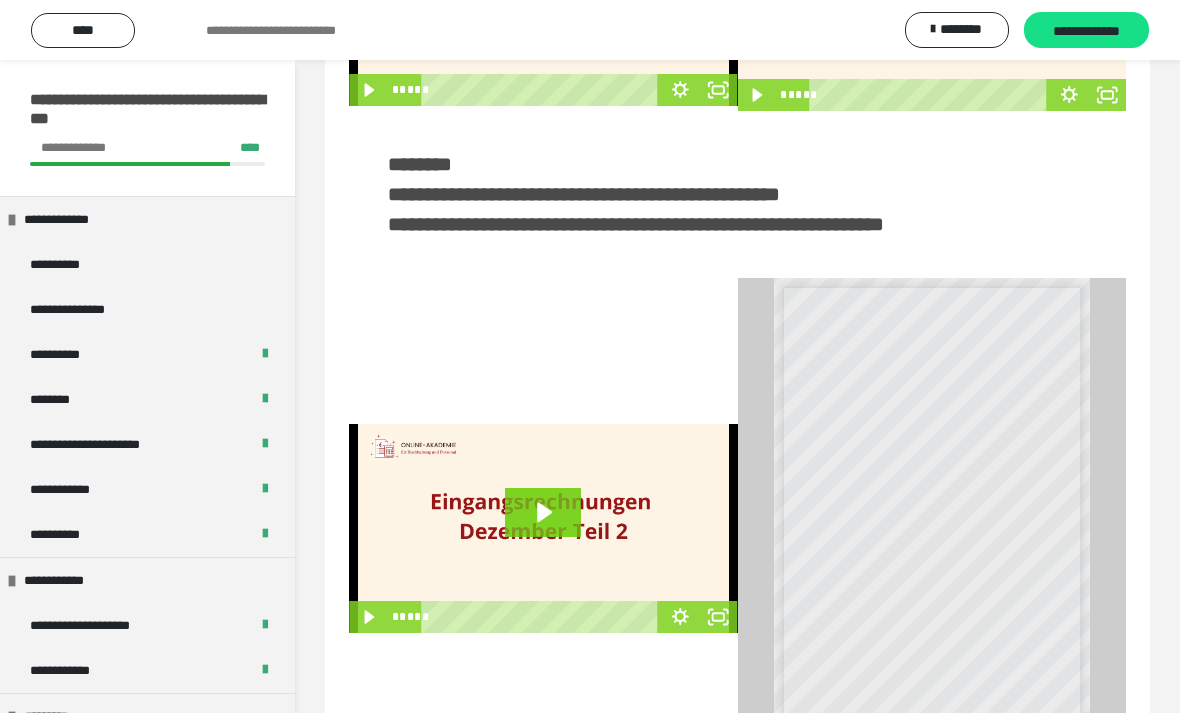 click 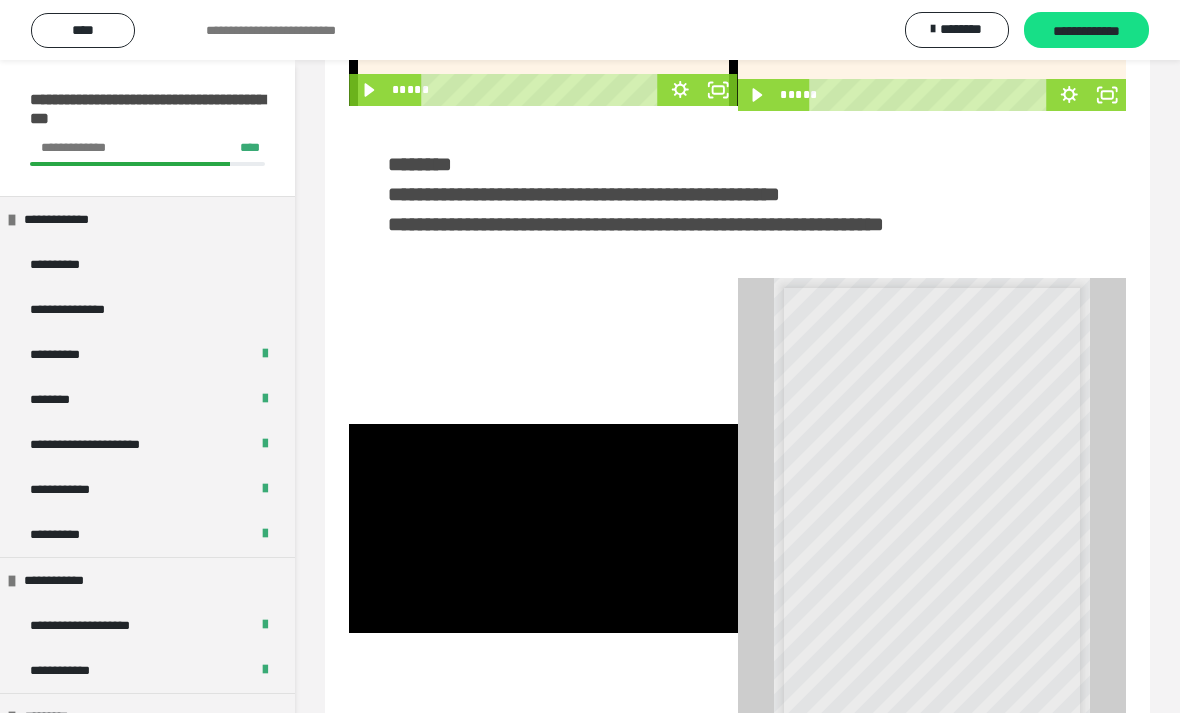 click at bounding box center [543, 528] 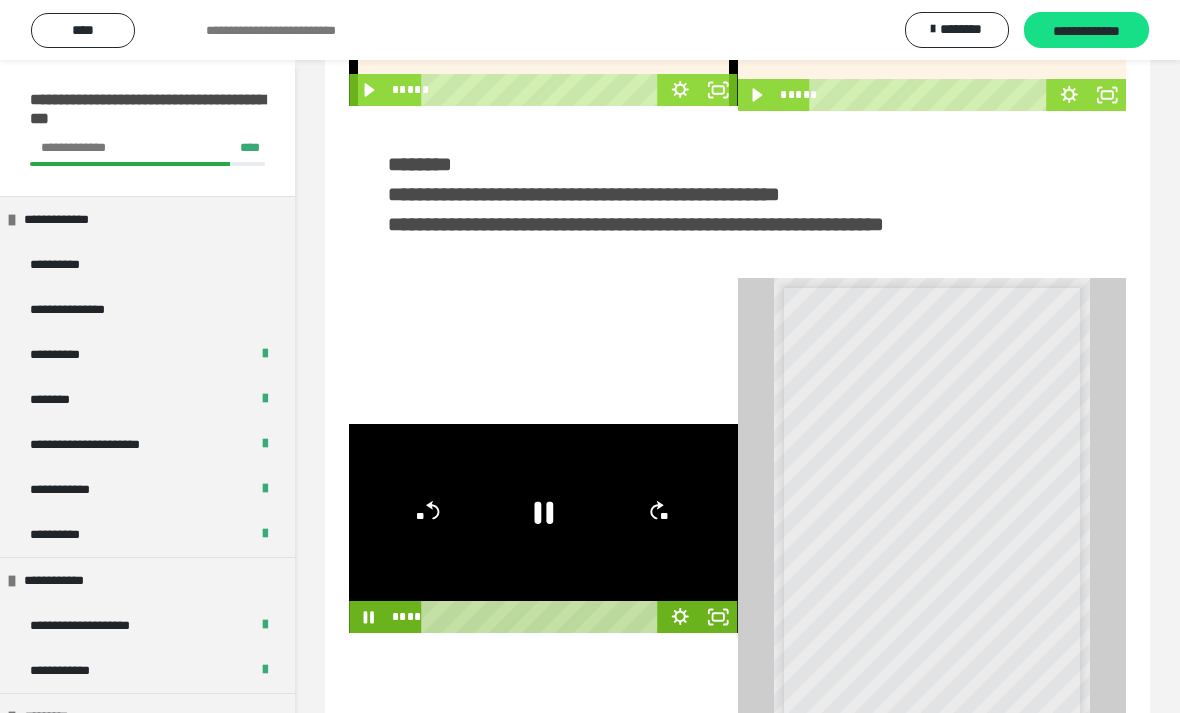 click 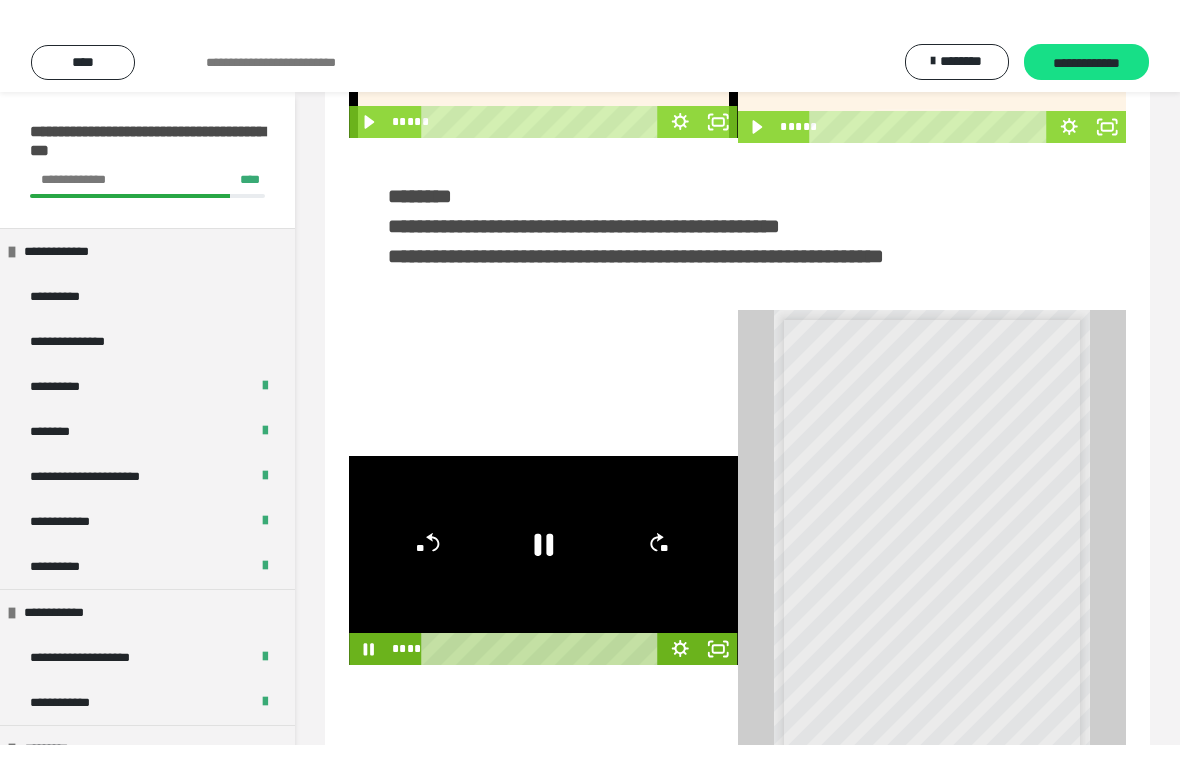 scroll, scrollTop: 0, scrollLeft: 0, axis: both 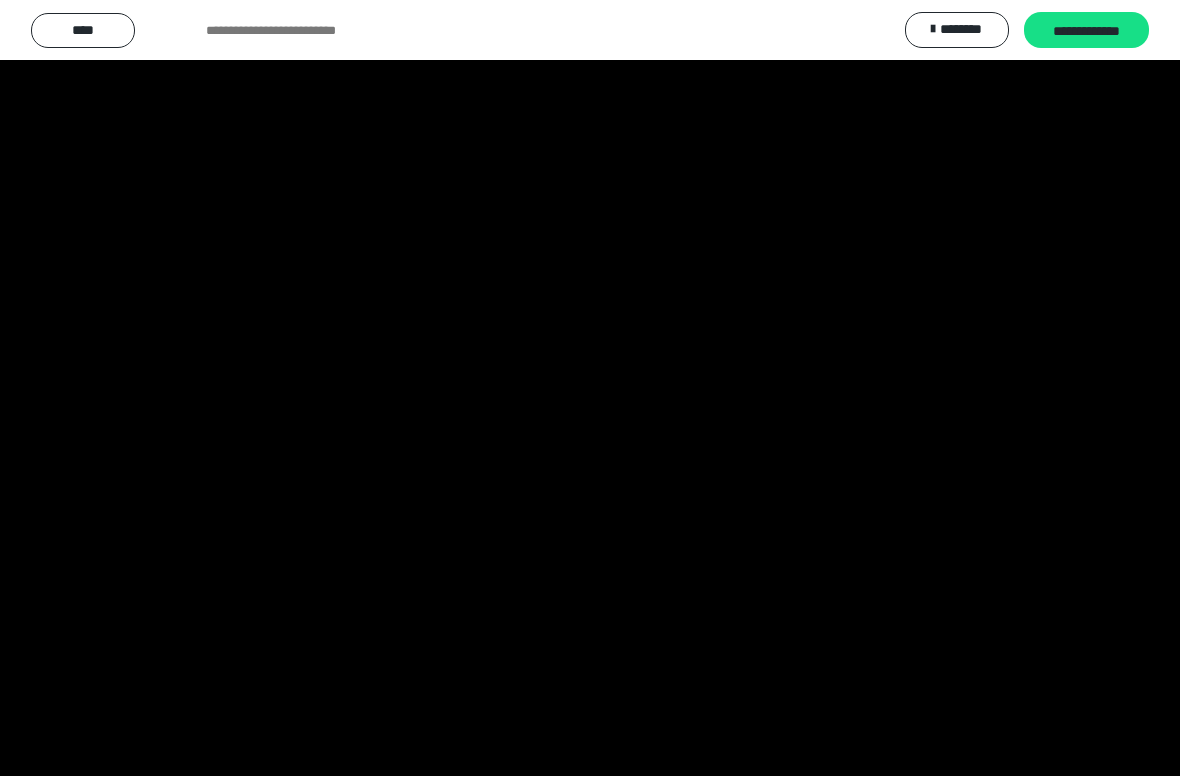 click at bounding box center (590, 388) 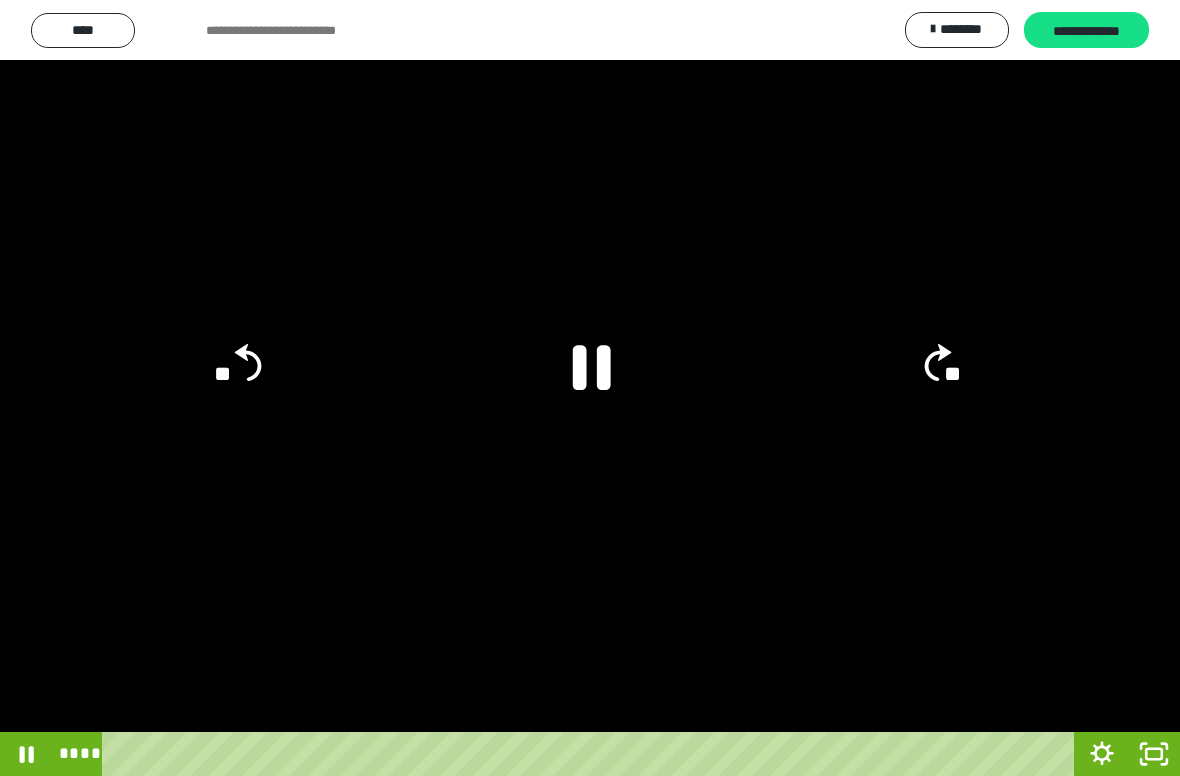 click 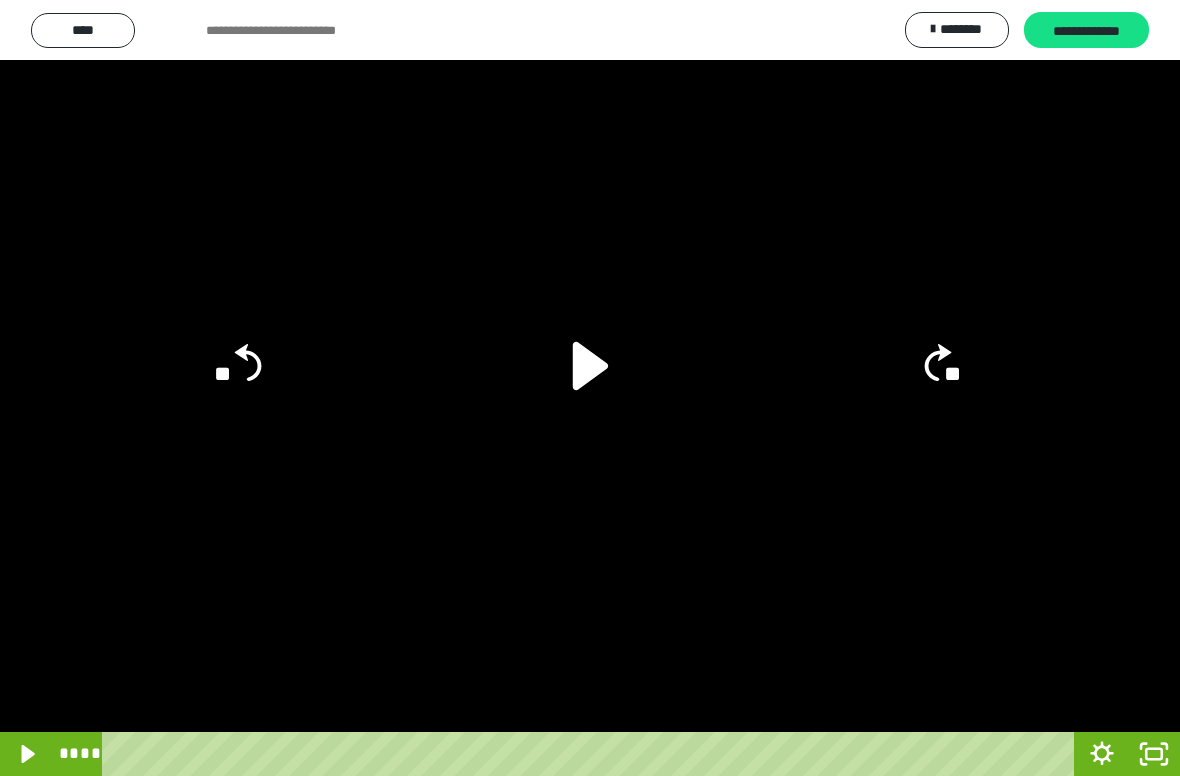 click 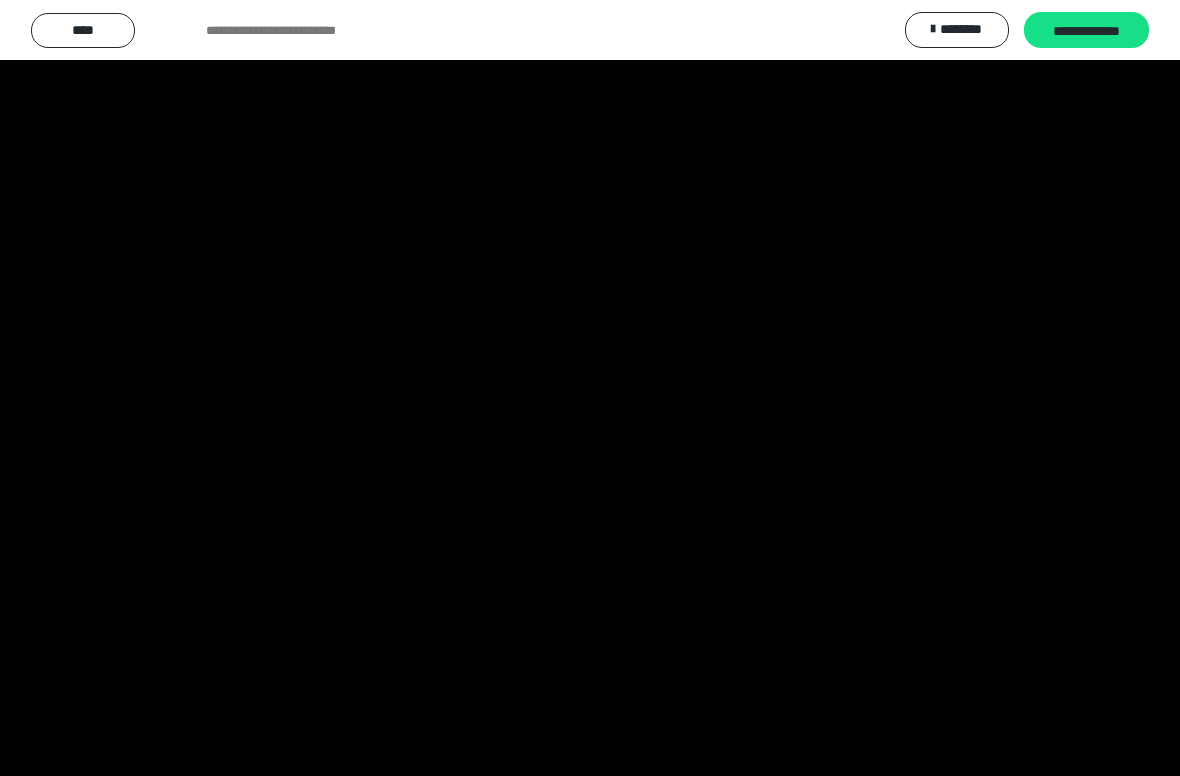 click at bounding box center (590, 388) 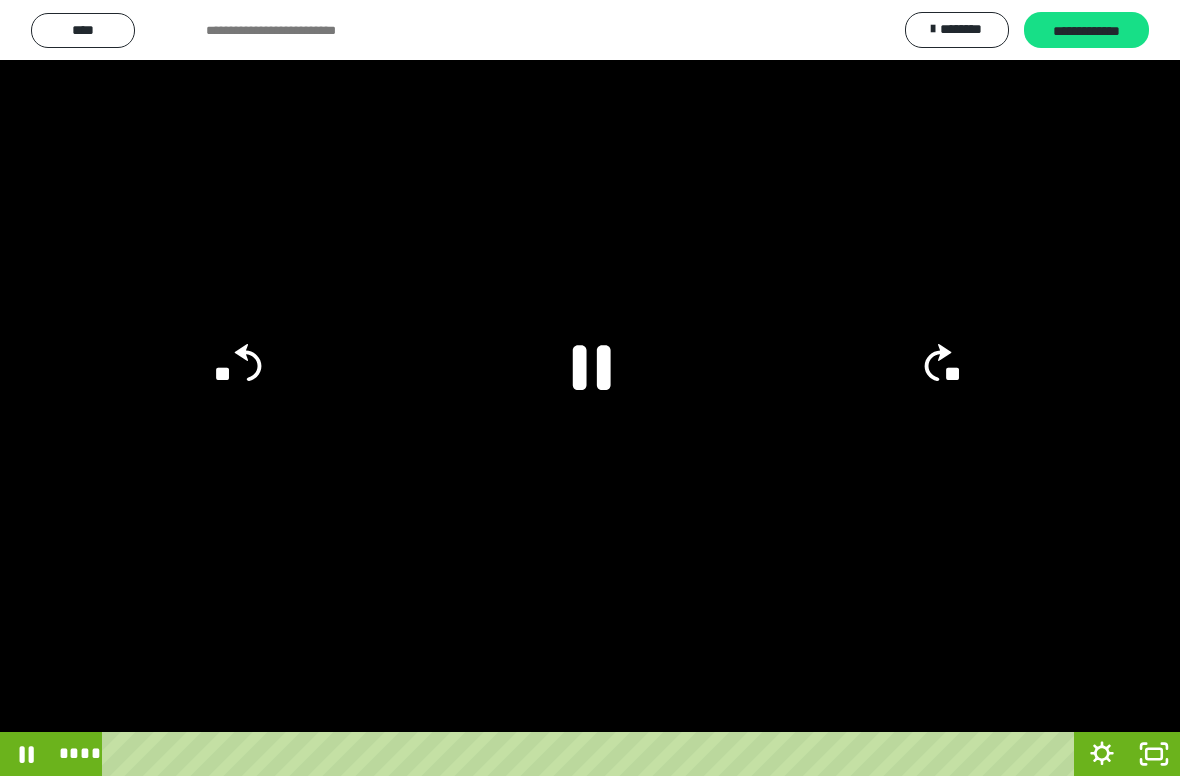 click at bounding box center [590, 388] 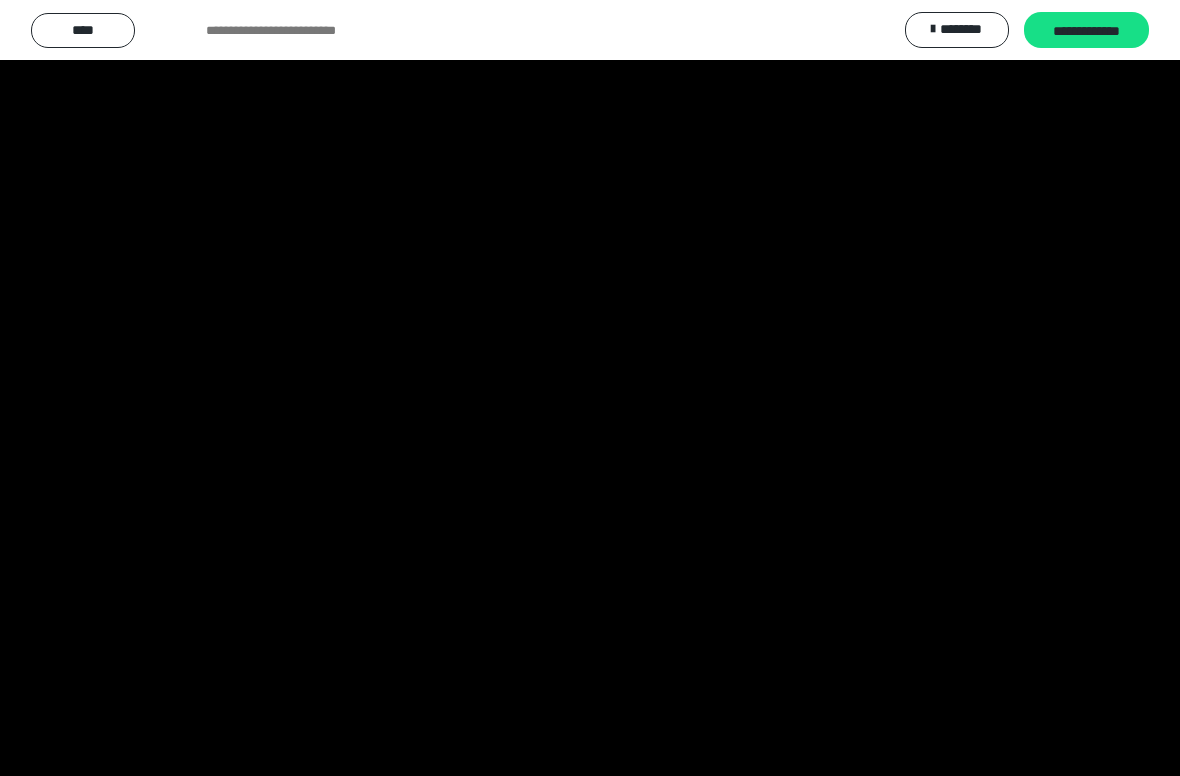 click at bounding box center (590, 388) 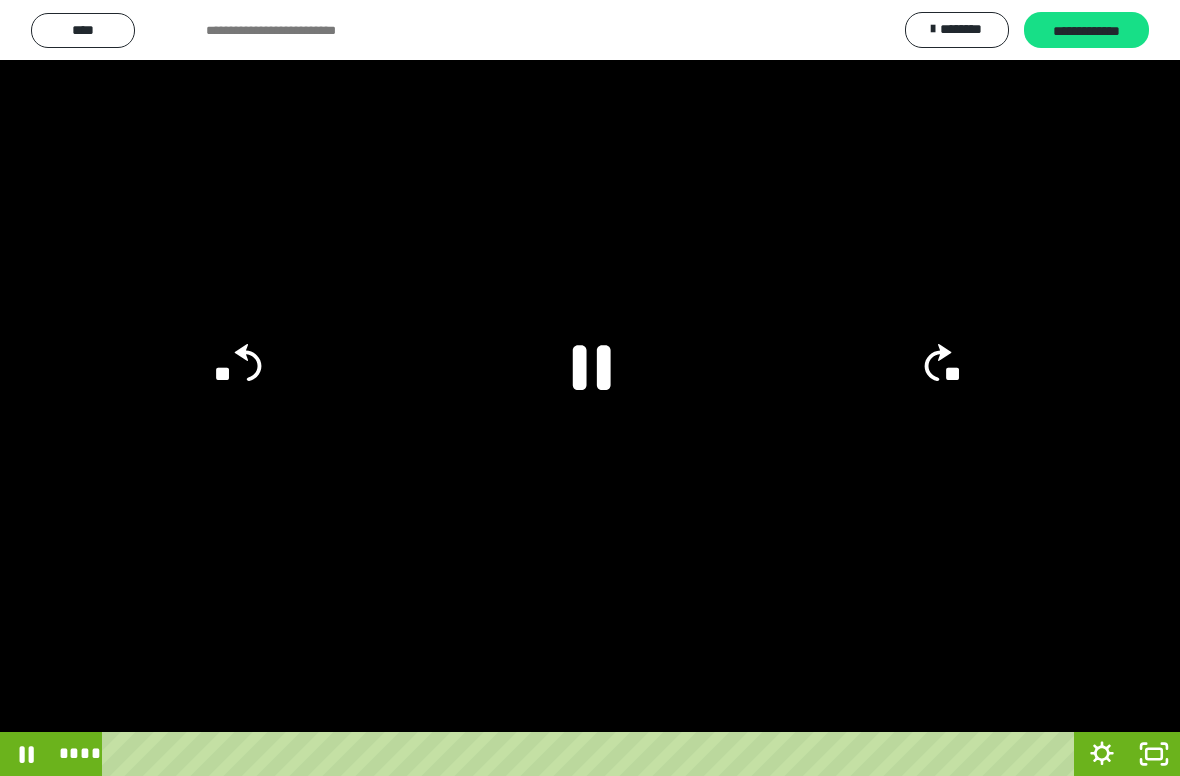 click on "**" 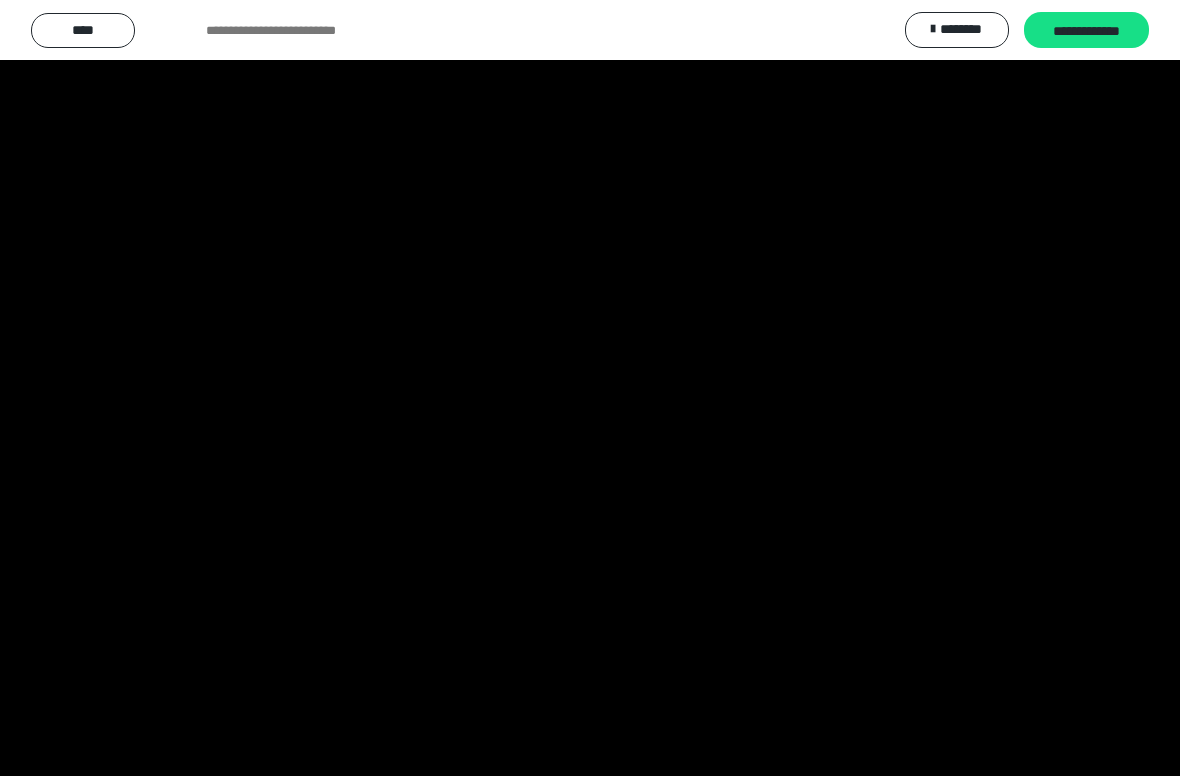 click at bounding box center (590, 388) 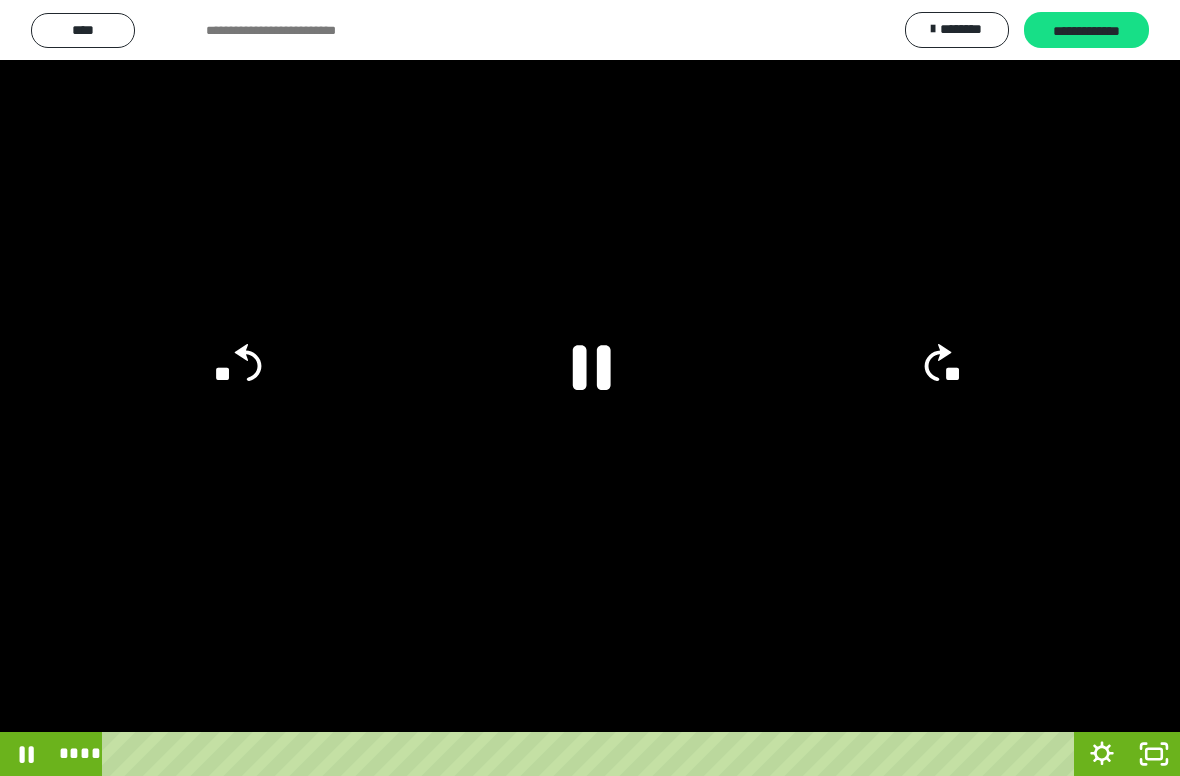 click 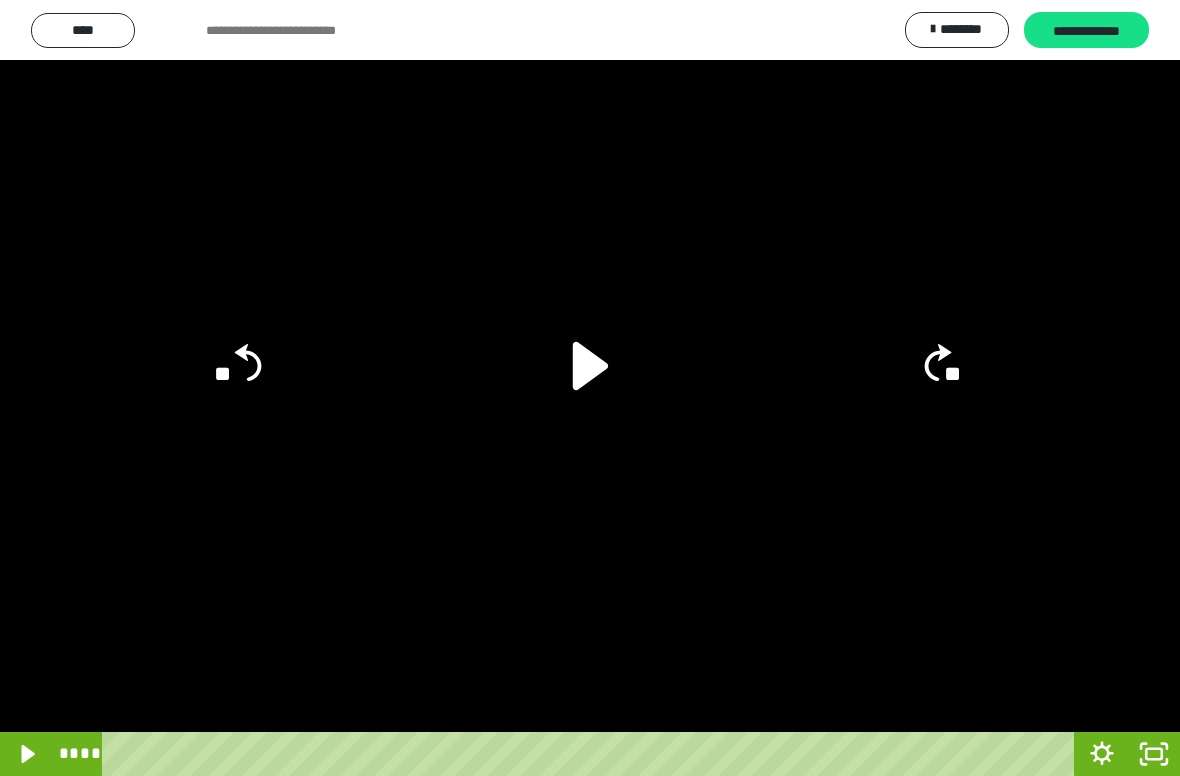 click 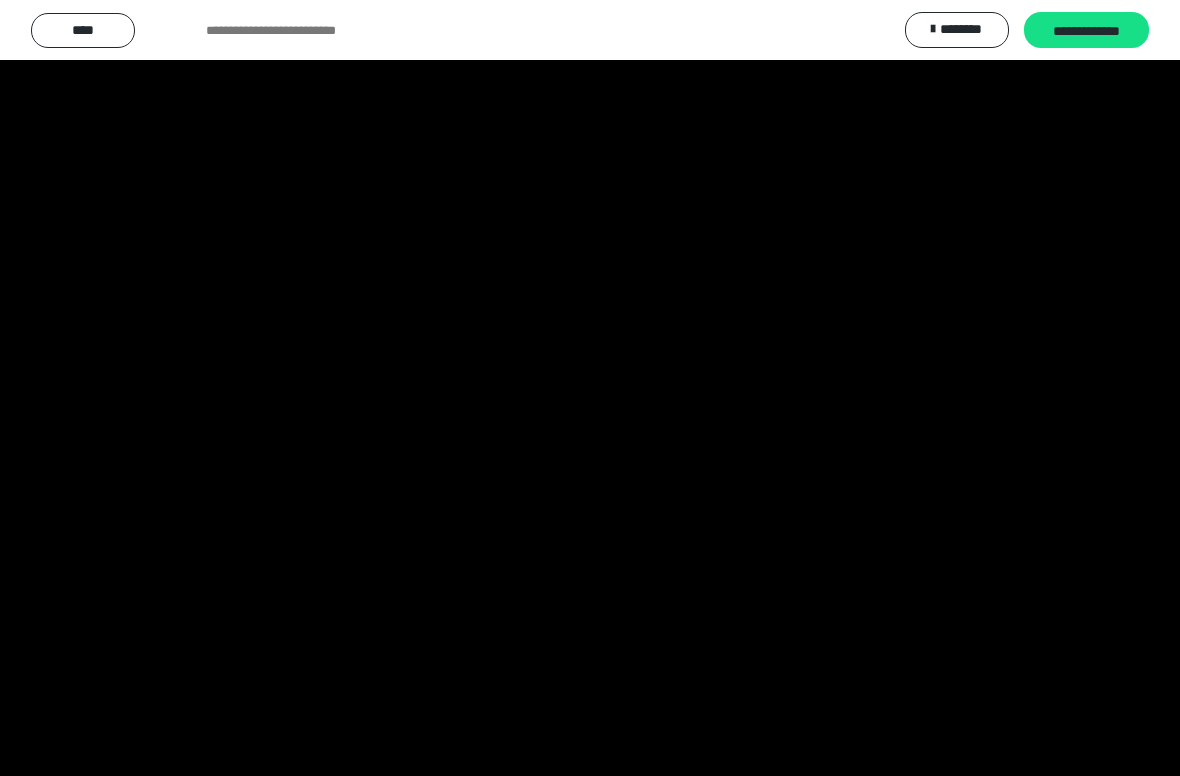 click at bounding box center (590, 388) 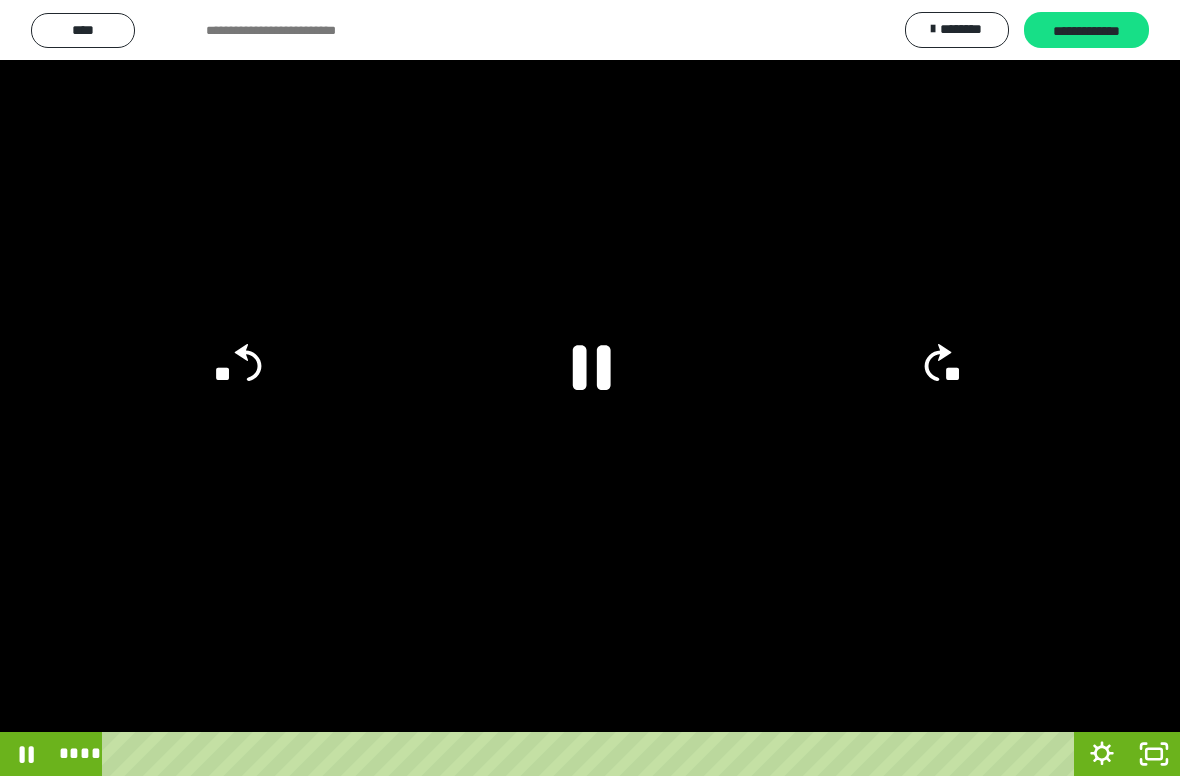 click on "**" 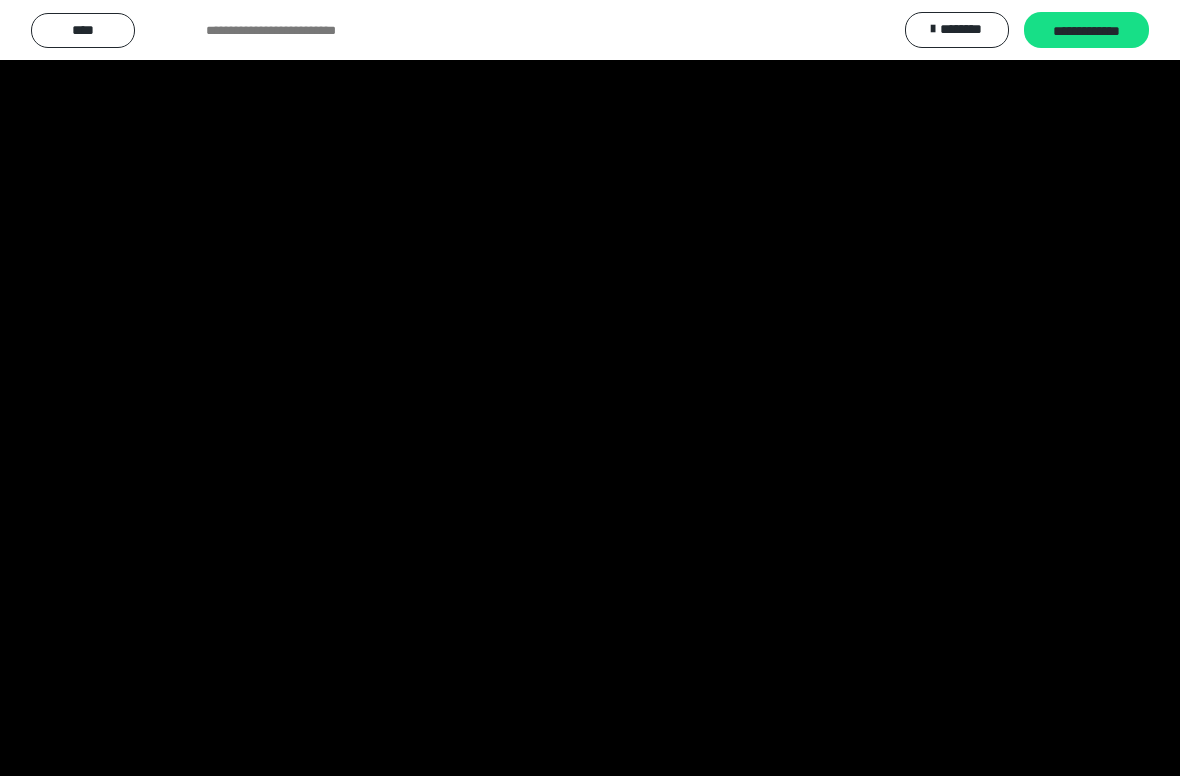 click at bounding box center (590, 388) 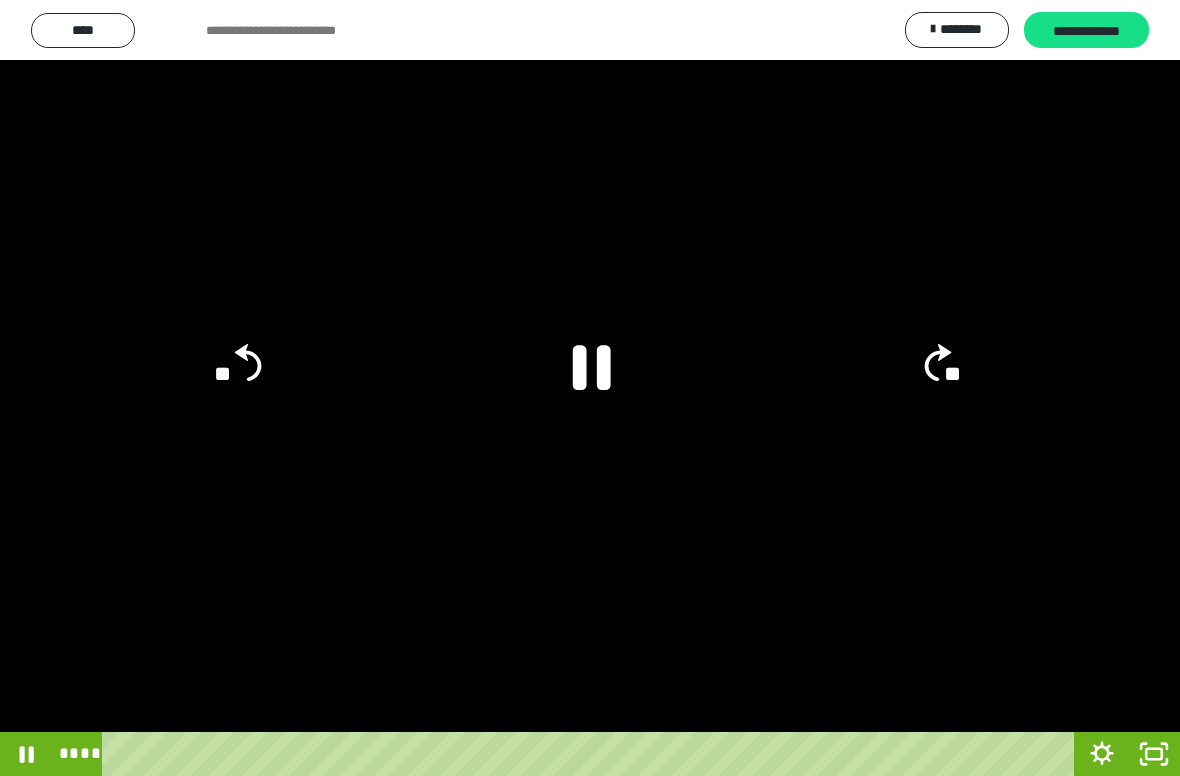 click on "**" 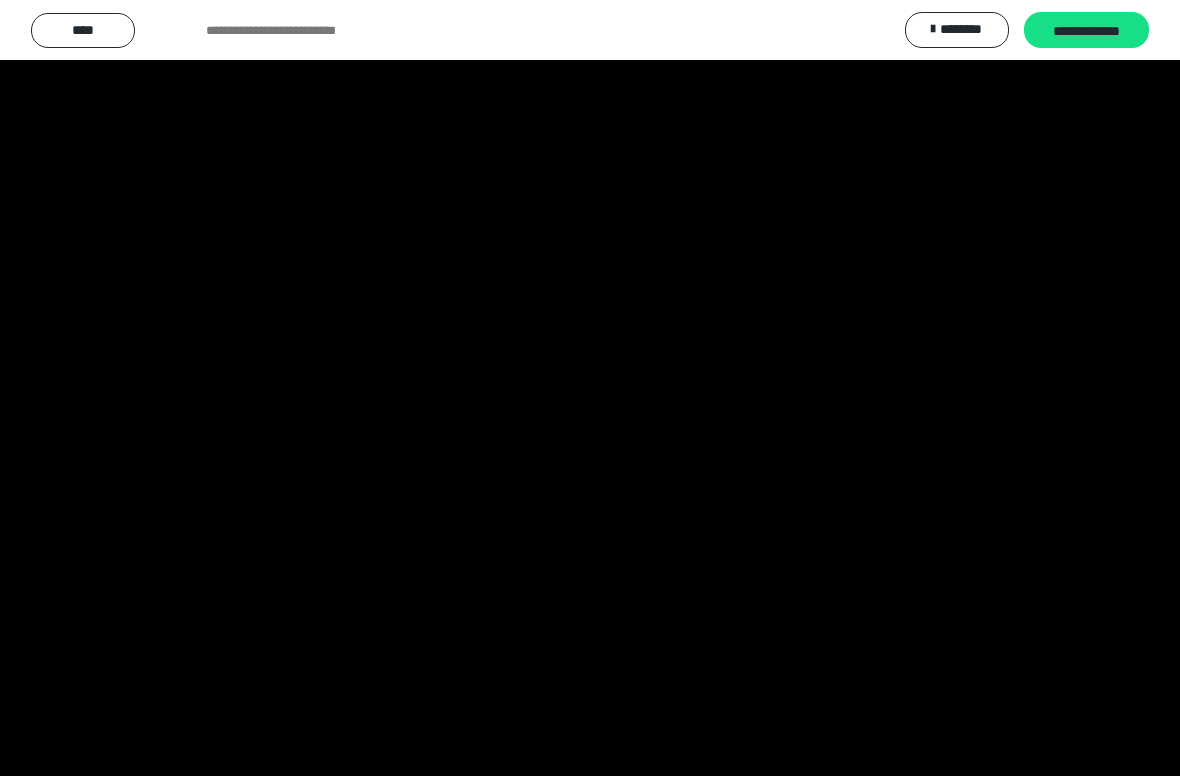 click at bounding box center (590, 388) 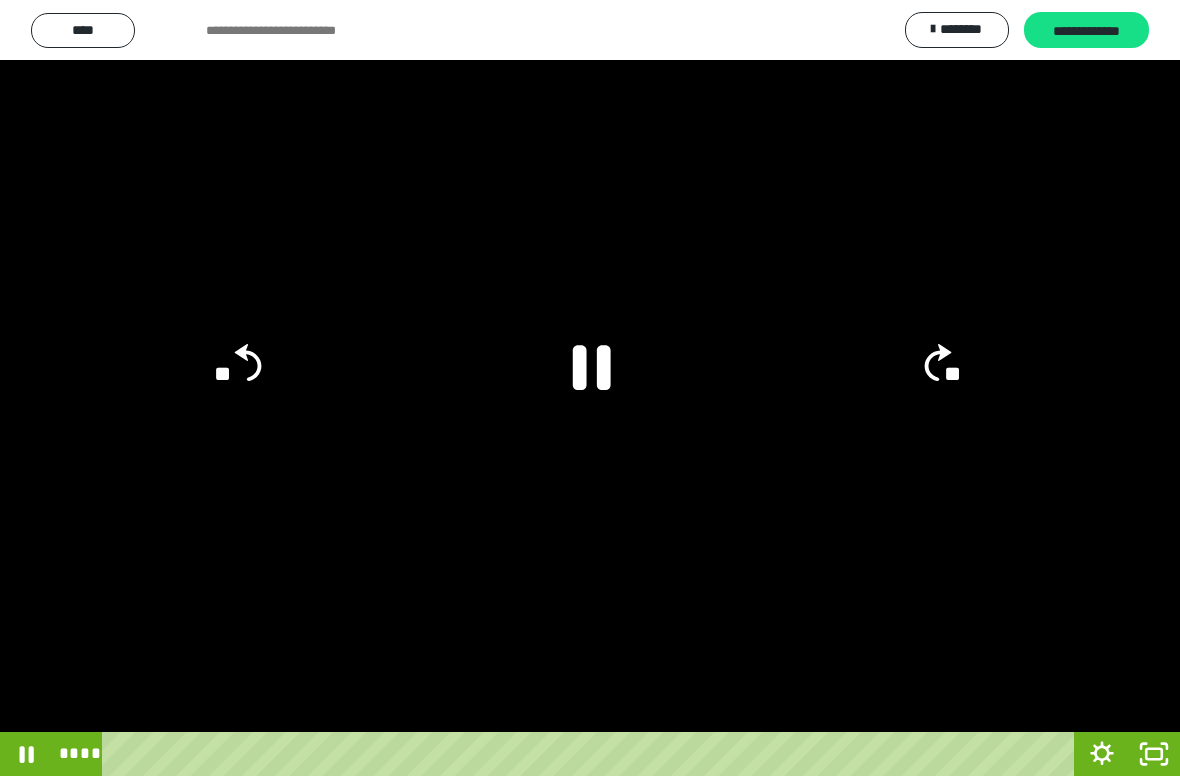 click 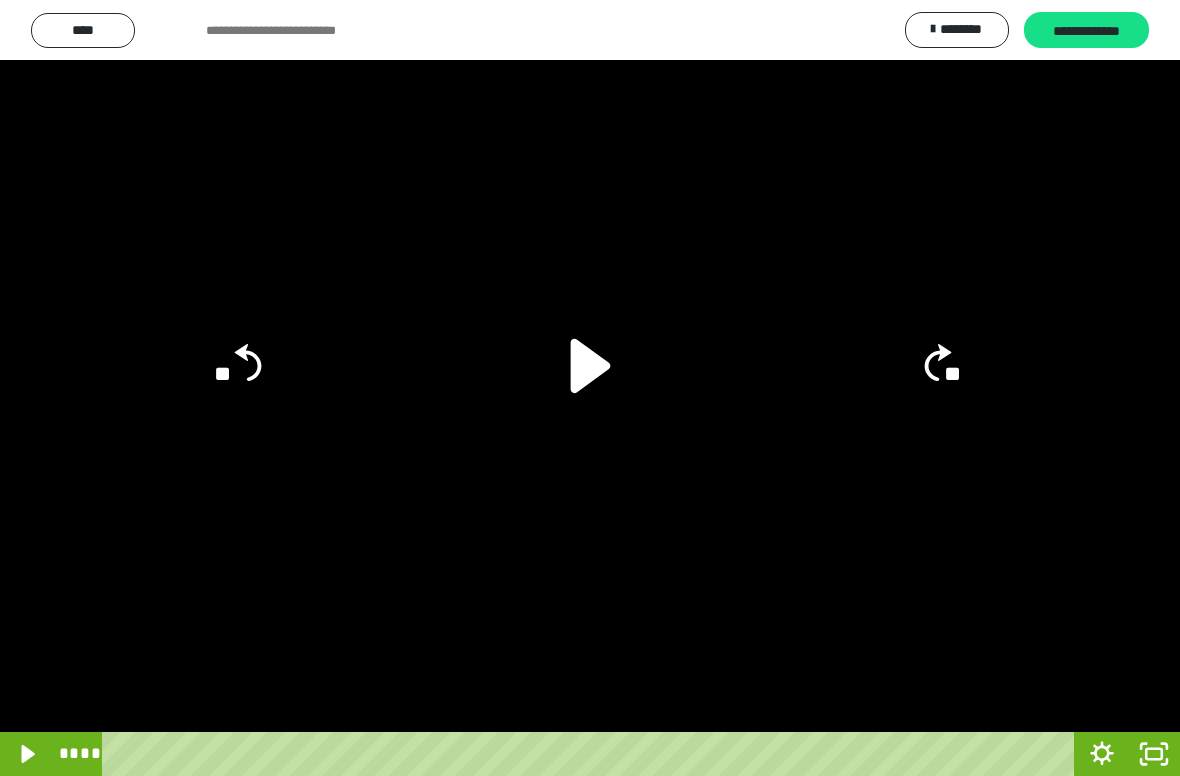 click 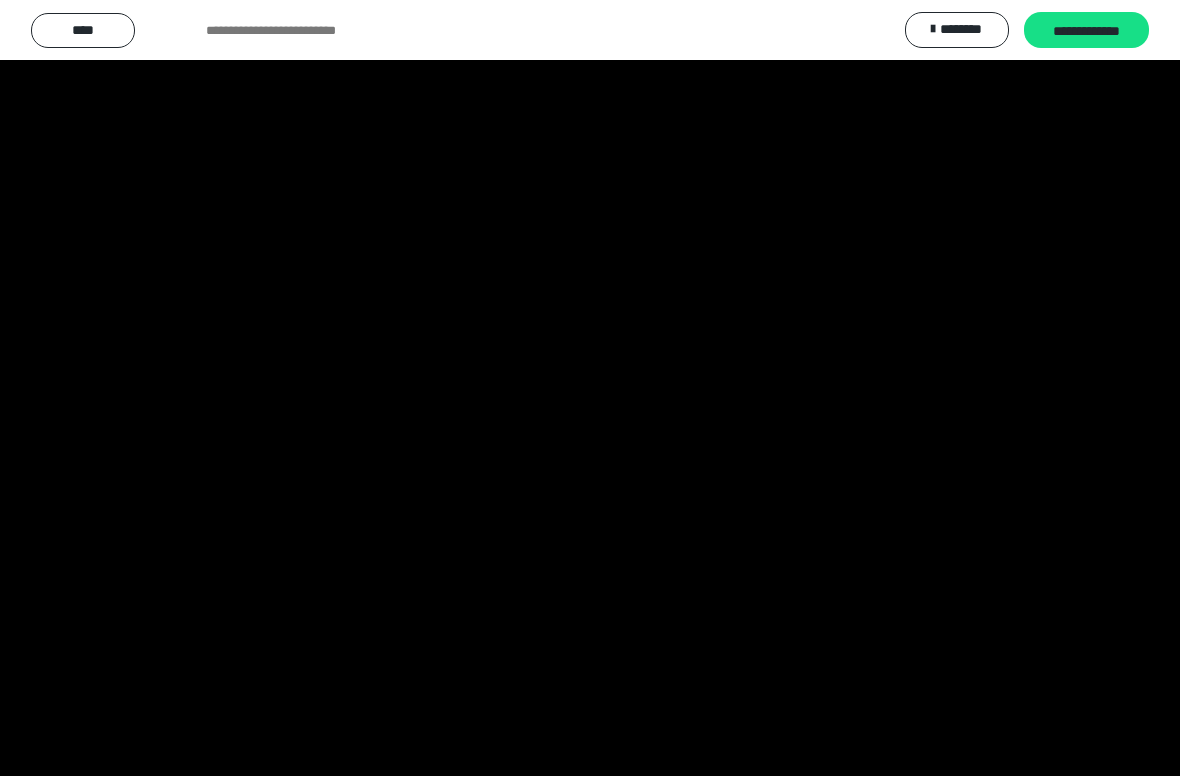 click at bounding box center (590, 388) 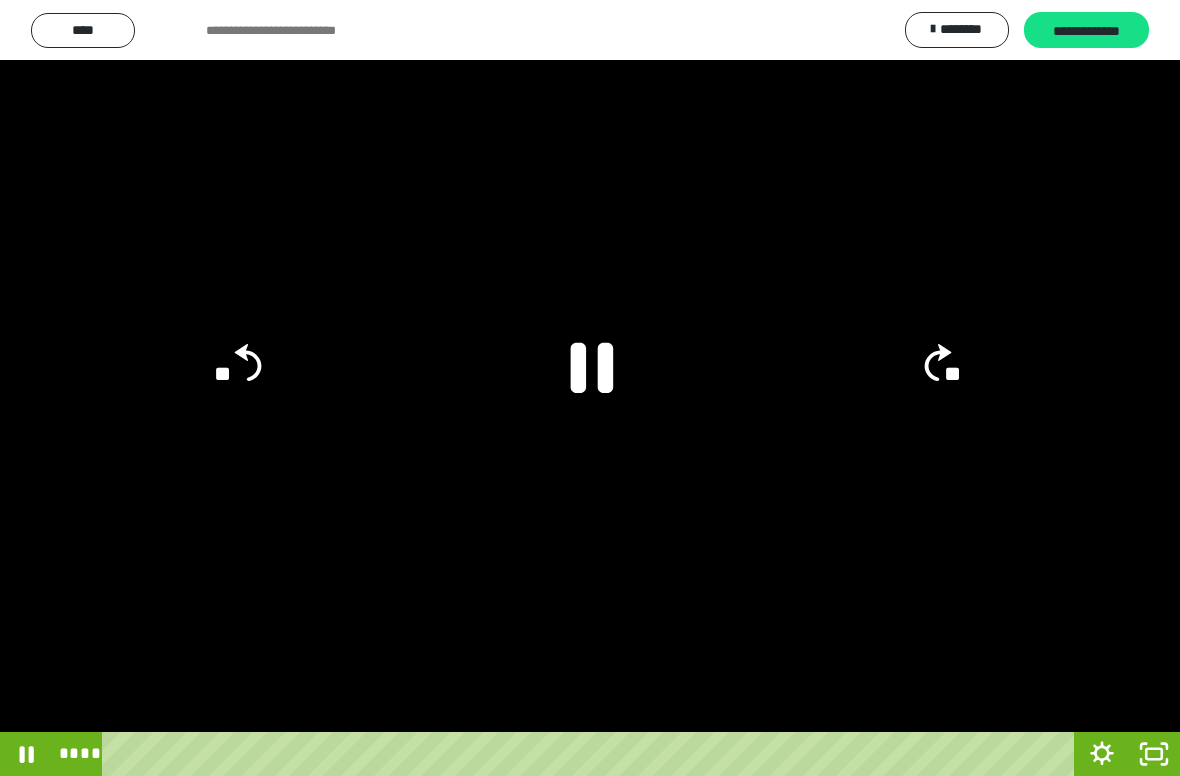 click 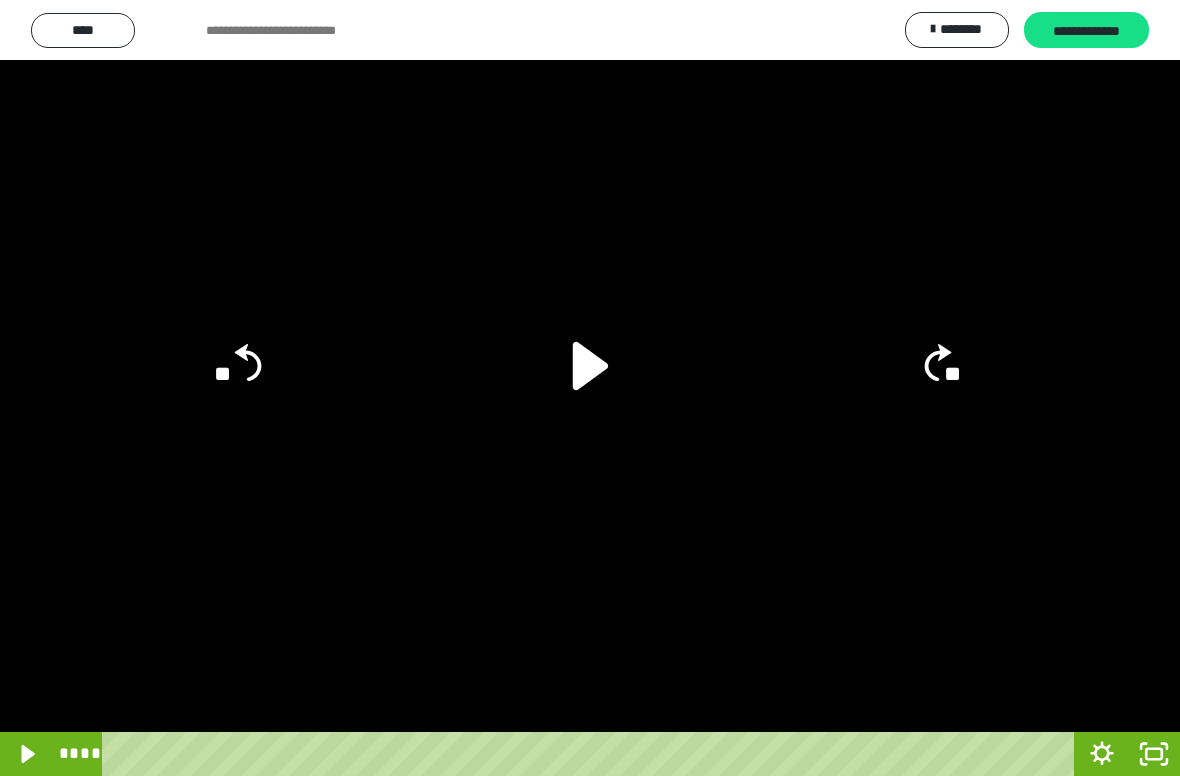 click 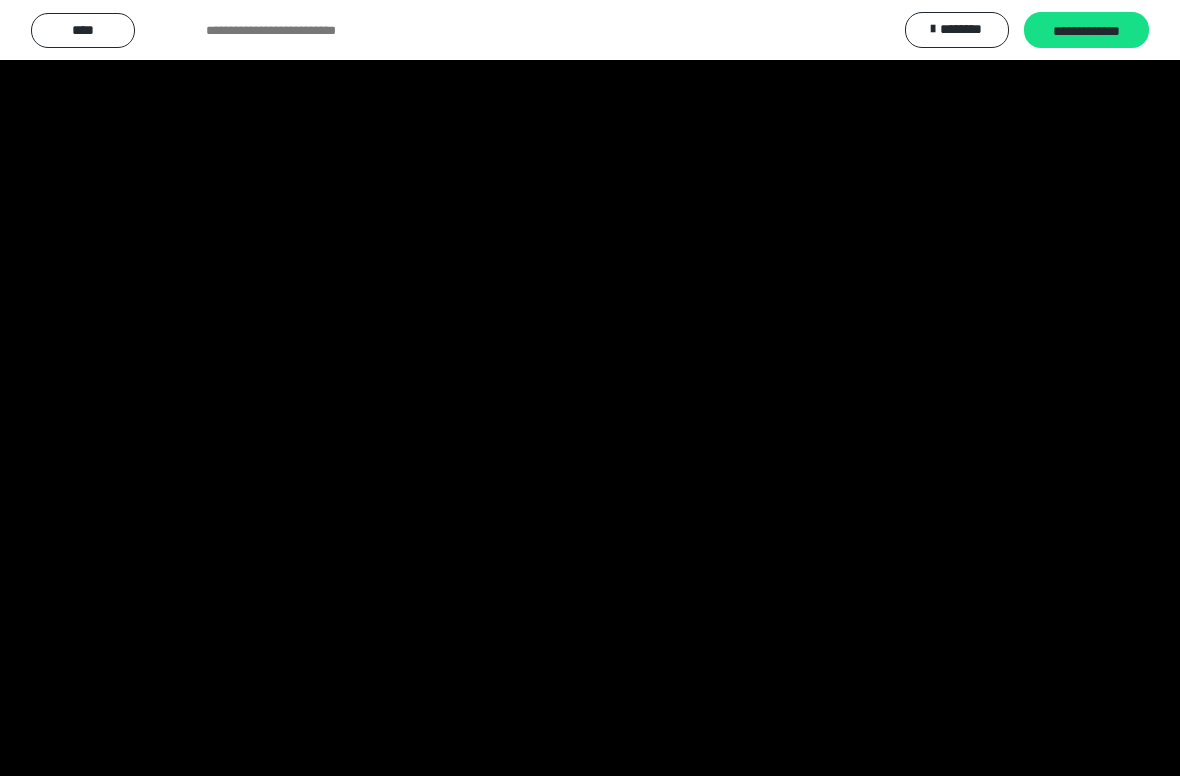click at bounding box center [590, 388] 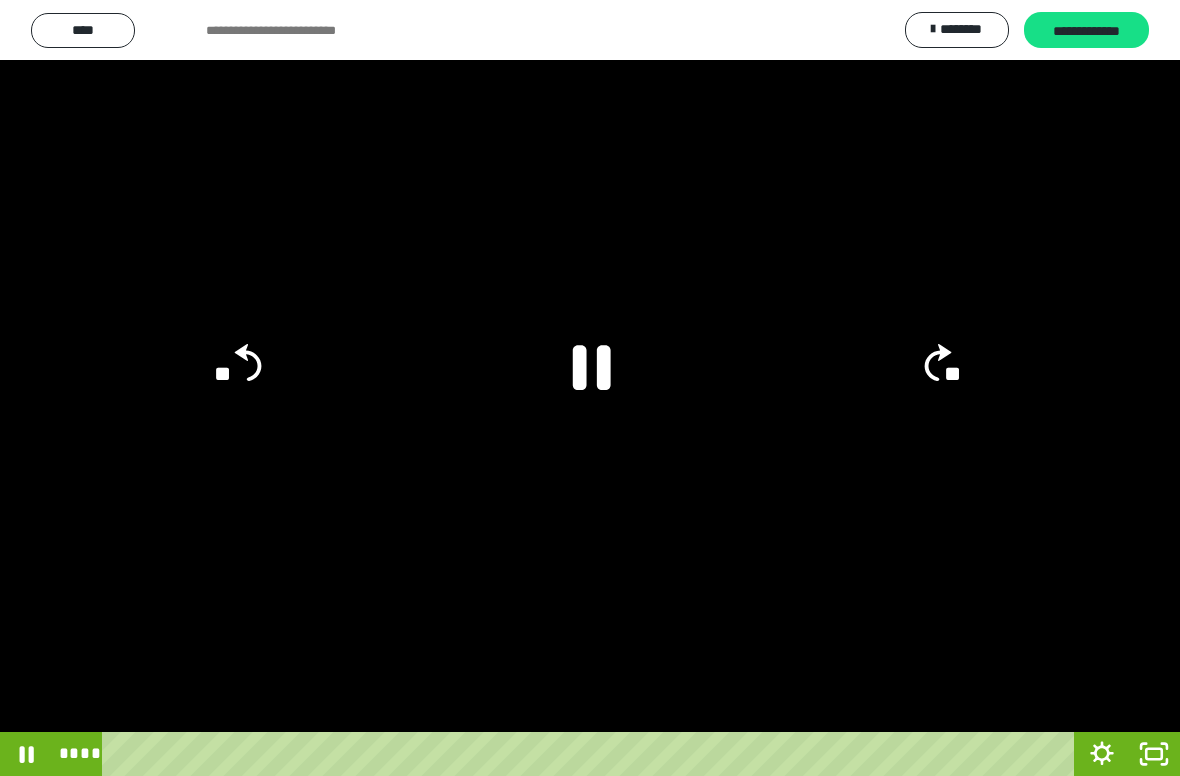 click 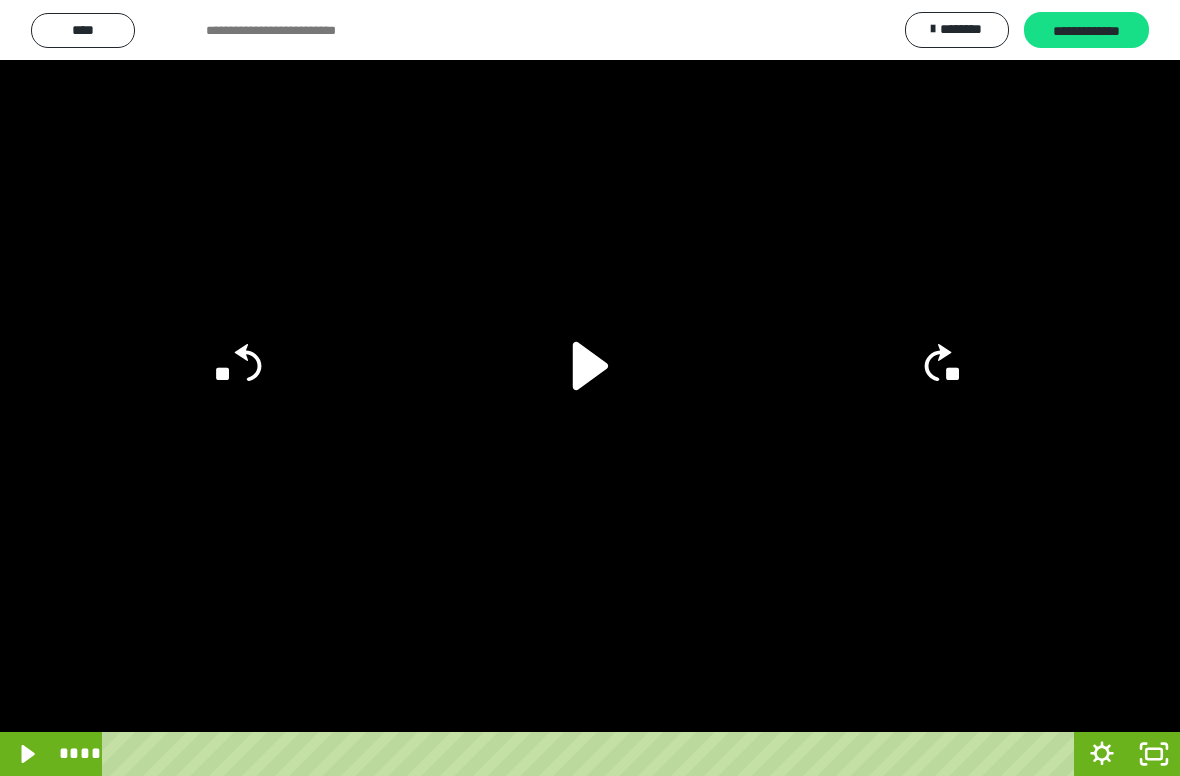 click 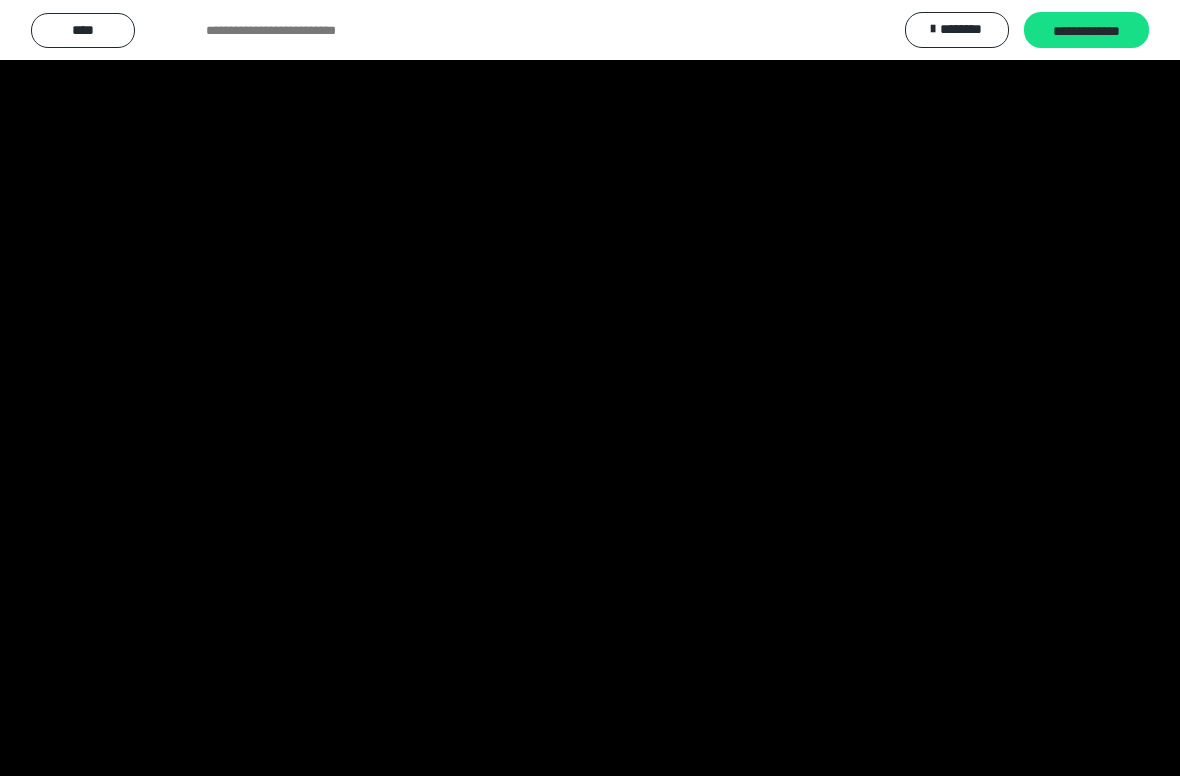 click at bounding box center (590, 388) 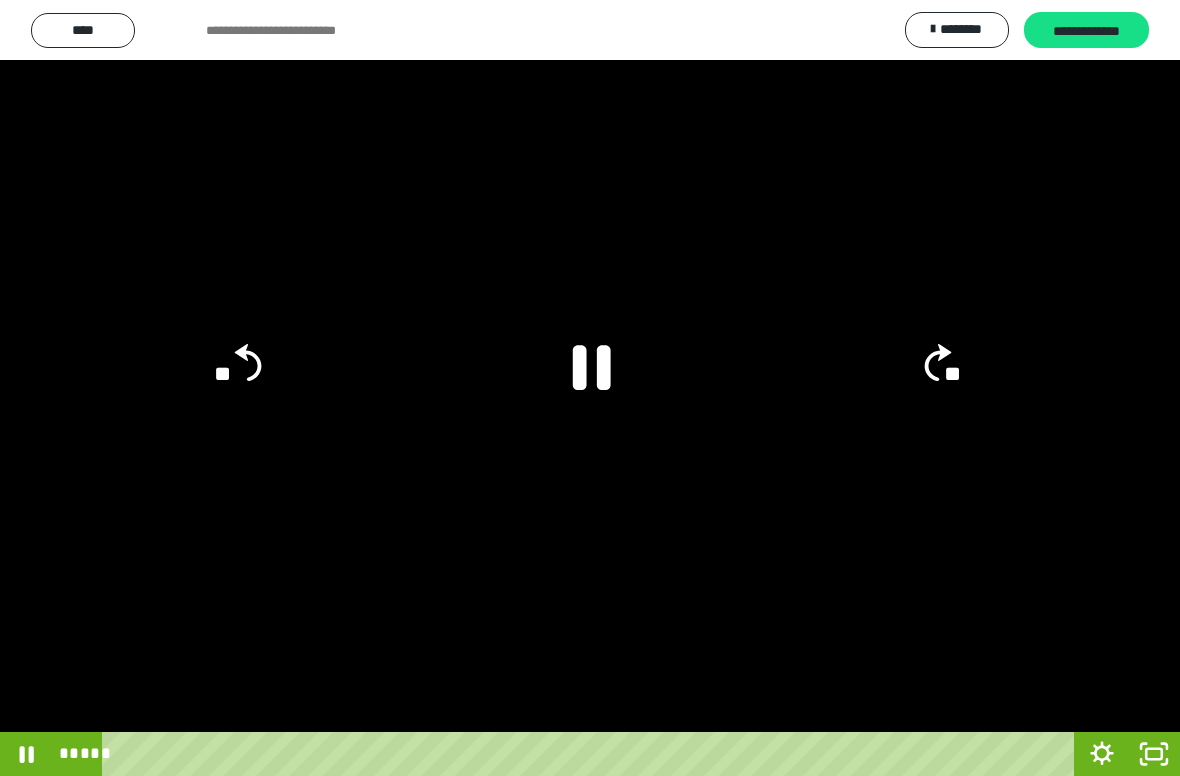 click 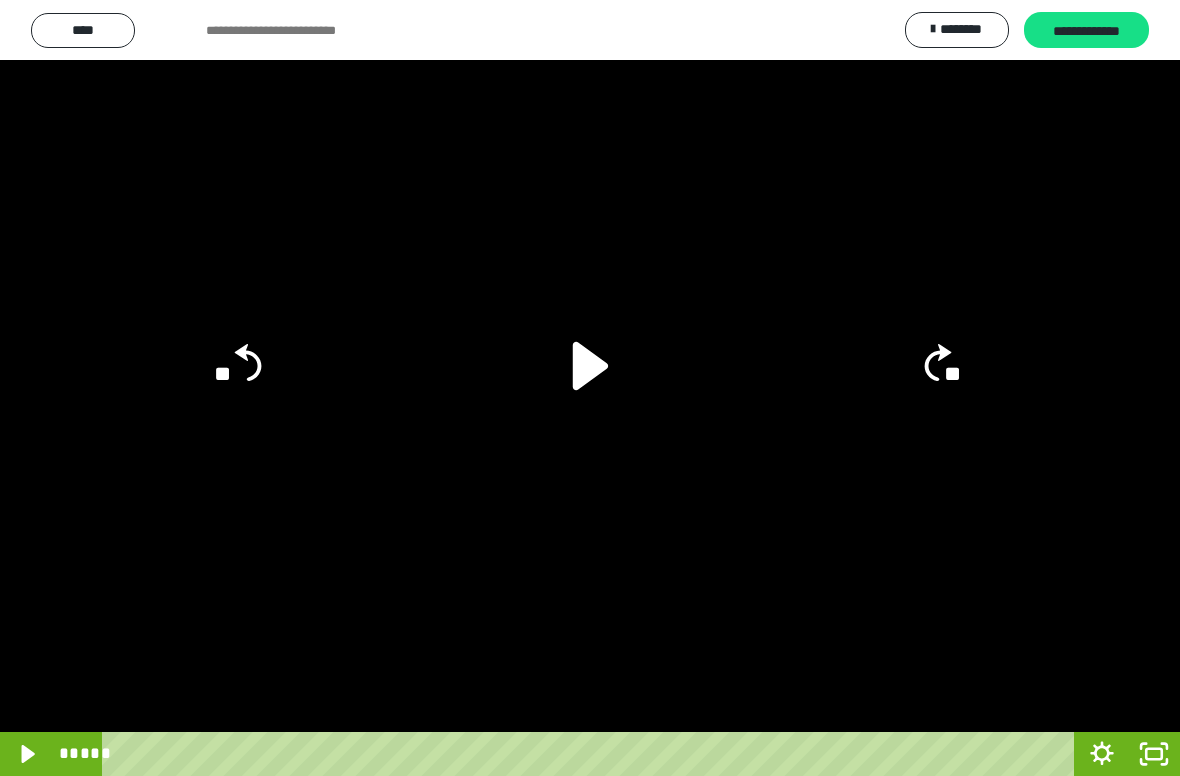 click 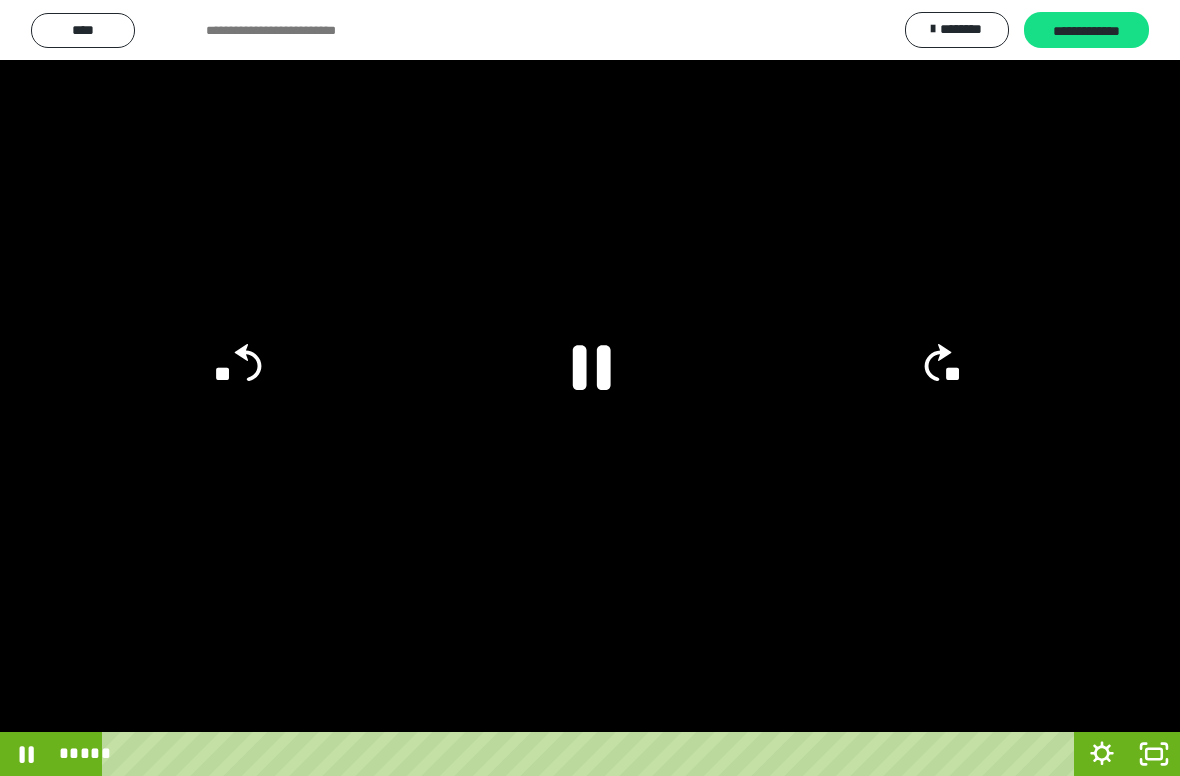 click on "**" 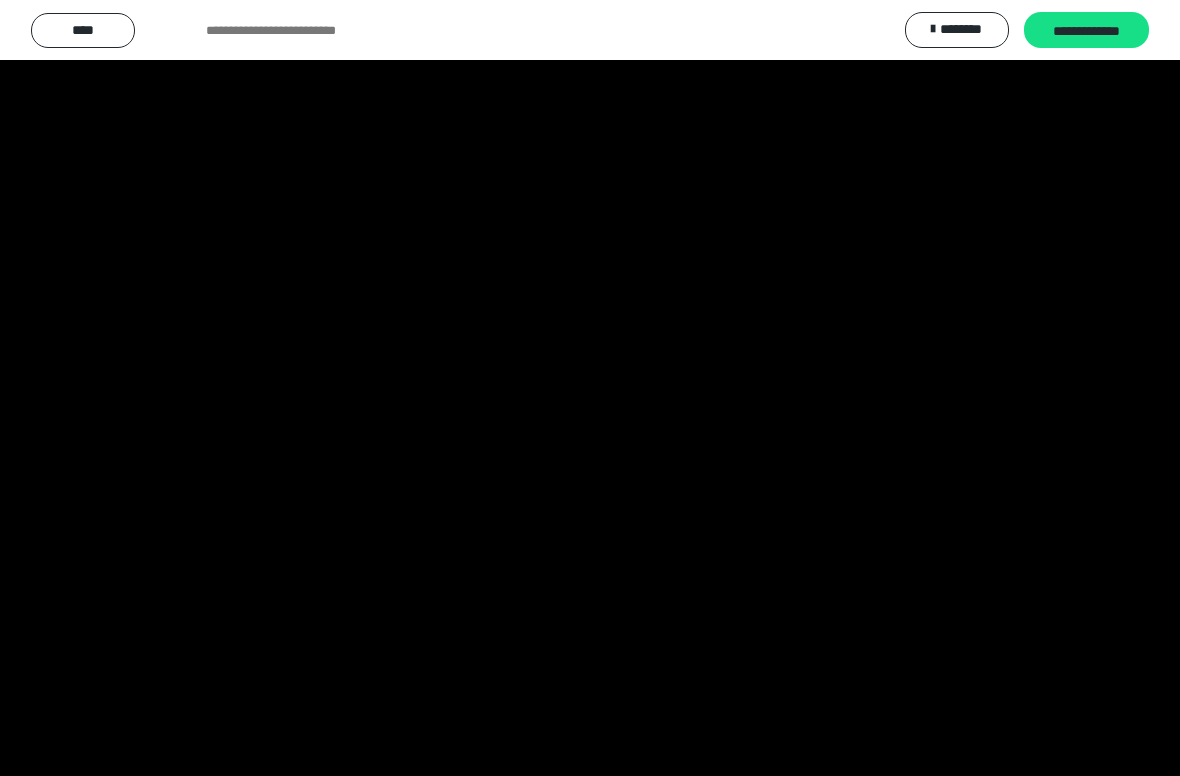 click at bounding box center [590, 388] 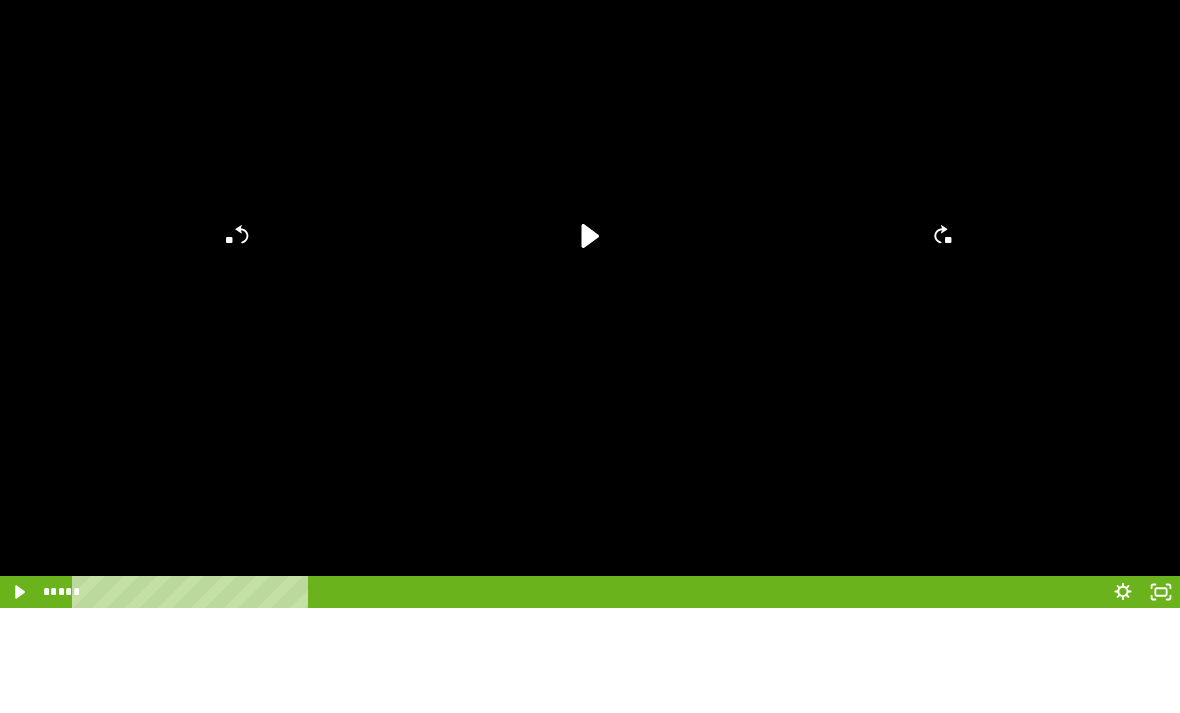 scroll, scrollTop: 324, scrollLeft: 0, axis: vertical 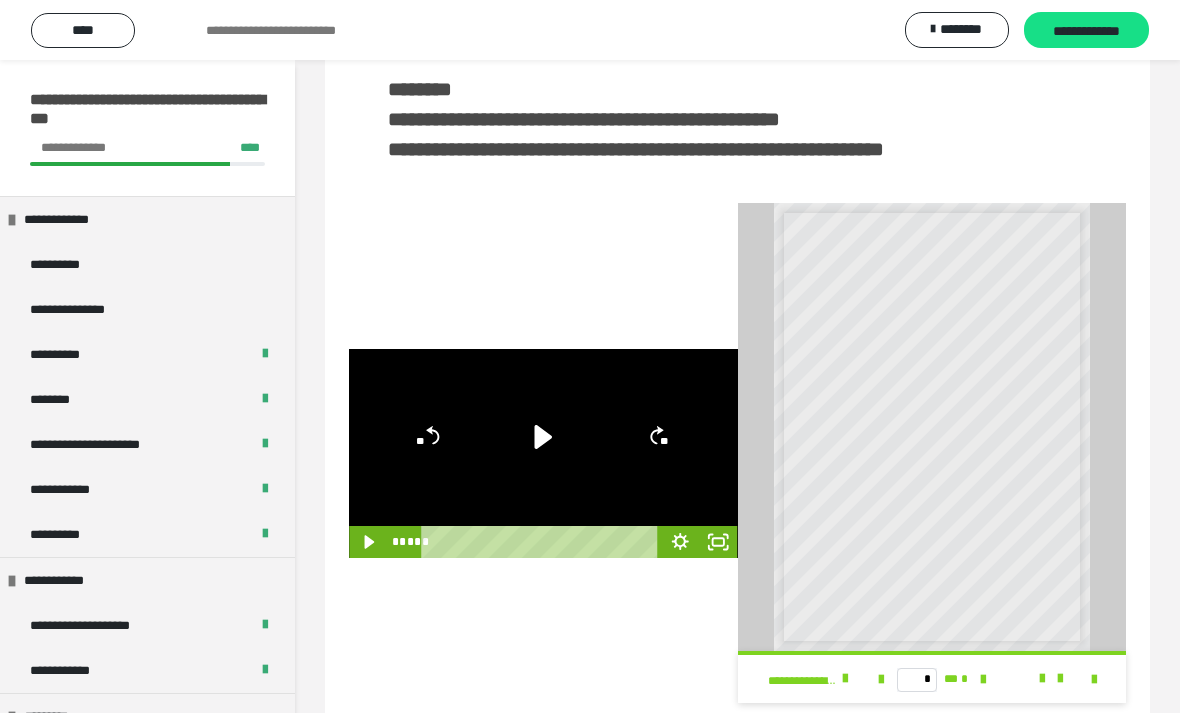 click at bounding box center [1094, 680] 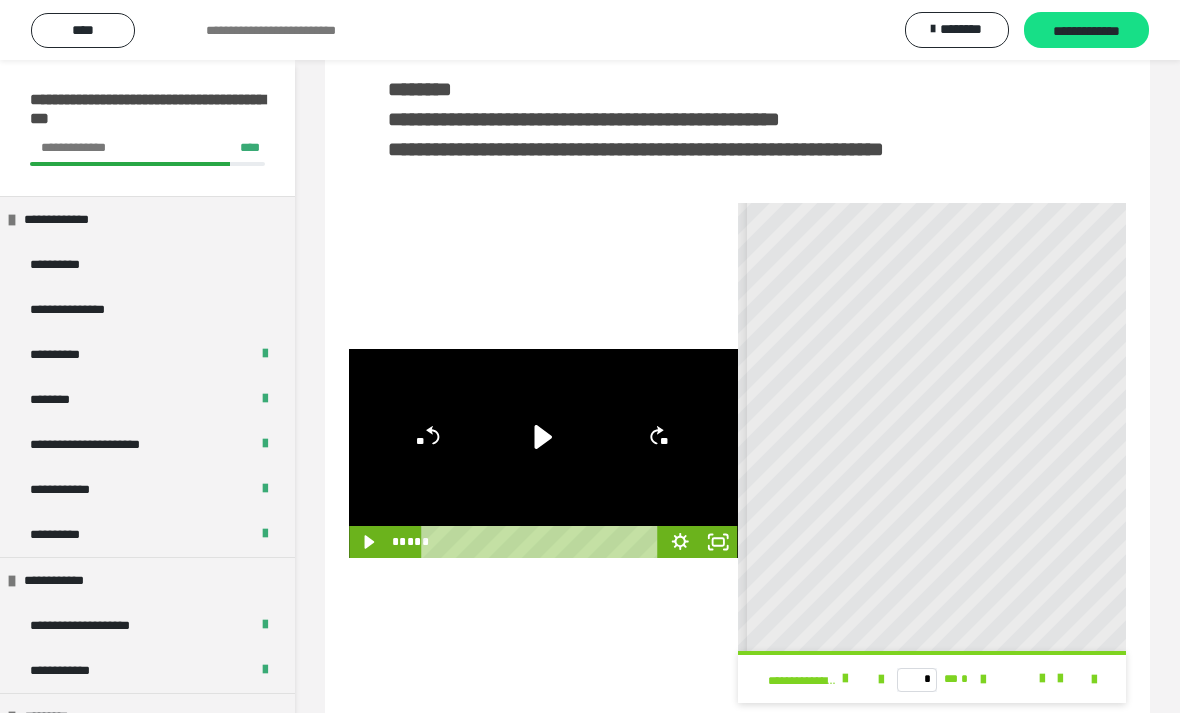 scroll, scrollTop: 368, scrollLeft: 0, axis: vertical 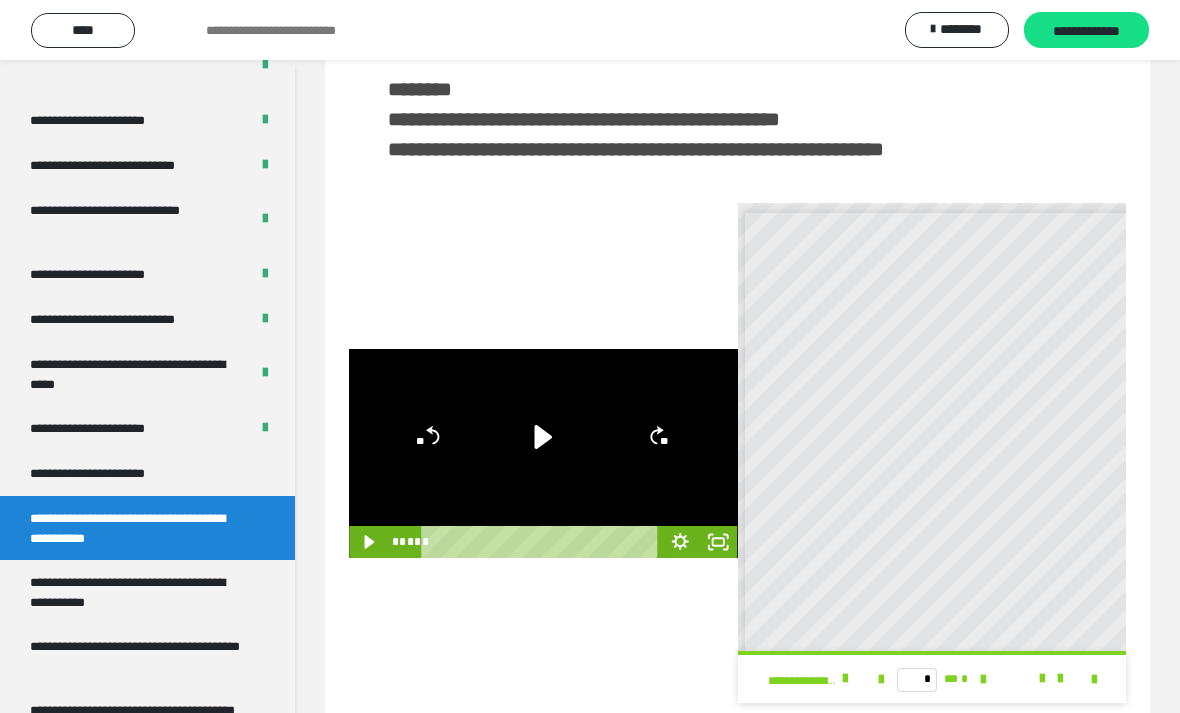 click on "**********" at bounding box center [139, 592] 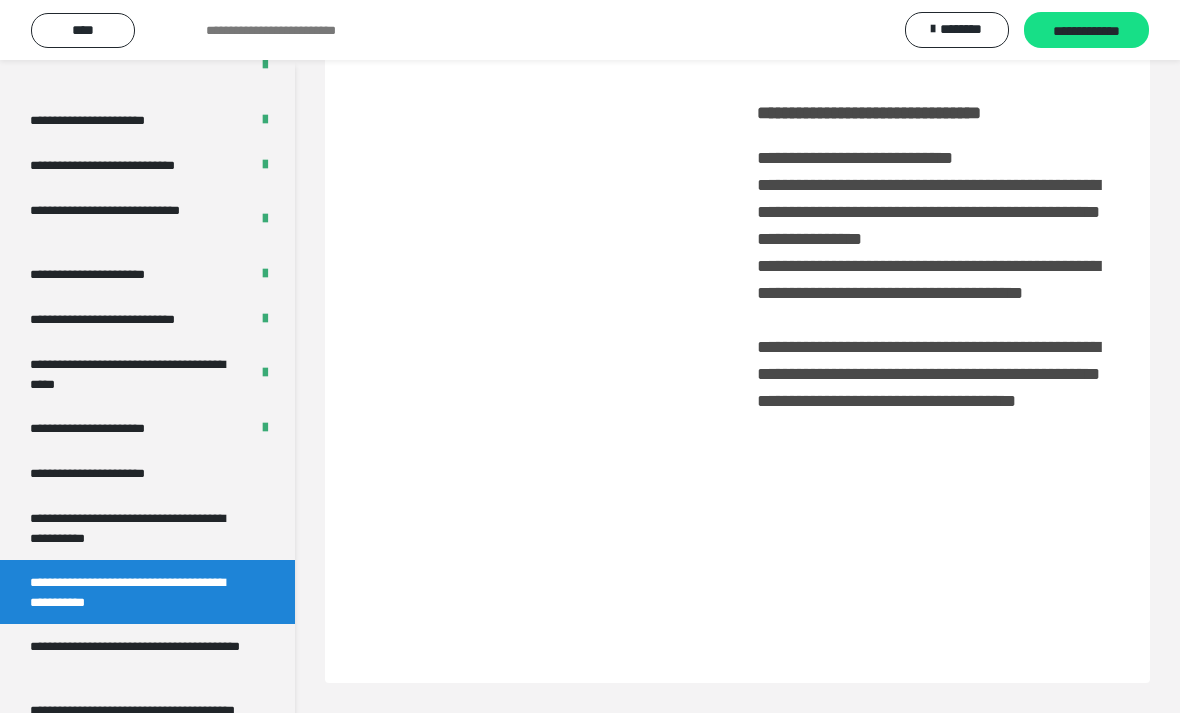 scroll, scrollTop: 80, scrollLeft: 0, axis: vertical 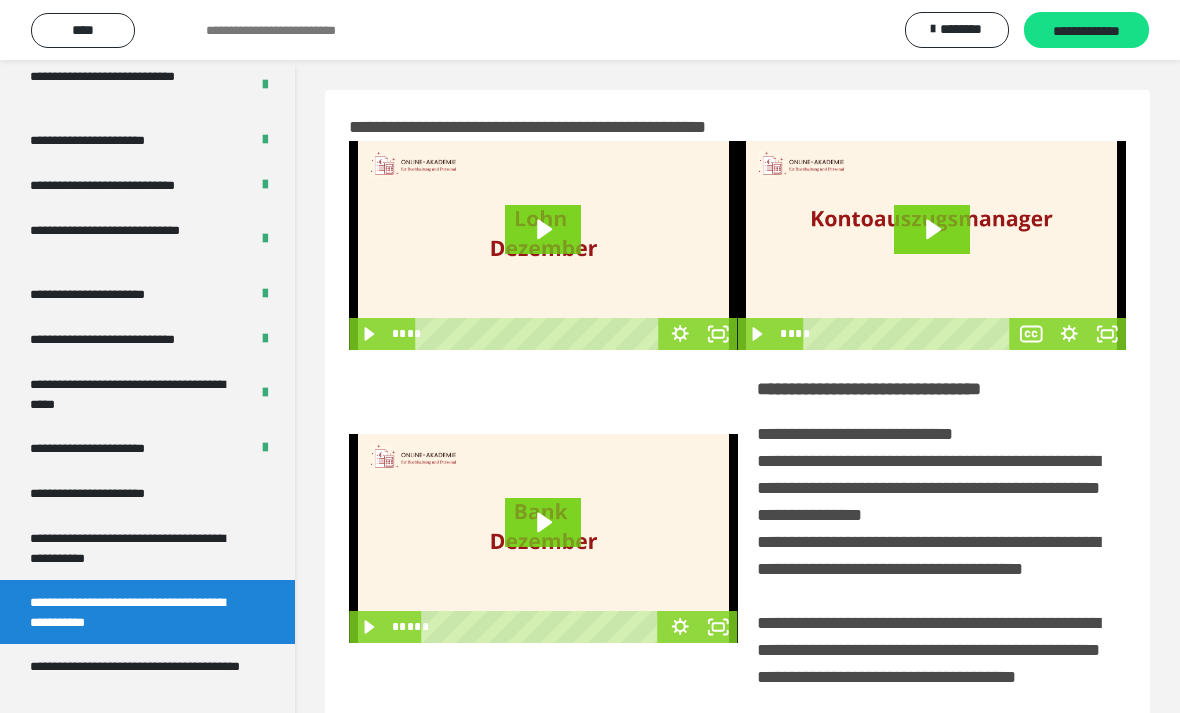 click 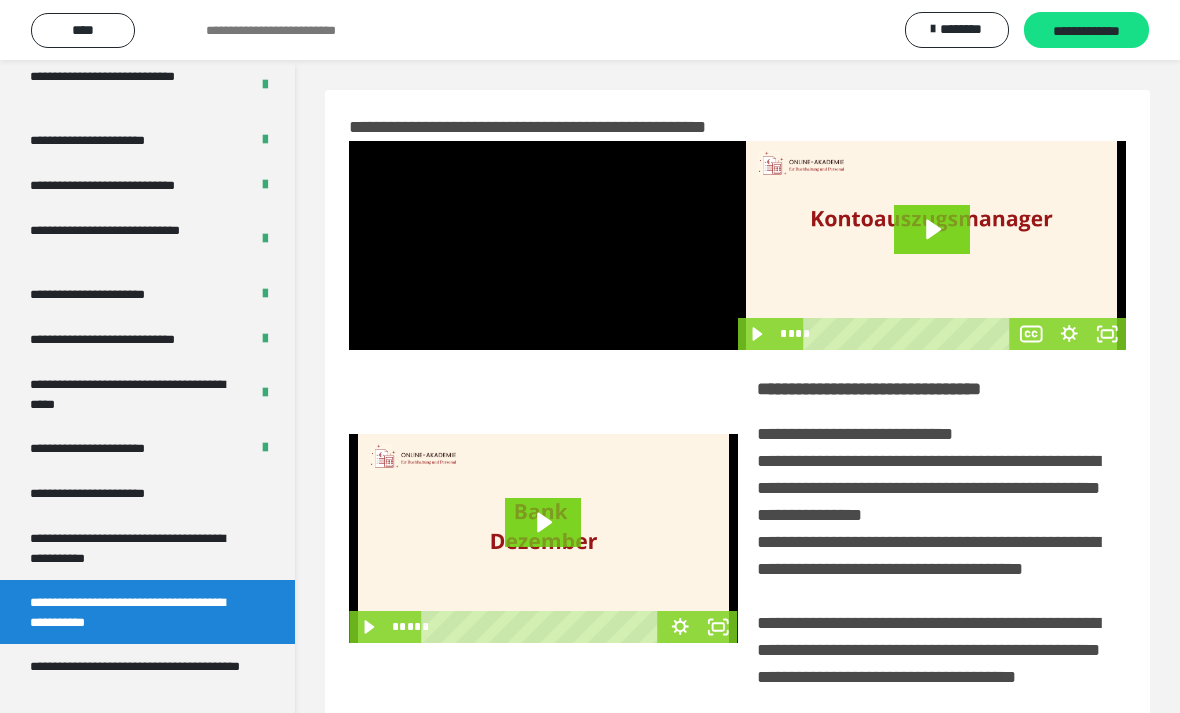click at bounding box center (543, 245) 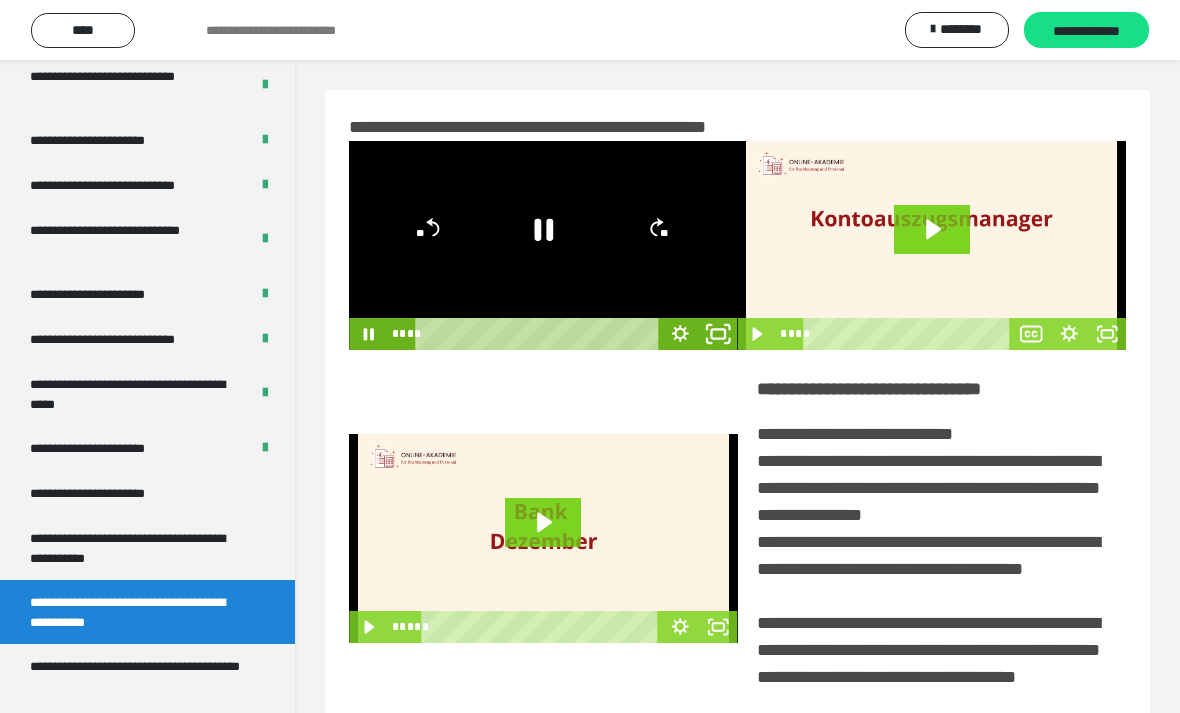 click 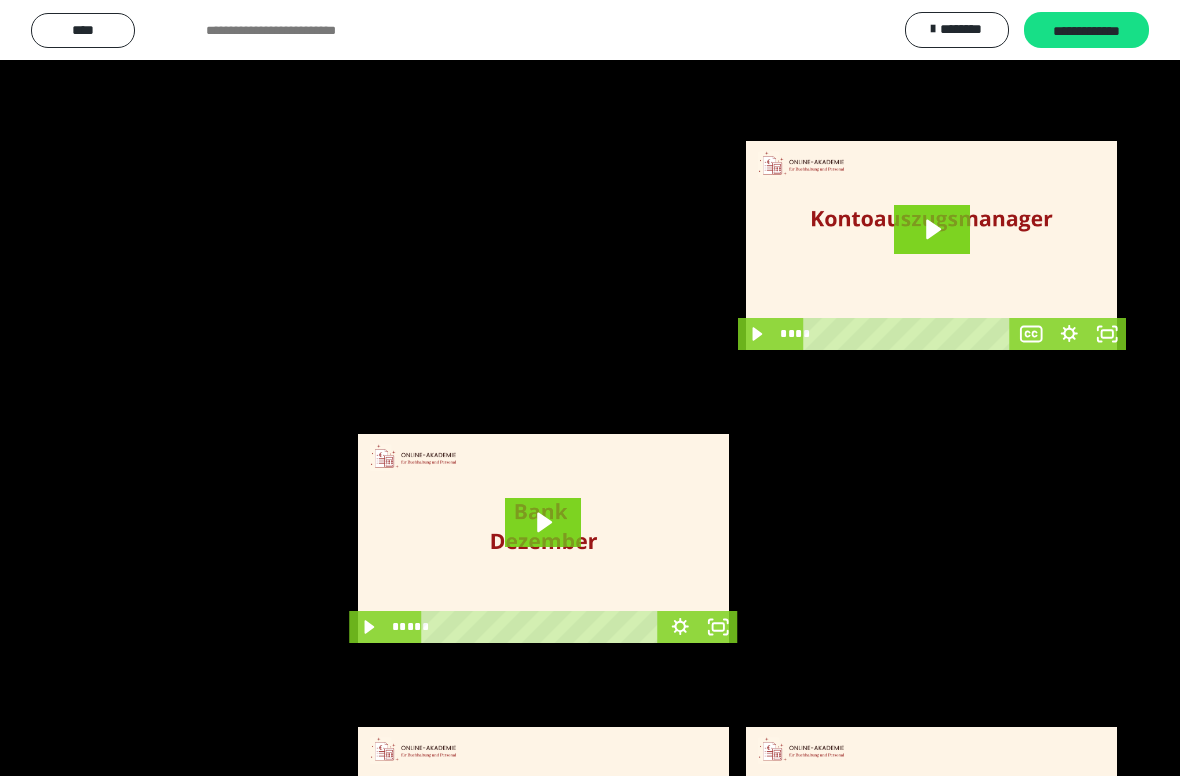 click at bounding box center (590, 388) 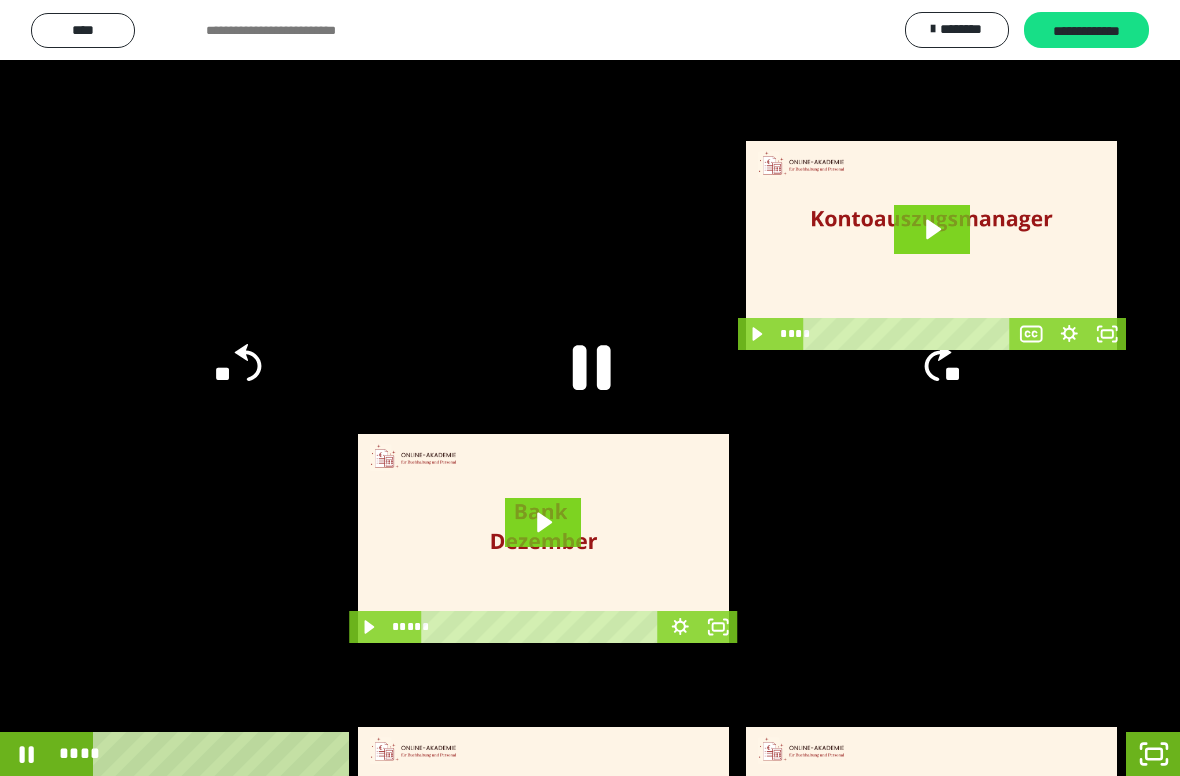 click 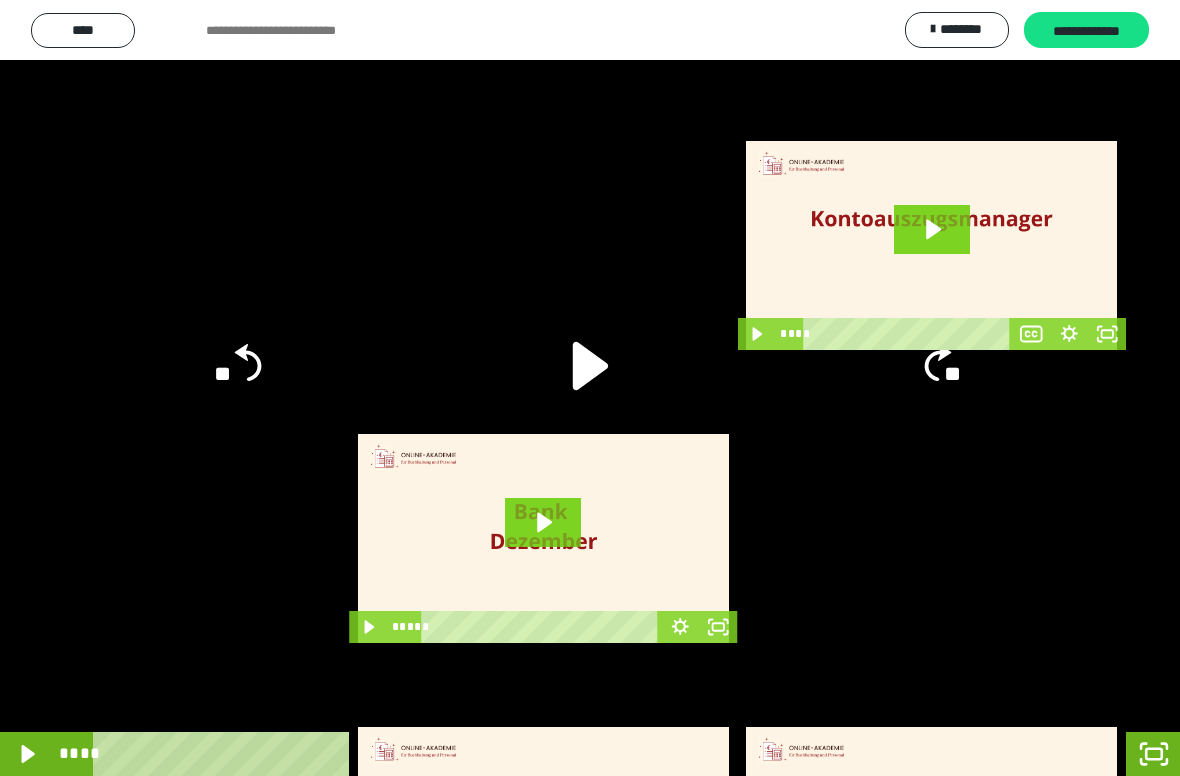 click 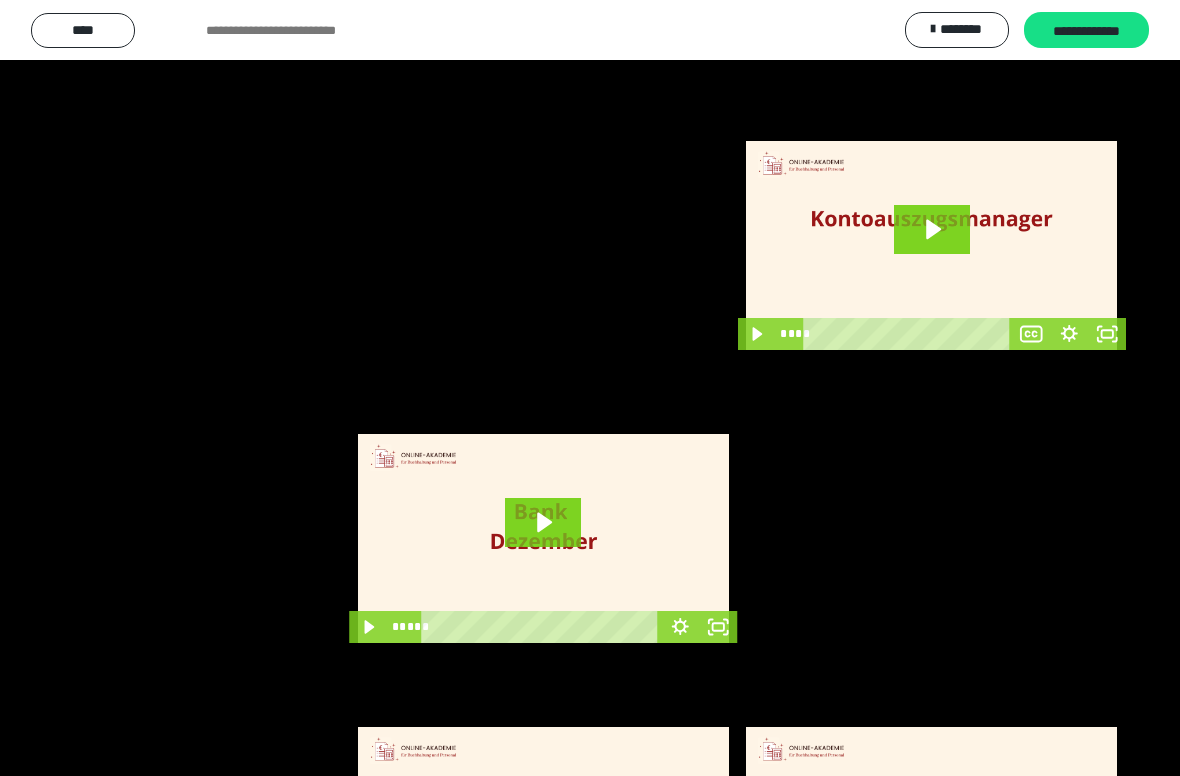 click at bounding box center [590, 388] 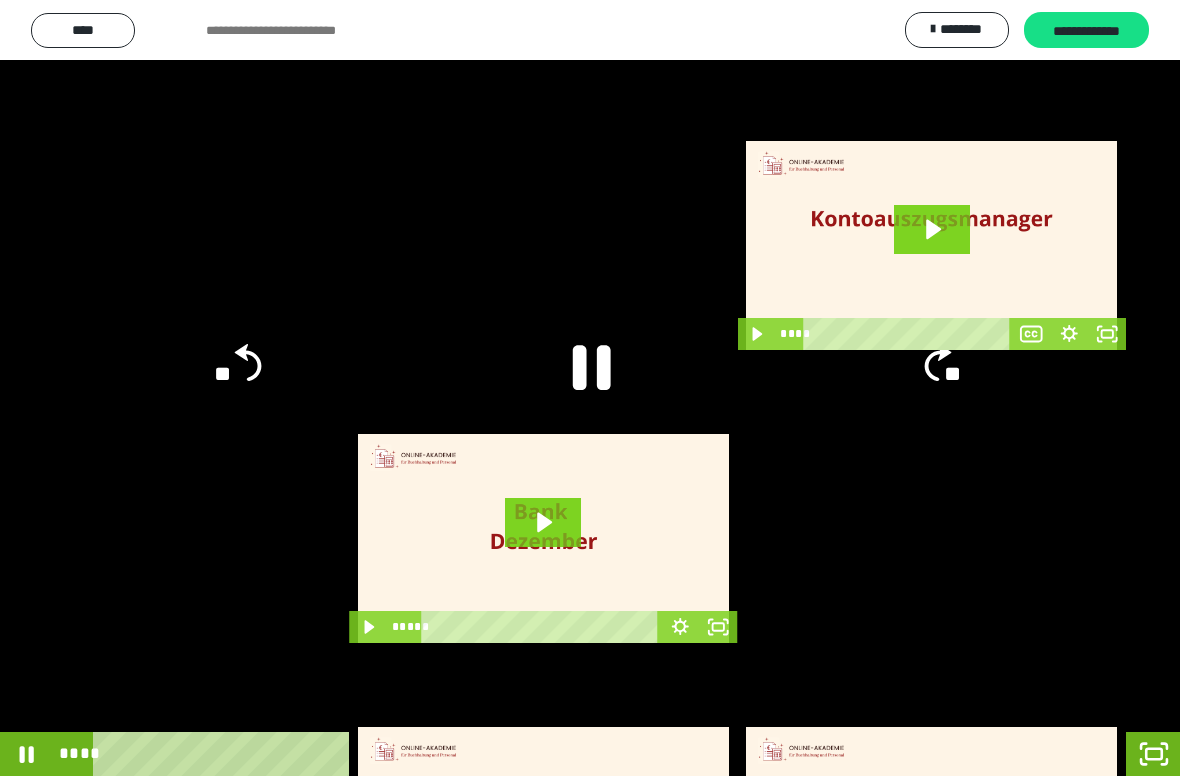 click 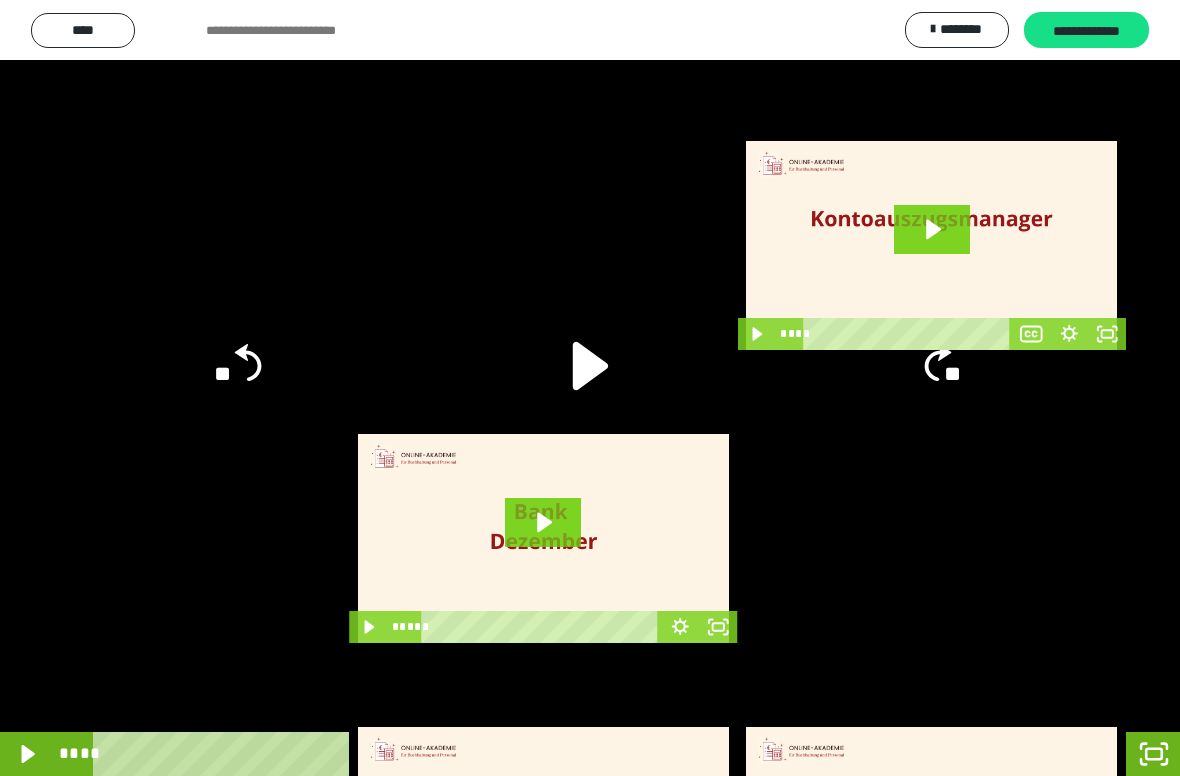 click 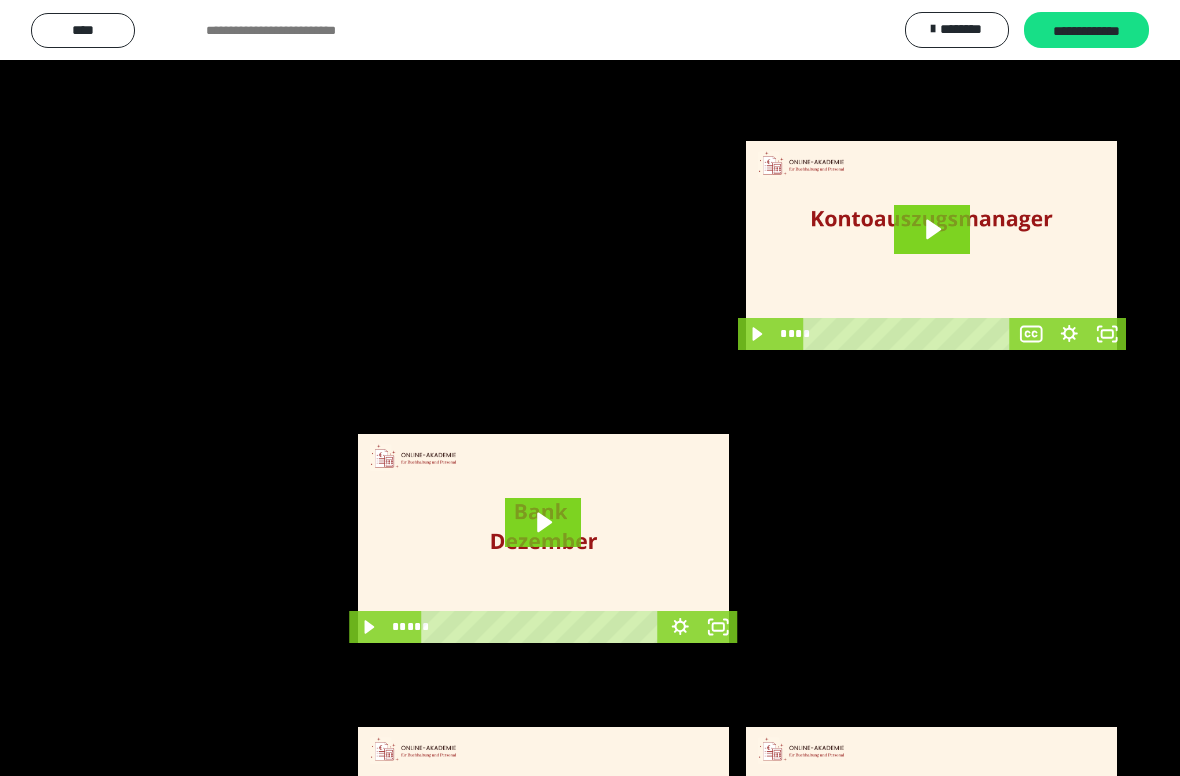 click at bounding box center (590, 388) 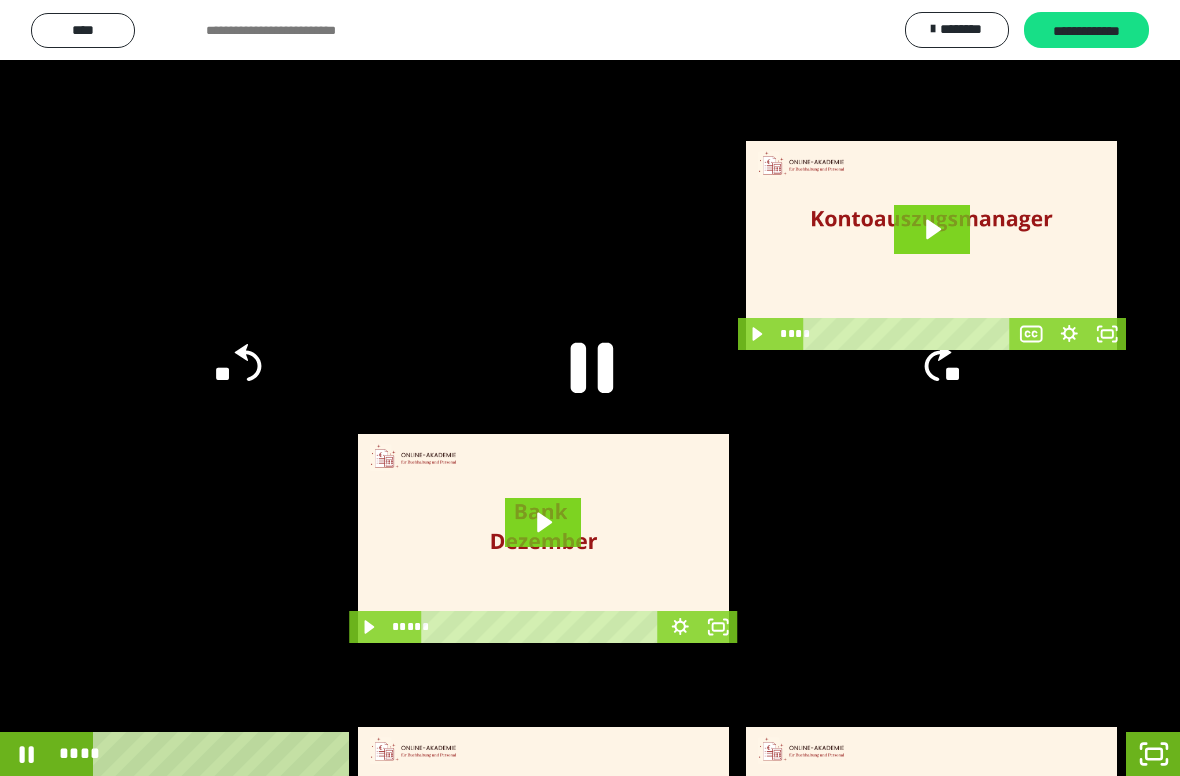 click 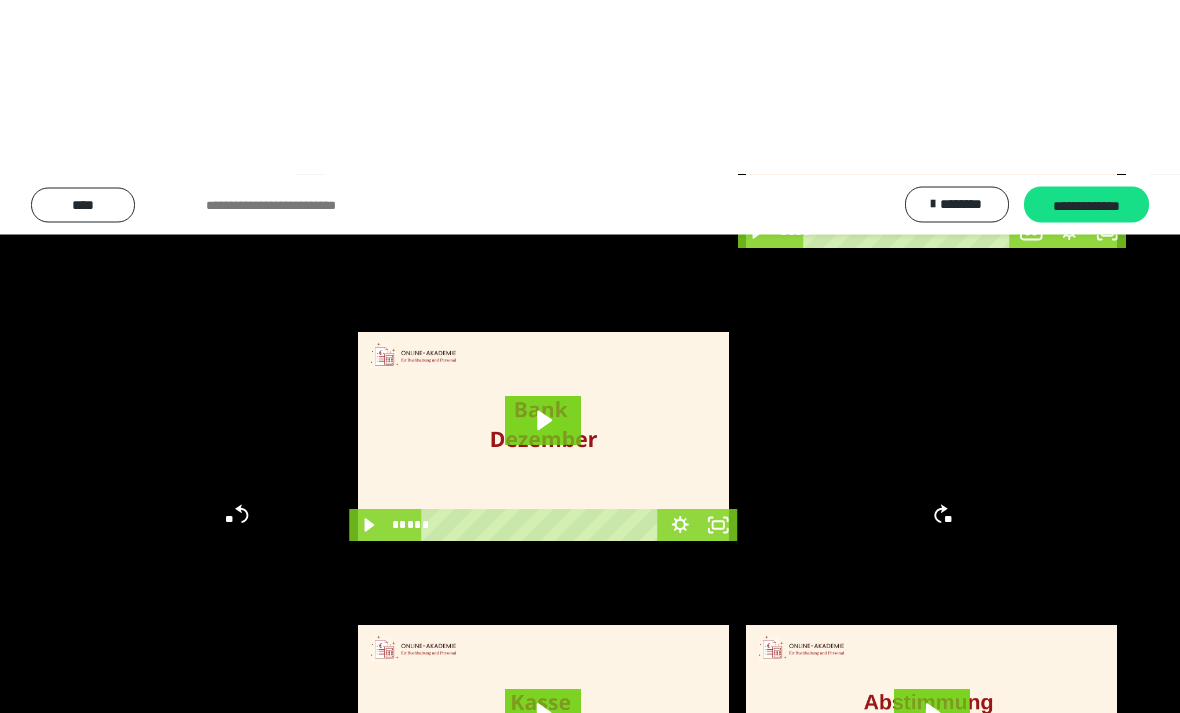 scroll, scrollTop: 0, scrollLeft: 0, axis: both 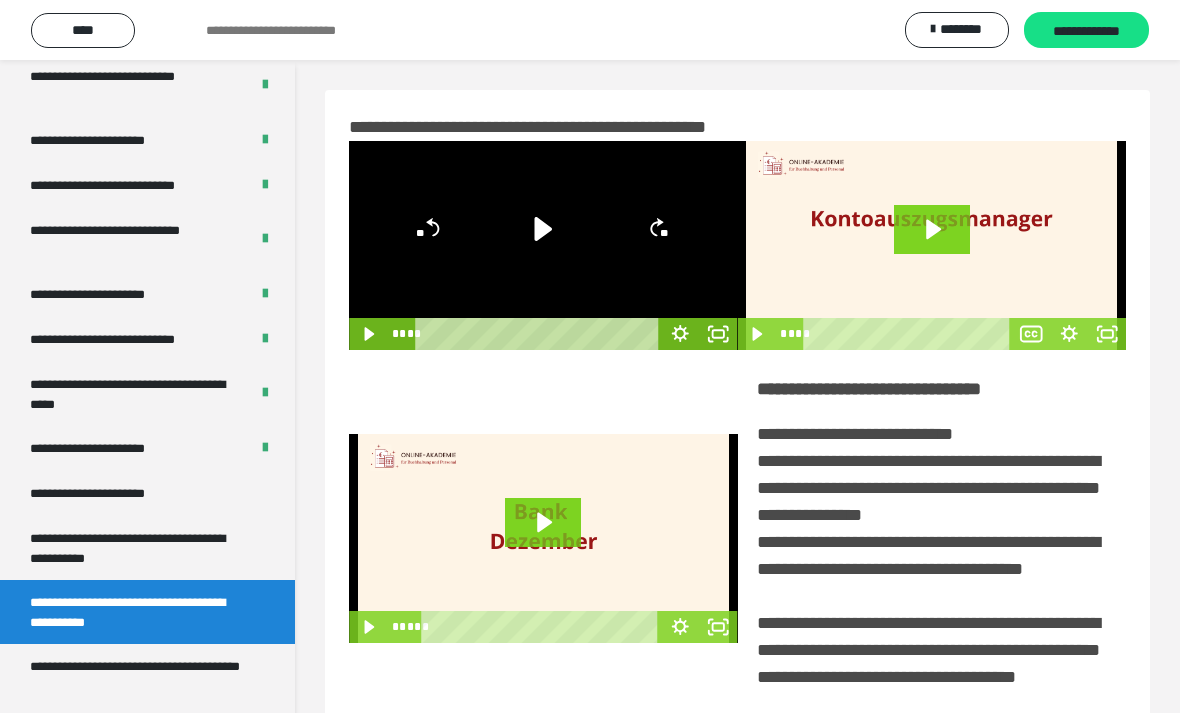 click 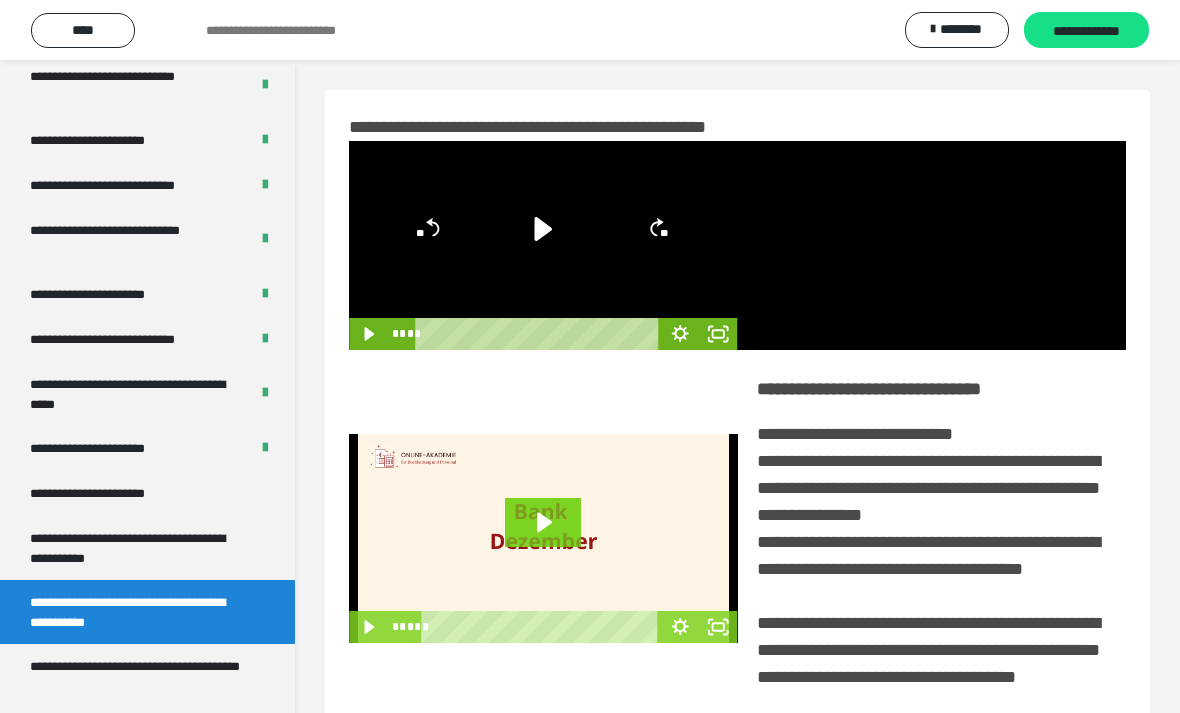 click at bounding box center (932, 245) 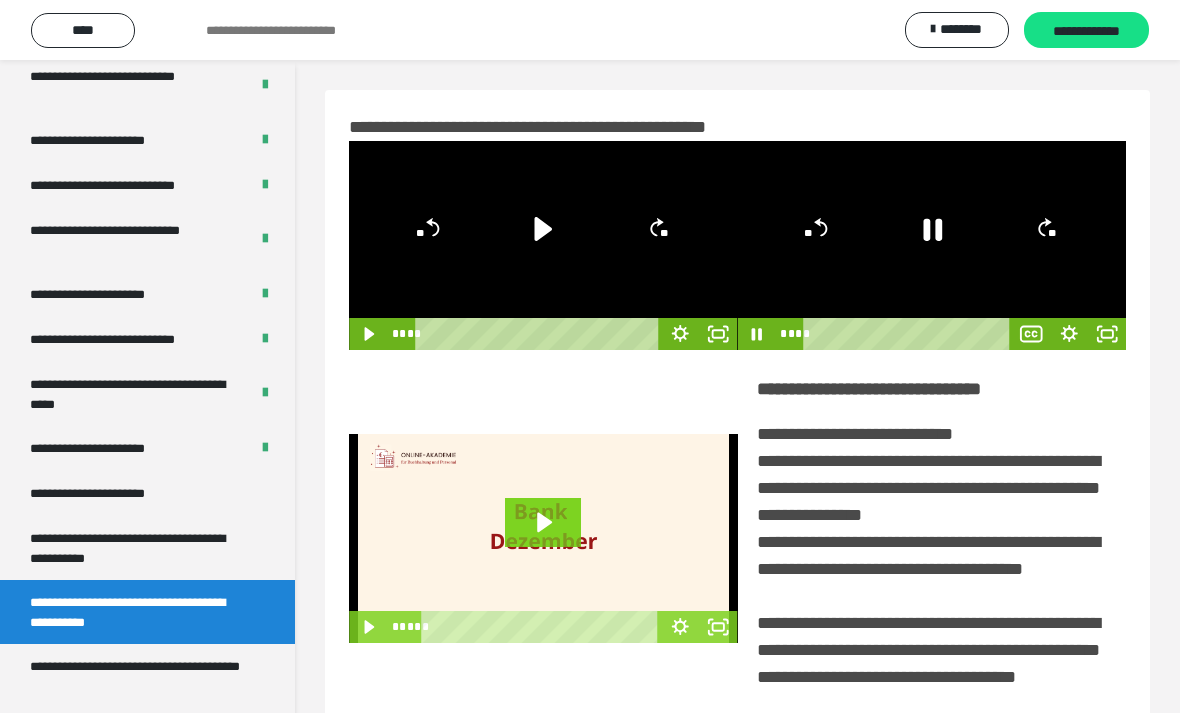 click 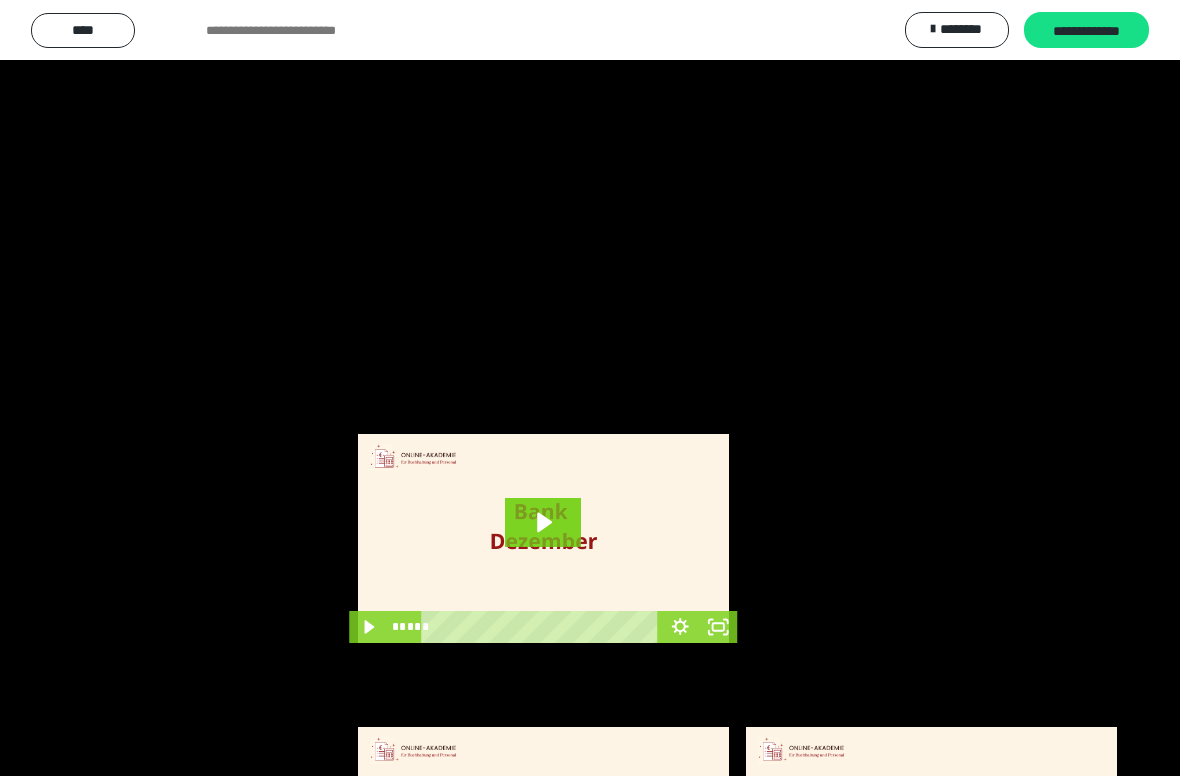 click at bounding box center (590, 388) 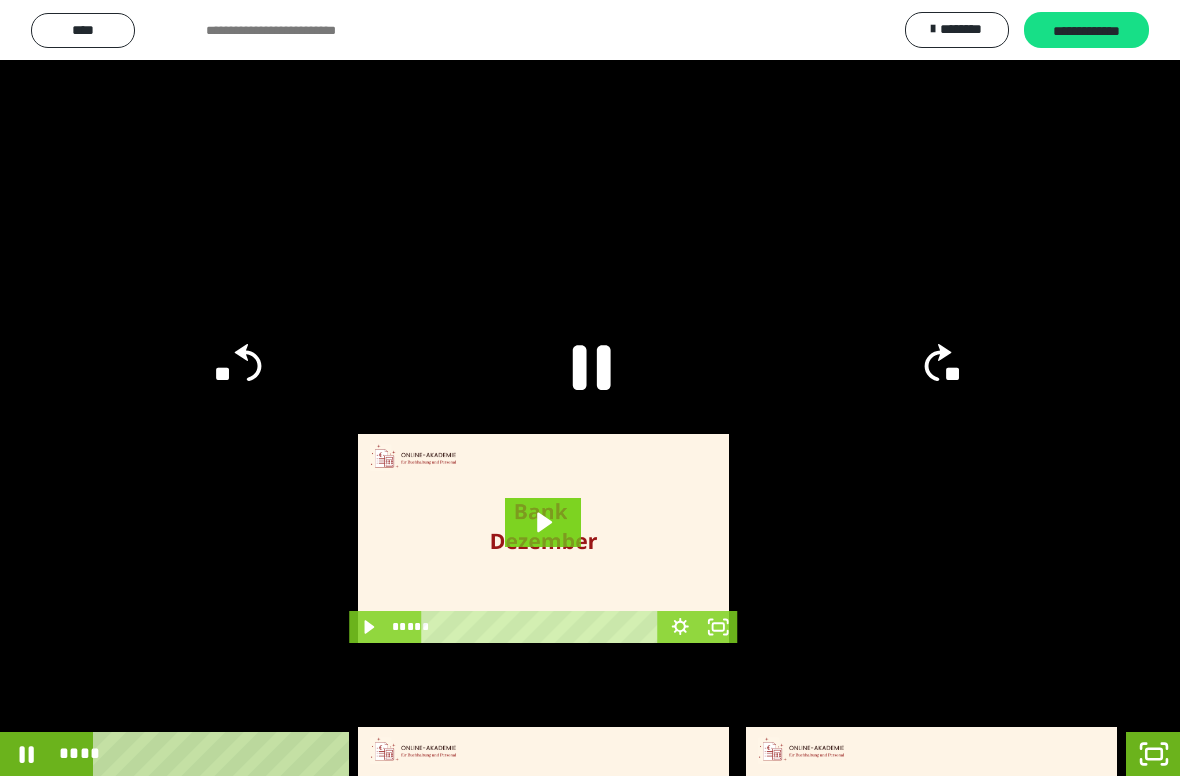 click 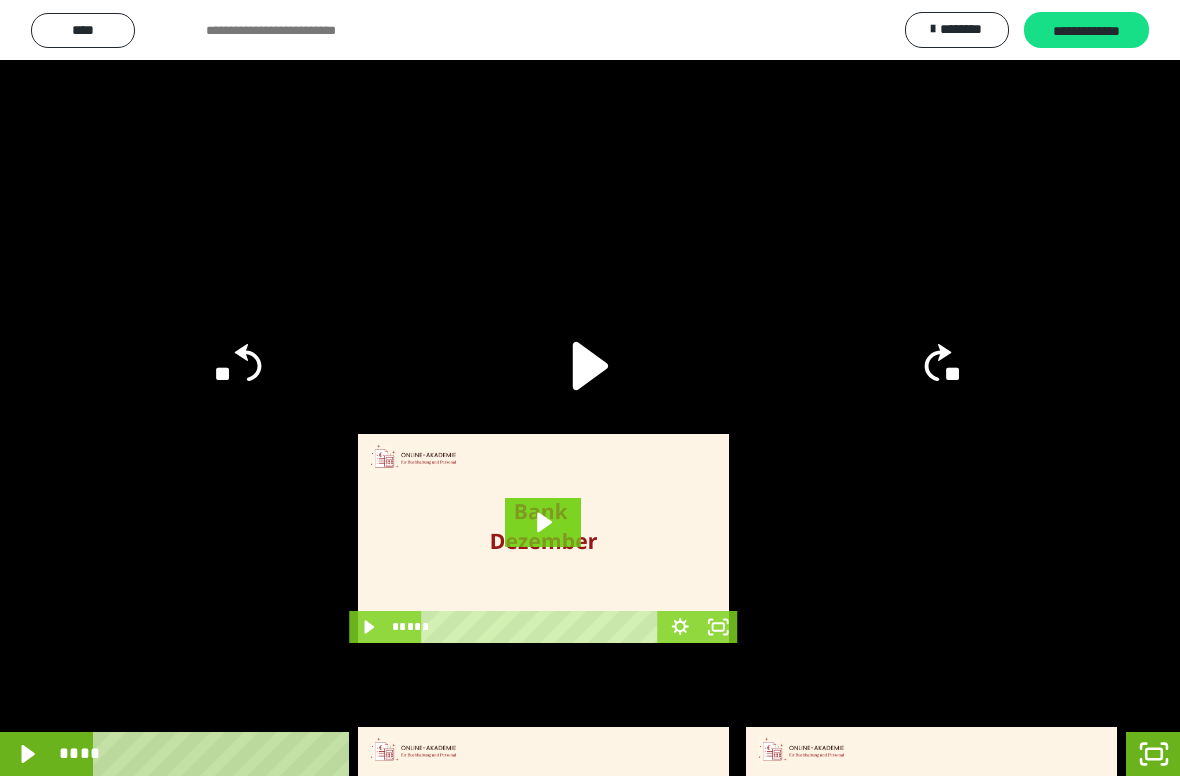 click 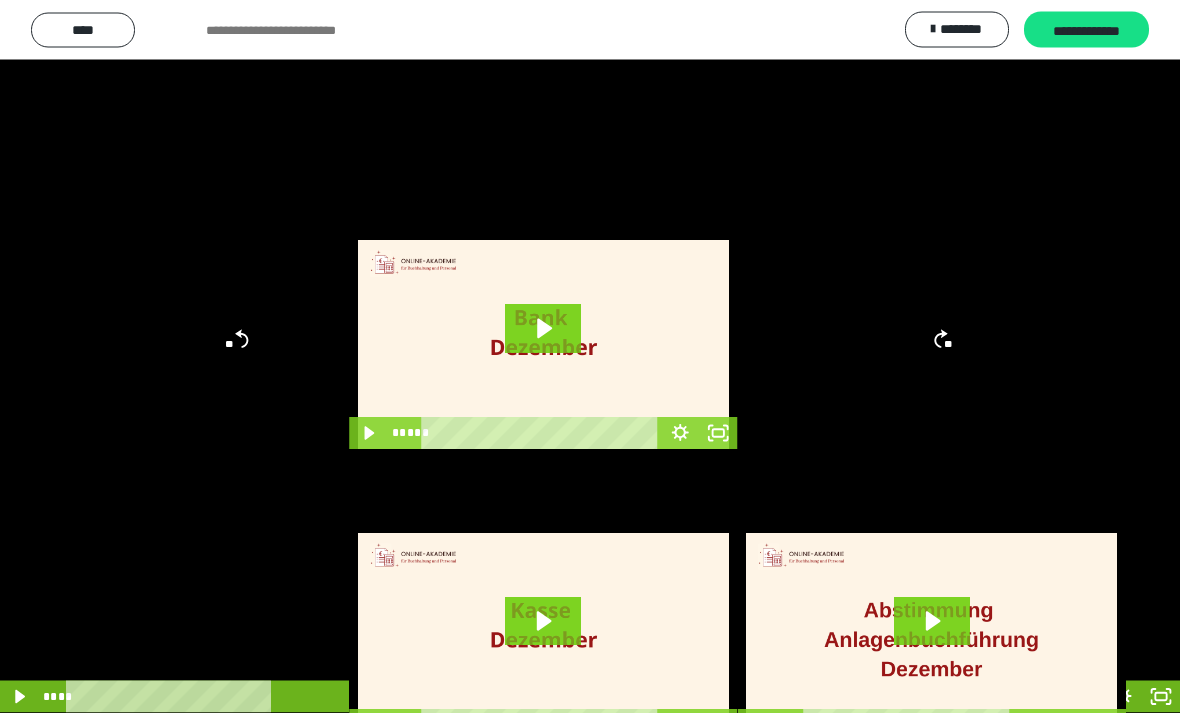 scroll, scrollTop: 218, scrollLeft: 0, axis: vertical 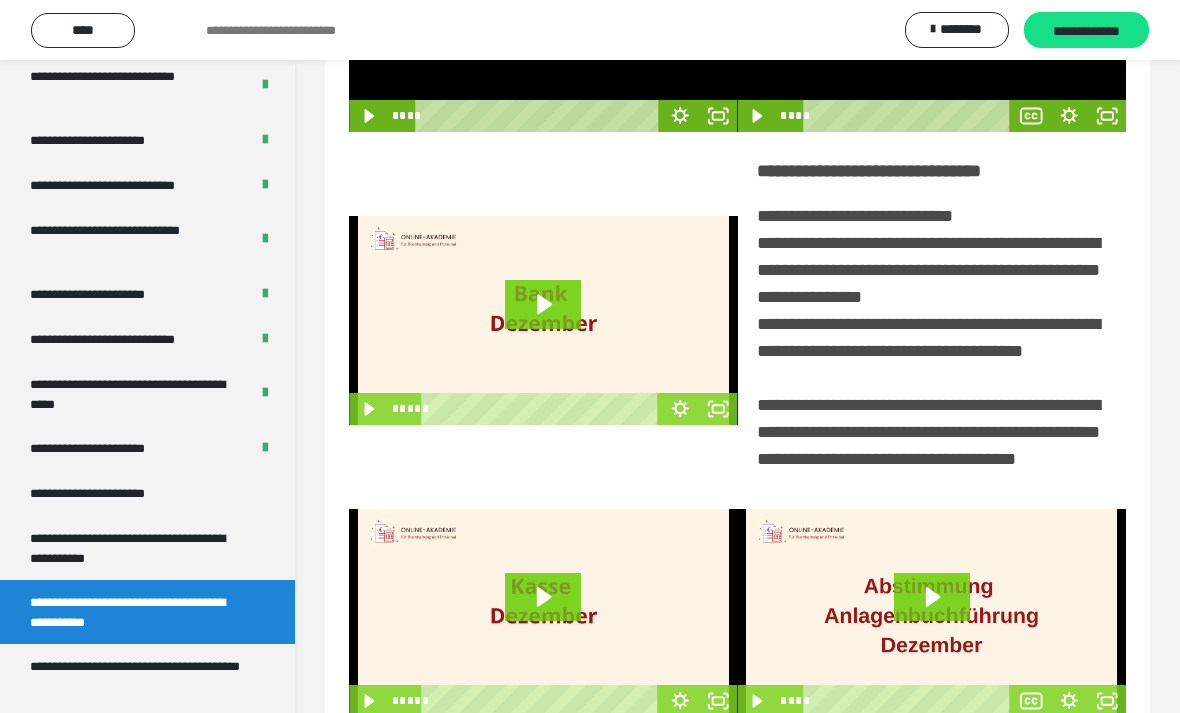click at bounding box center [543, 320] 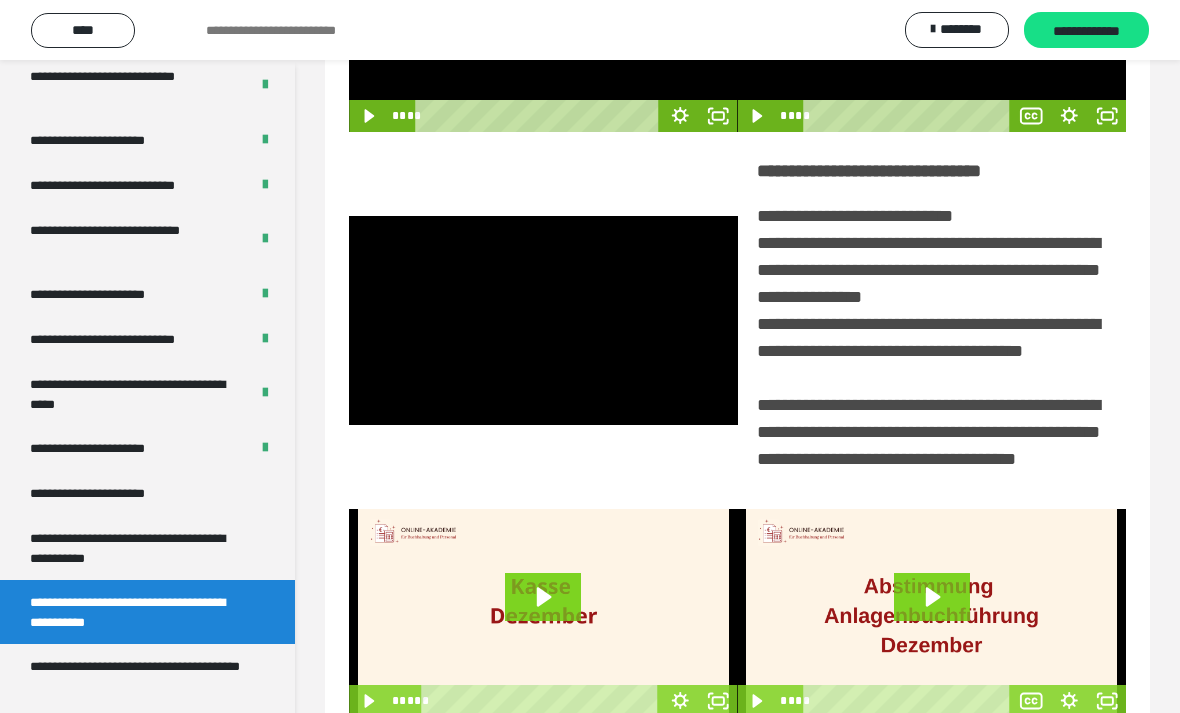 click at bounding box center [543, 320] 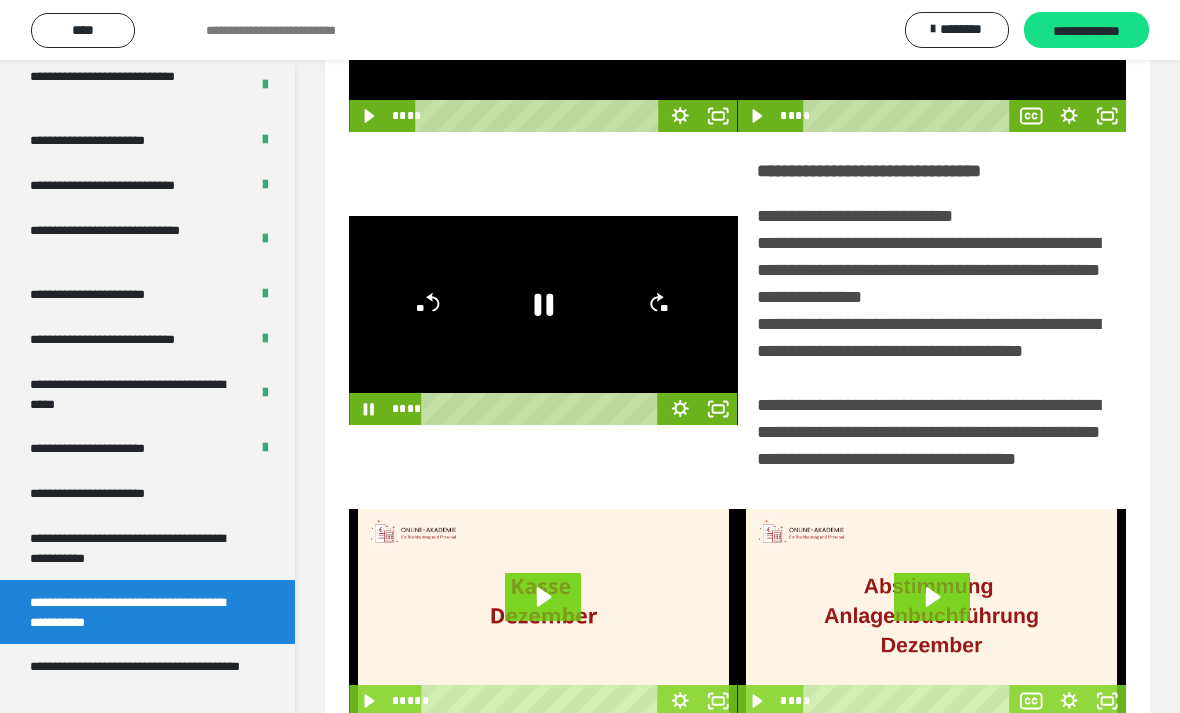 click 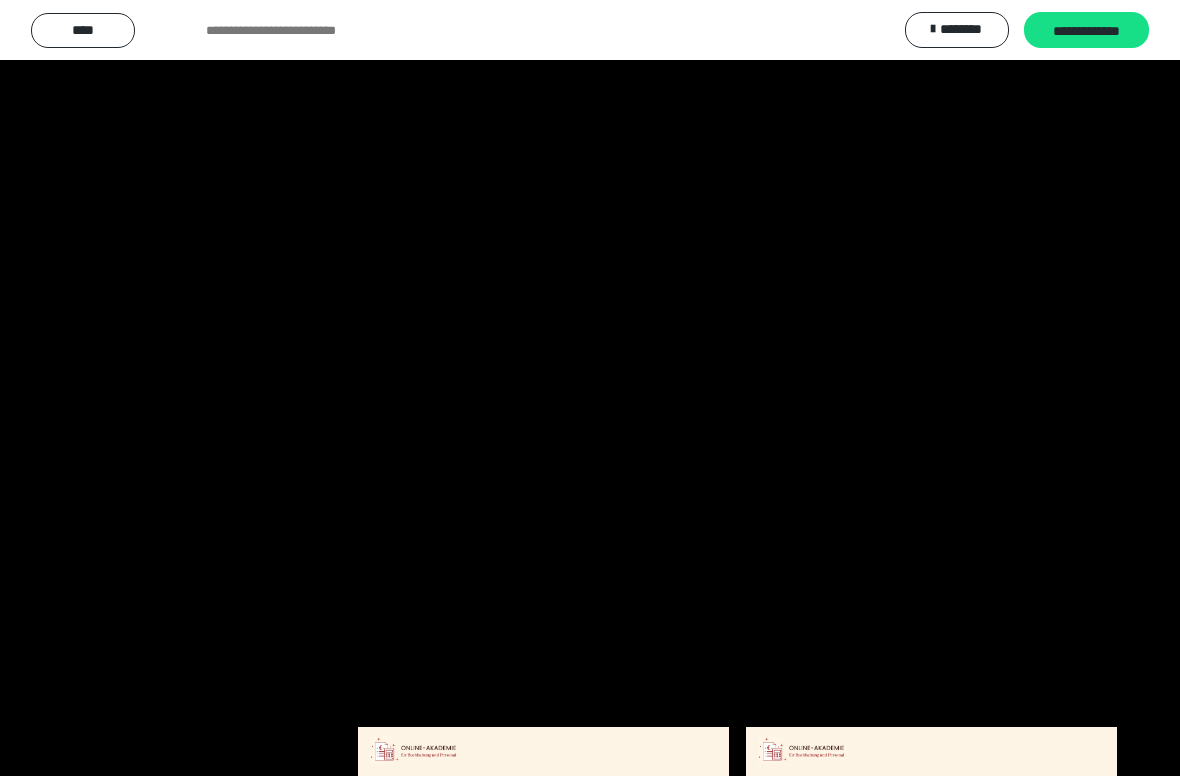 click at bounding box center [590, 388] 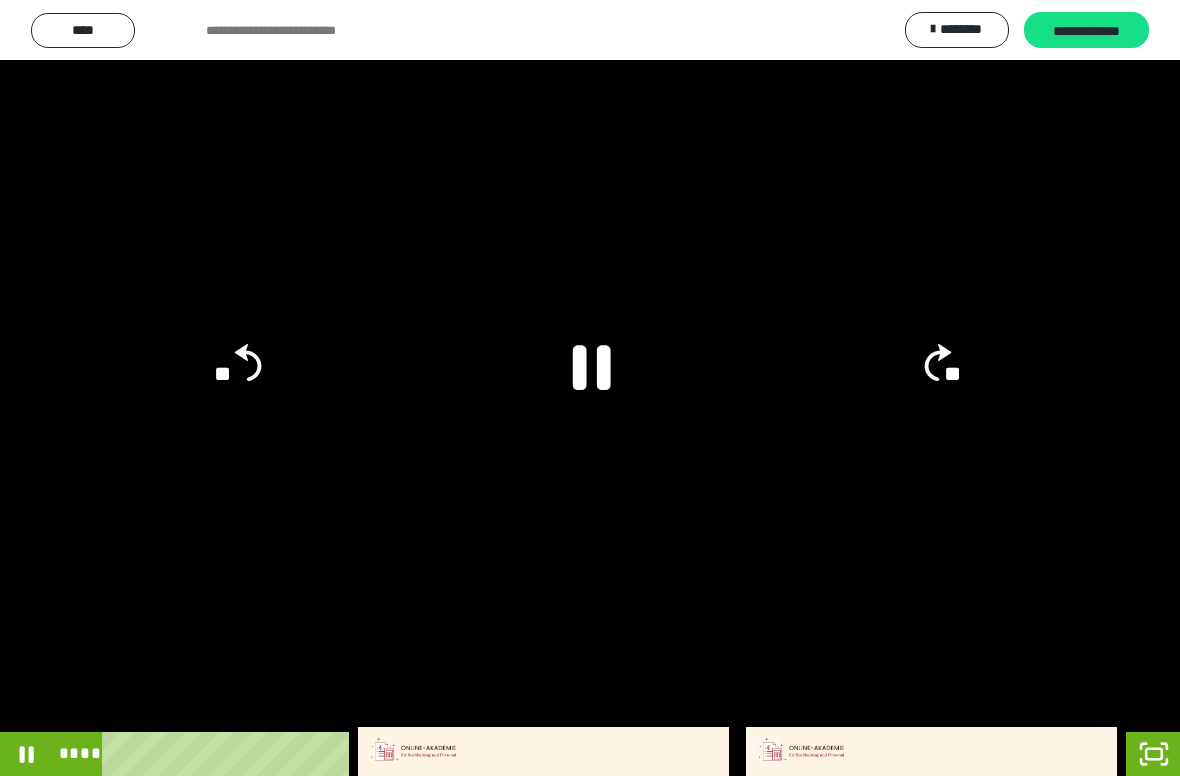 click 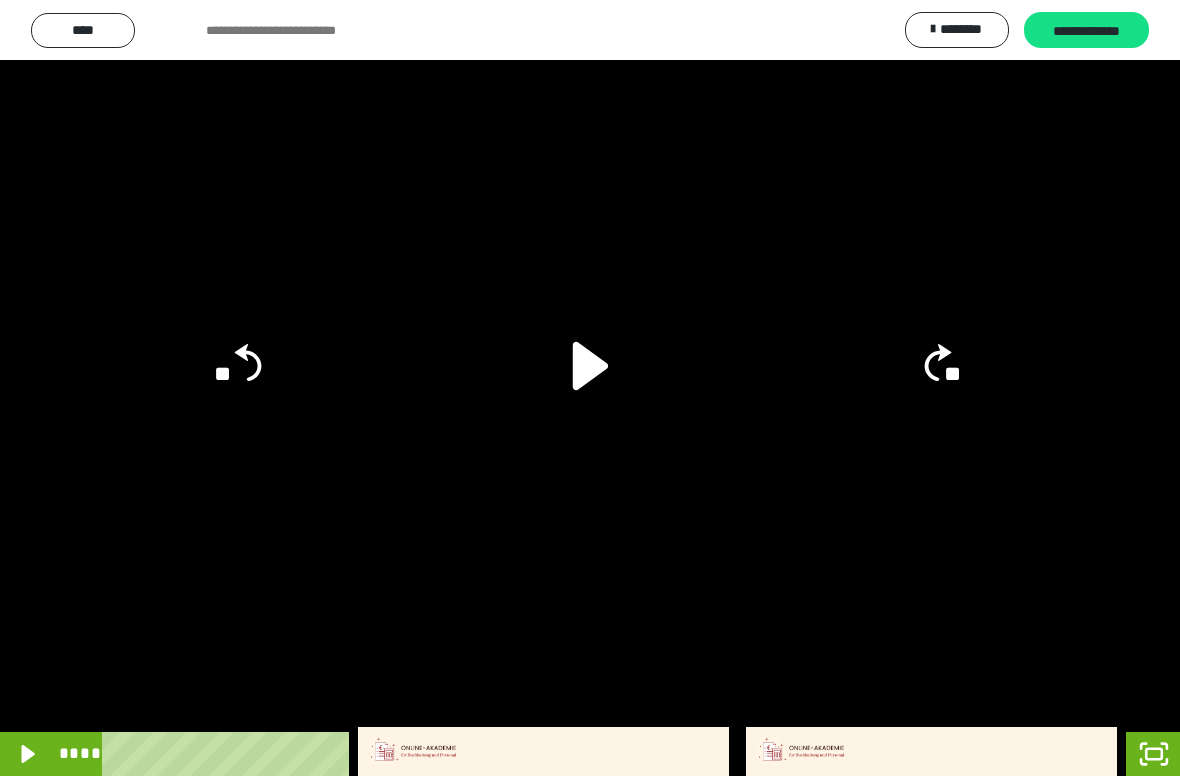 click 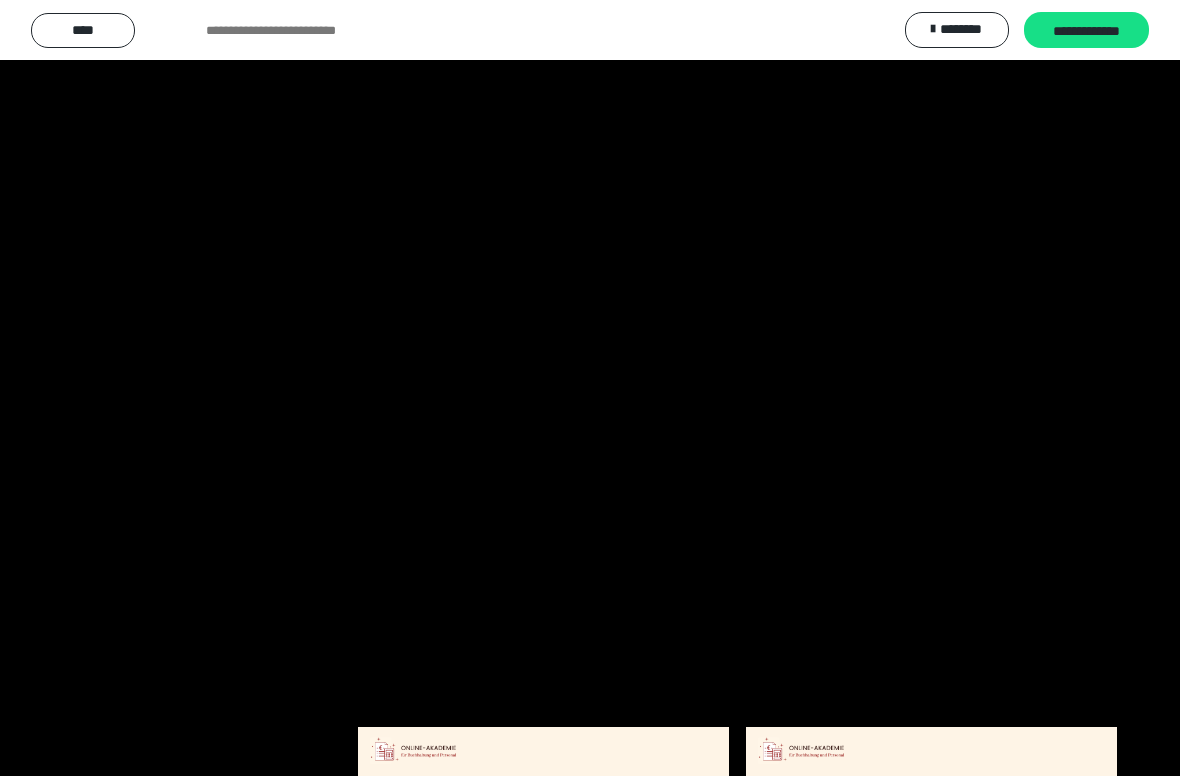 click at bounding box center (590, 388) 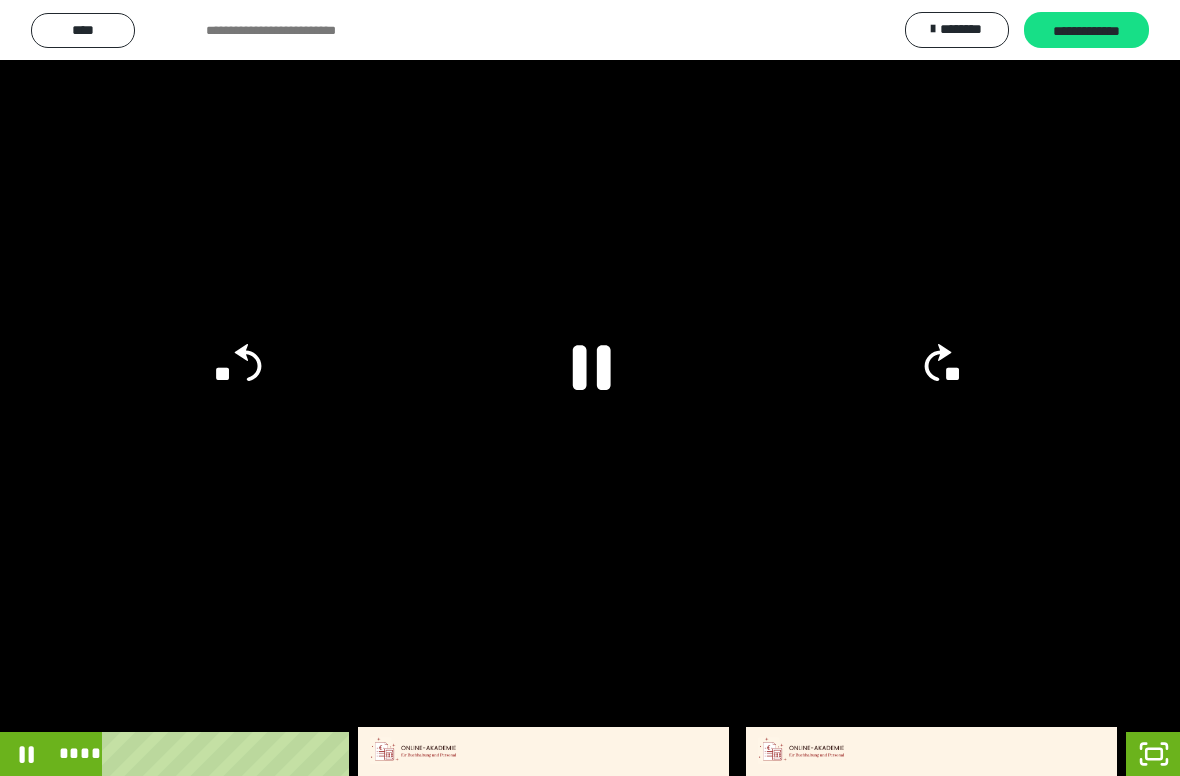 click 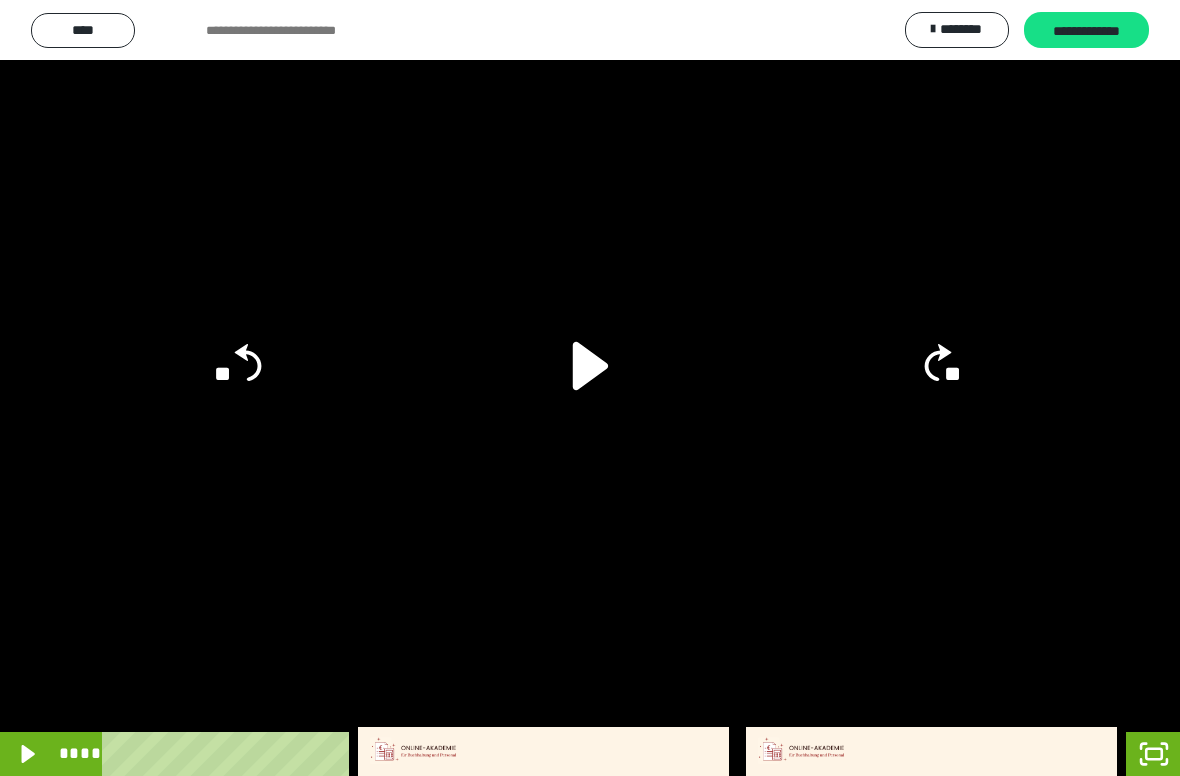 click 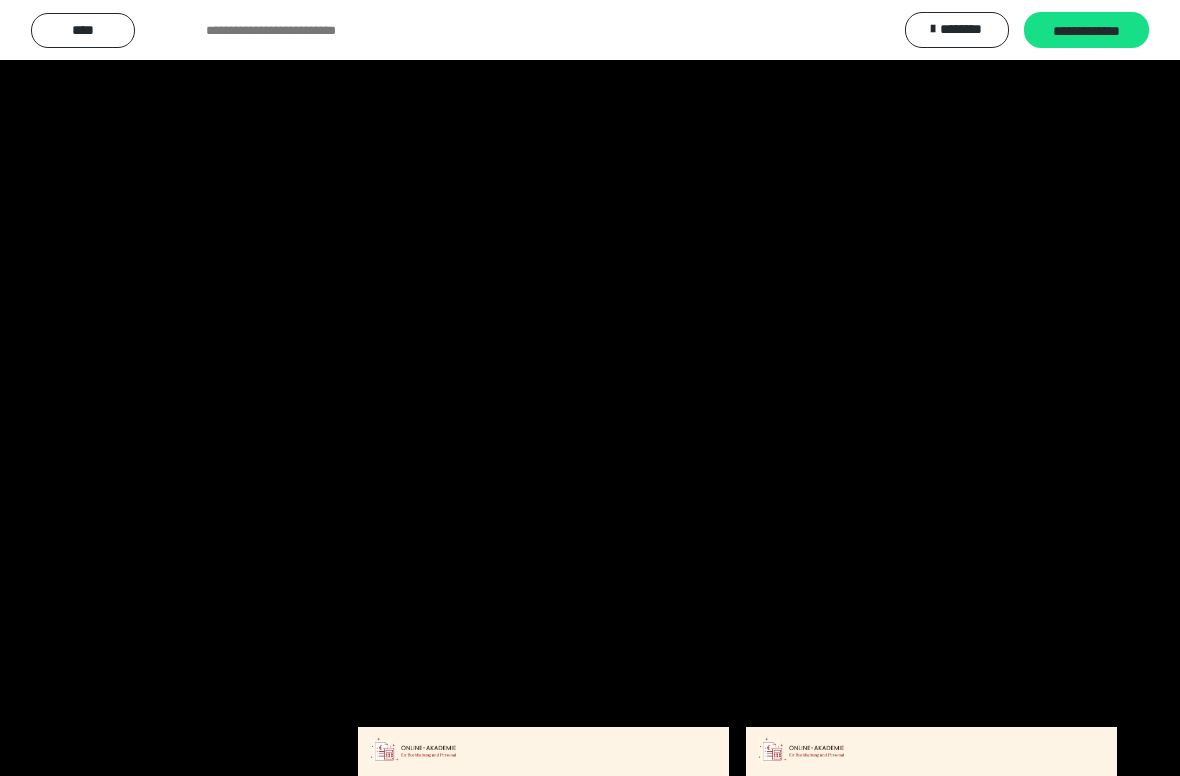 click at bounding box center [590, 388] 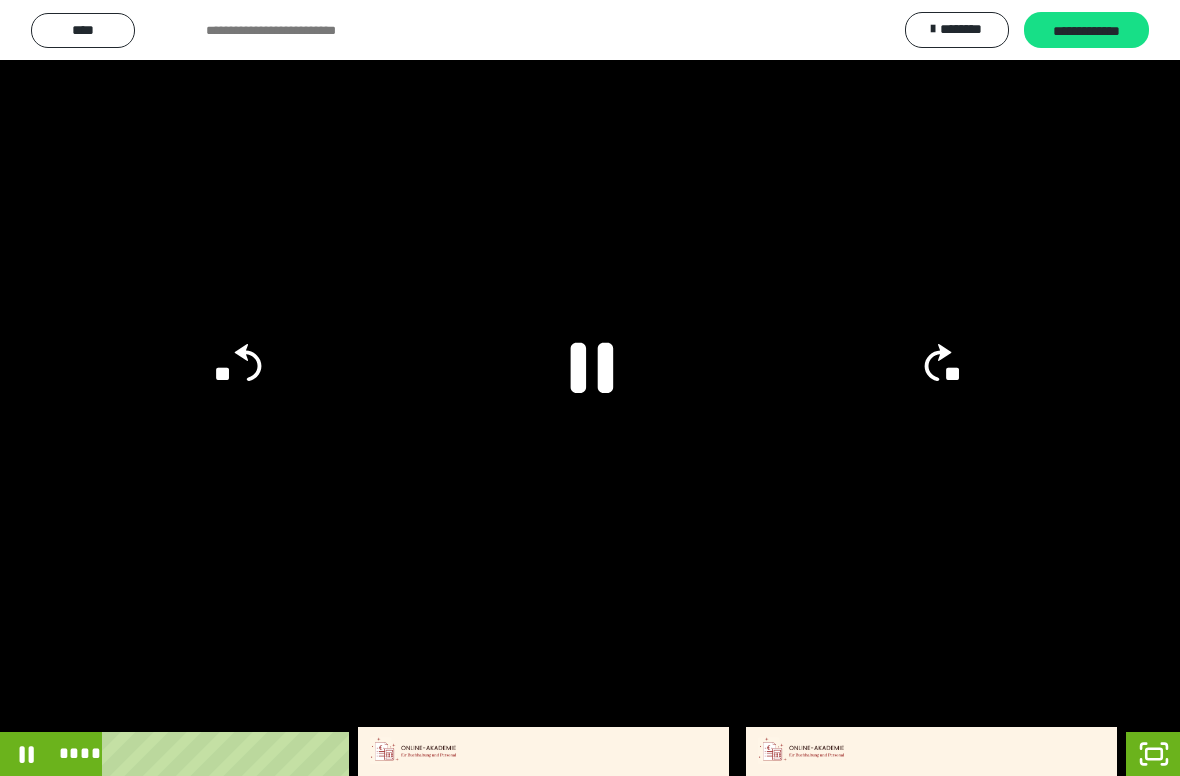 click 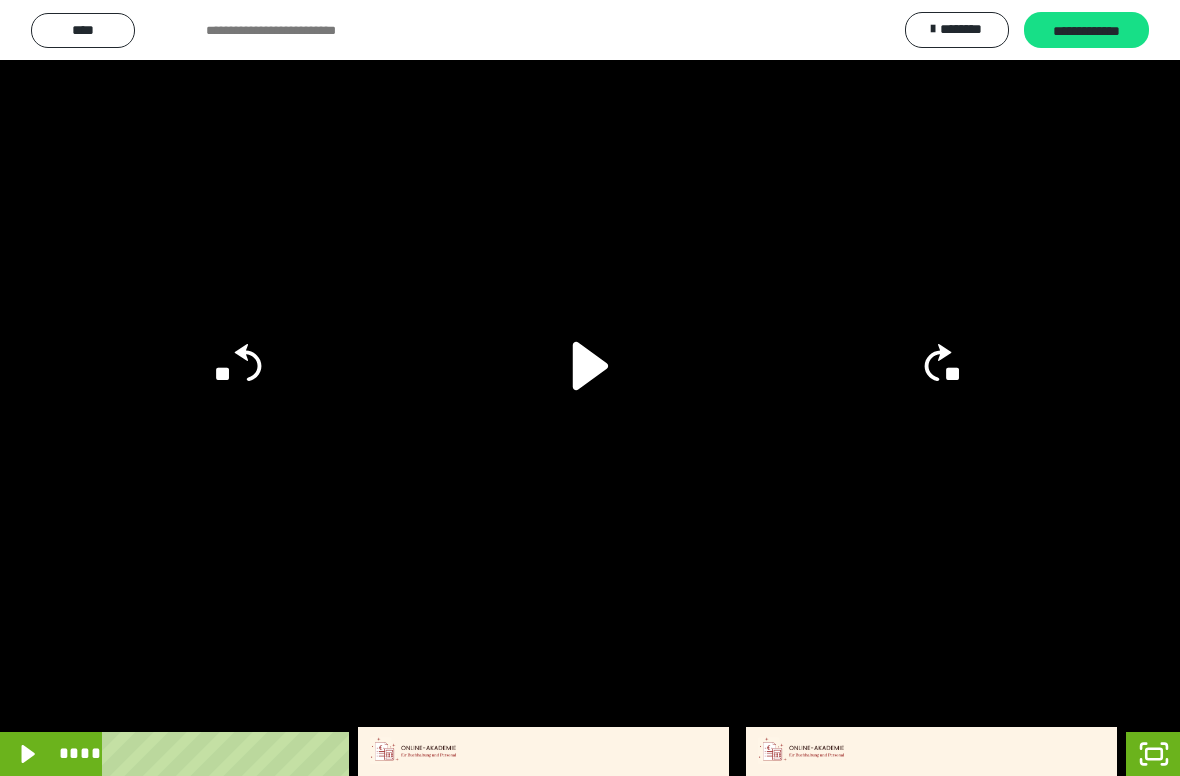 click 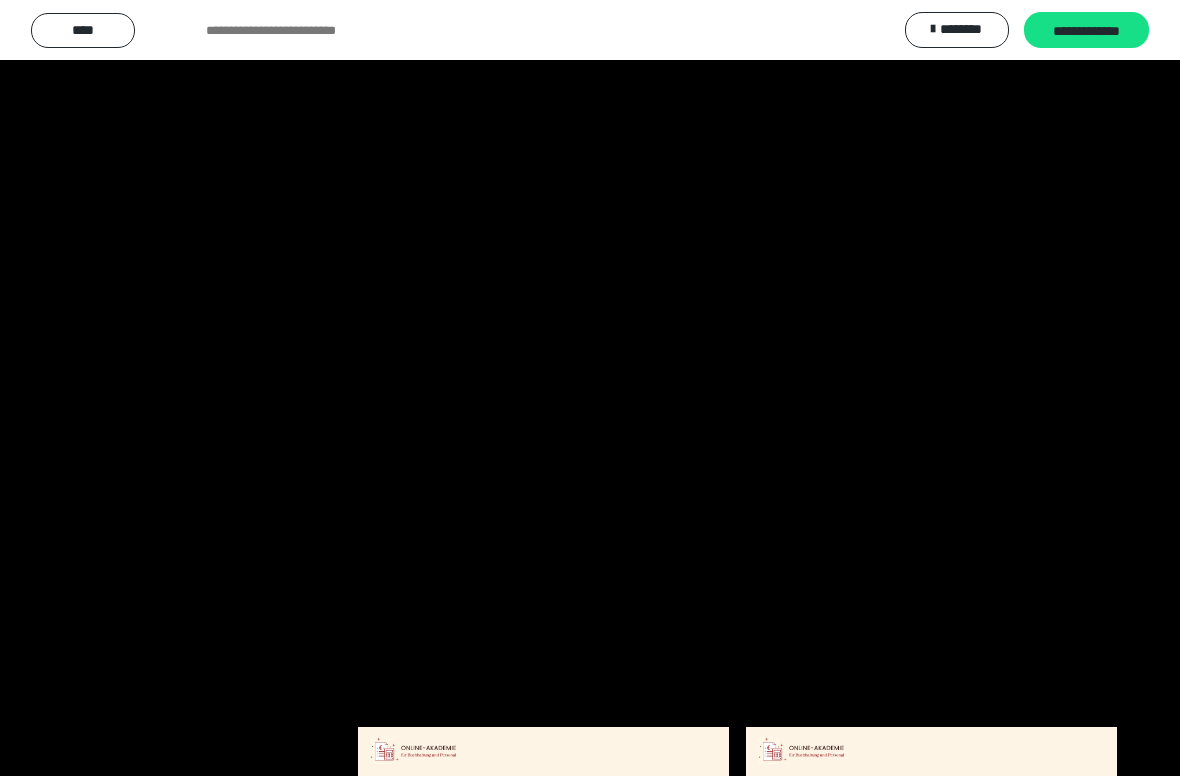click at bounding box center (590, 388) 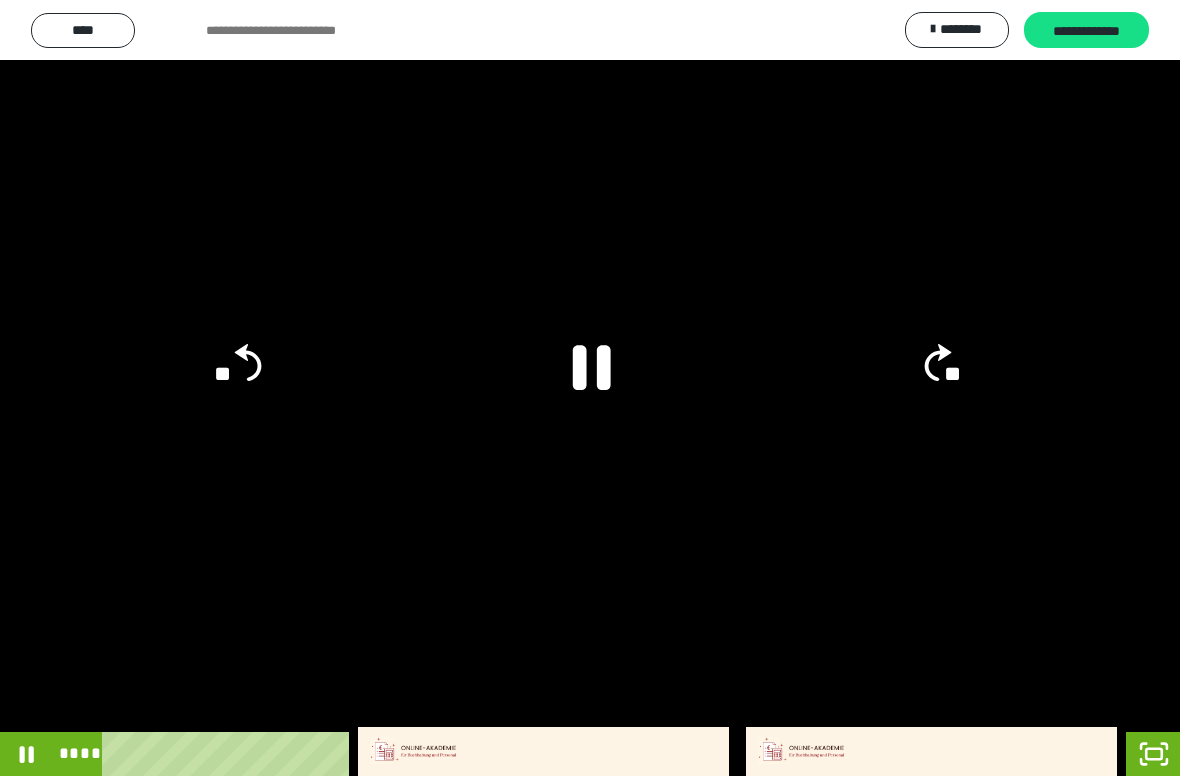 click on "**" 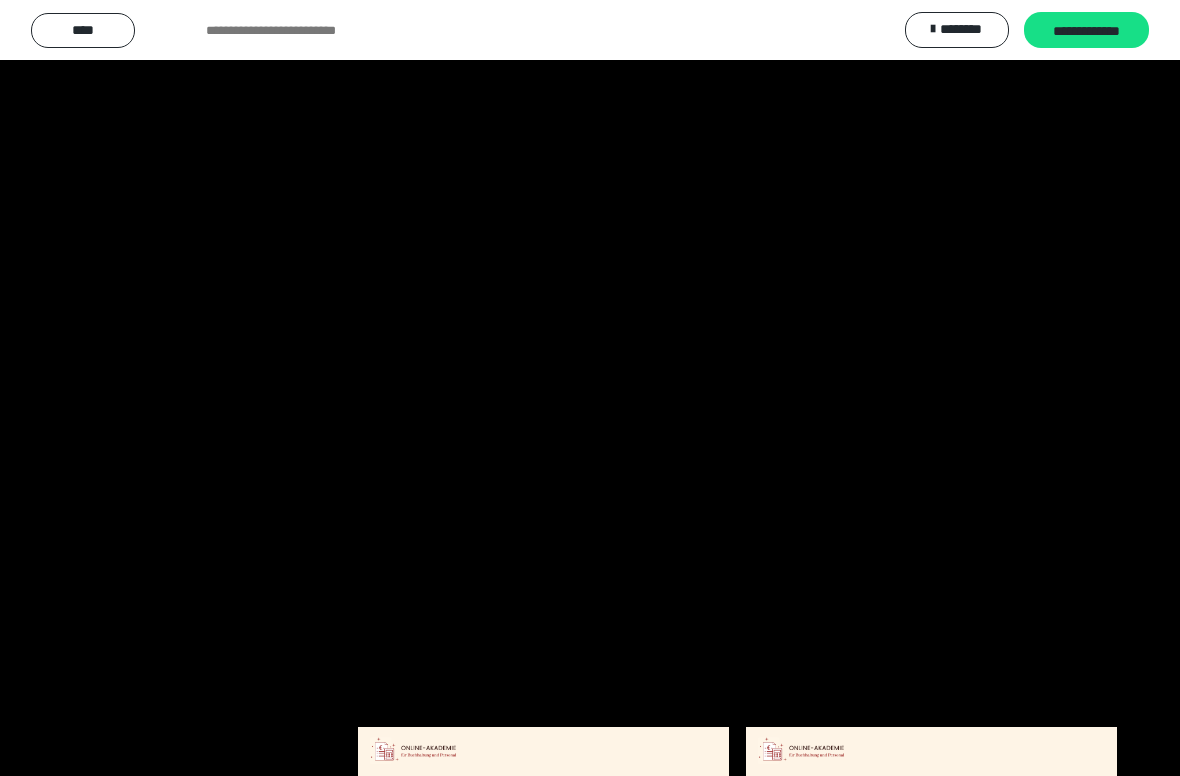 click at bounding box center (590, 388) 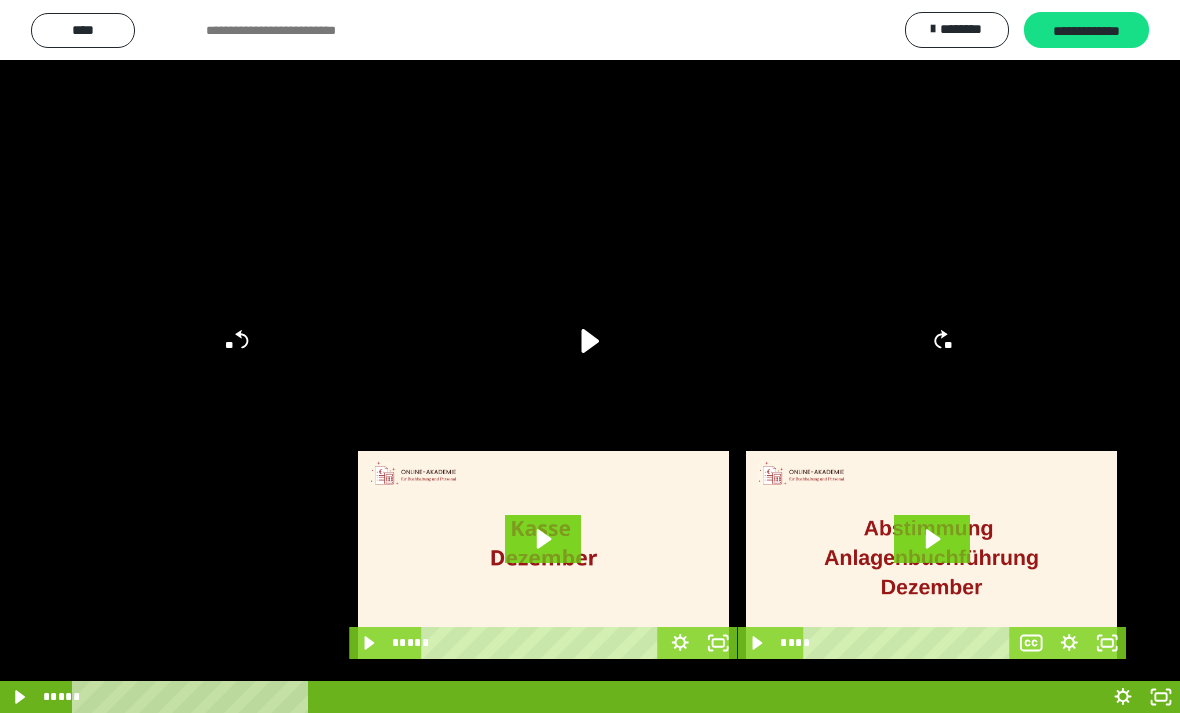 scroll, scrollTop: 340, scrollLeft: 0, axis: vertical 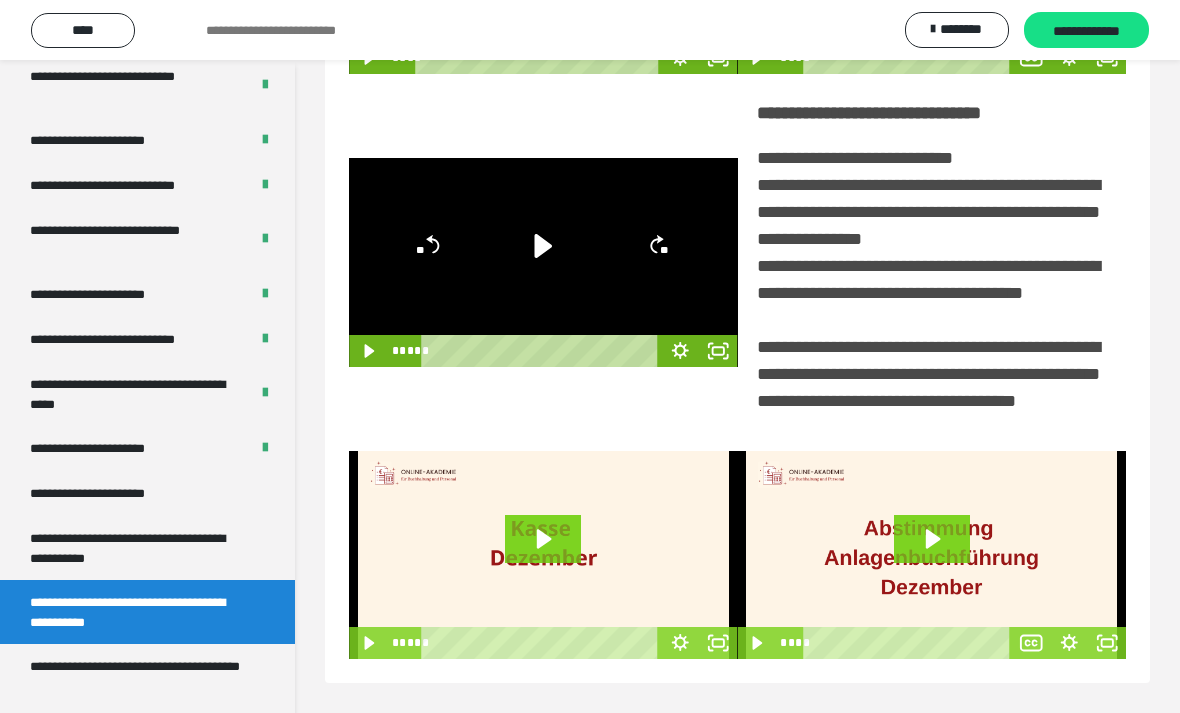 click 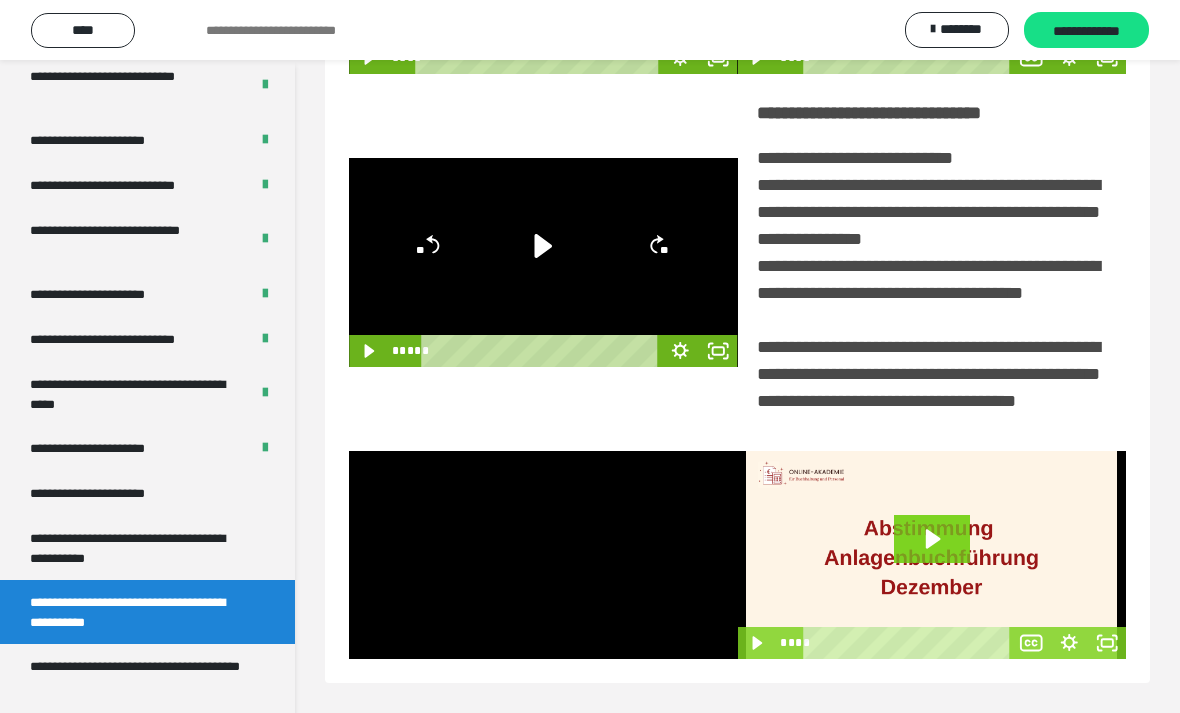 click at bounding box center (543, 555) 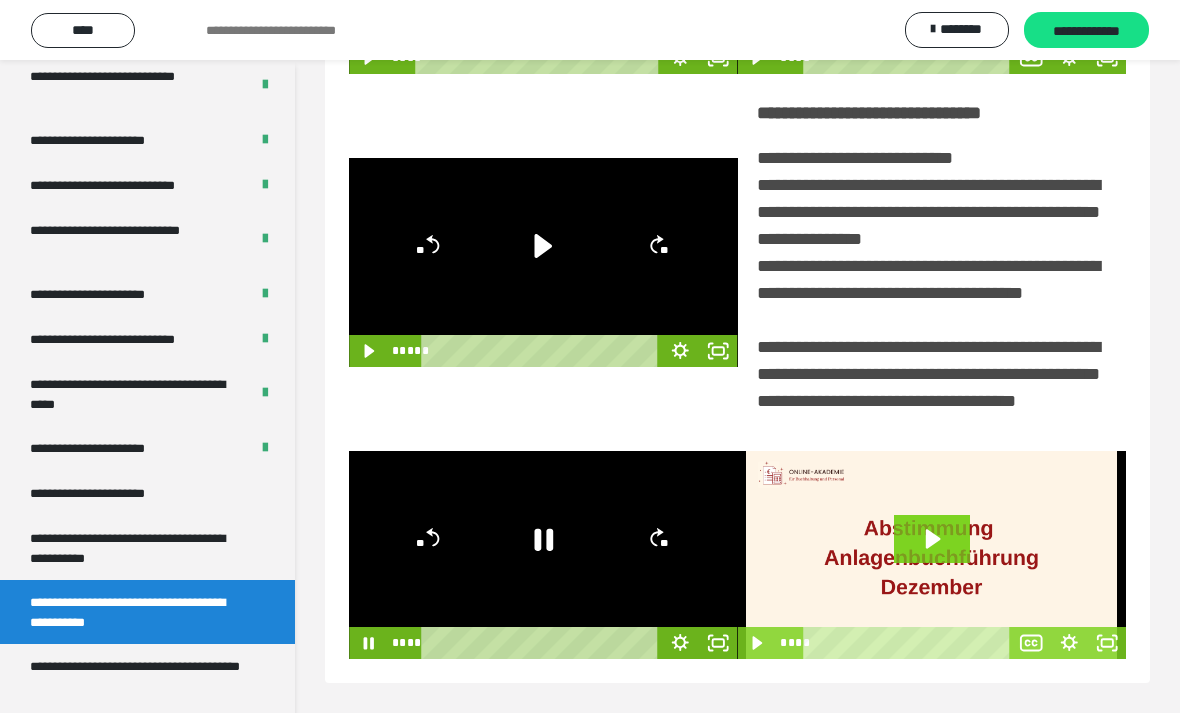click 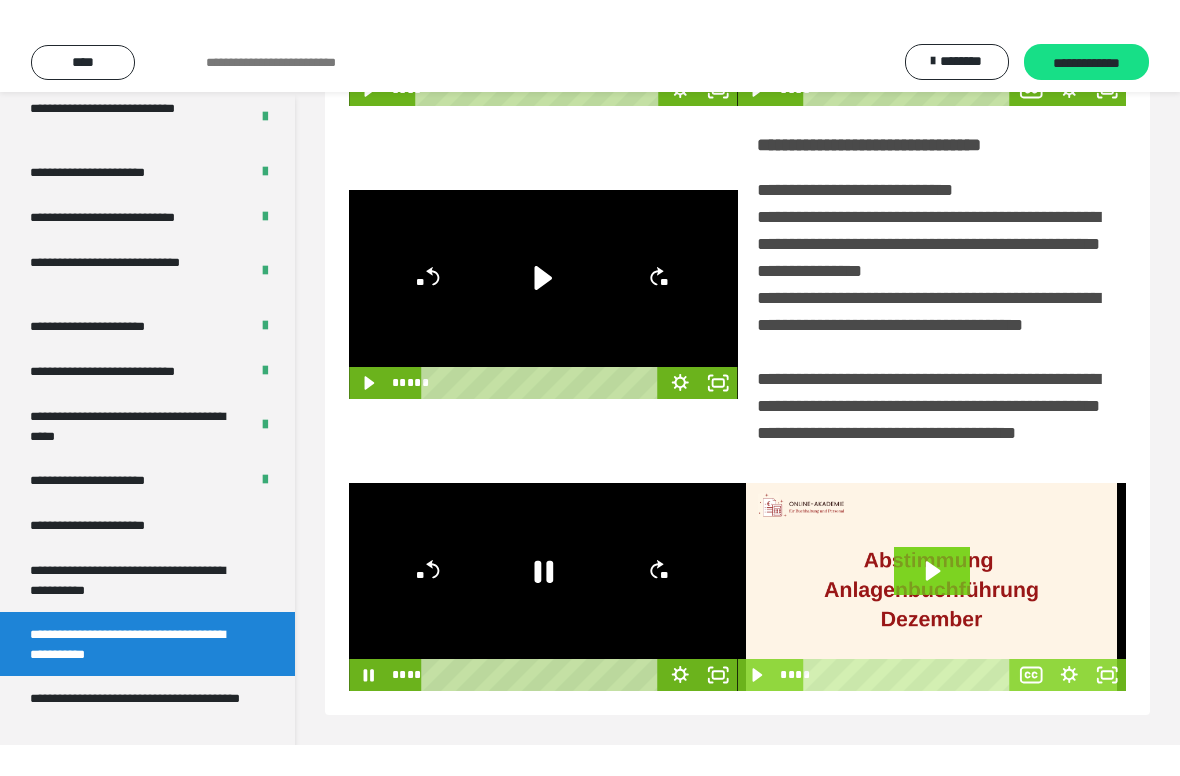 scroll, scrollTop: 0, scrollLeft: 0, axis: both 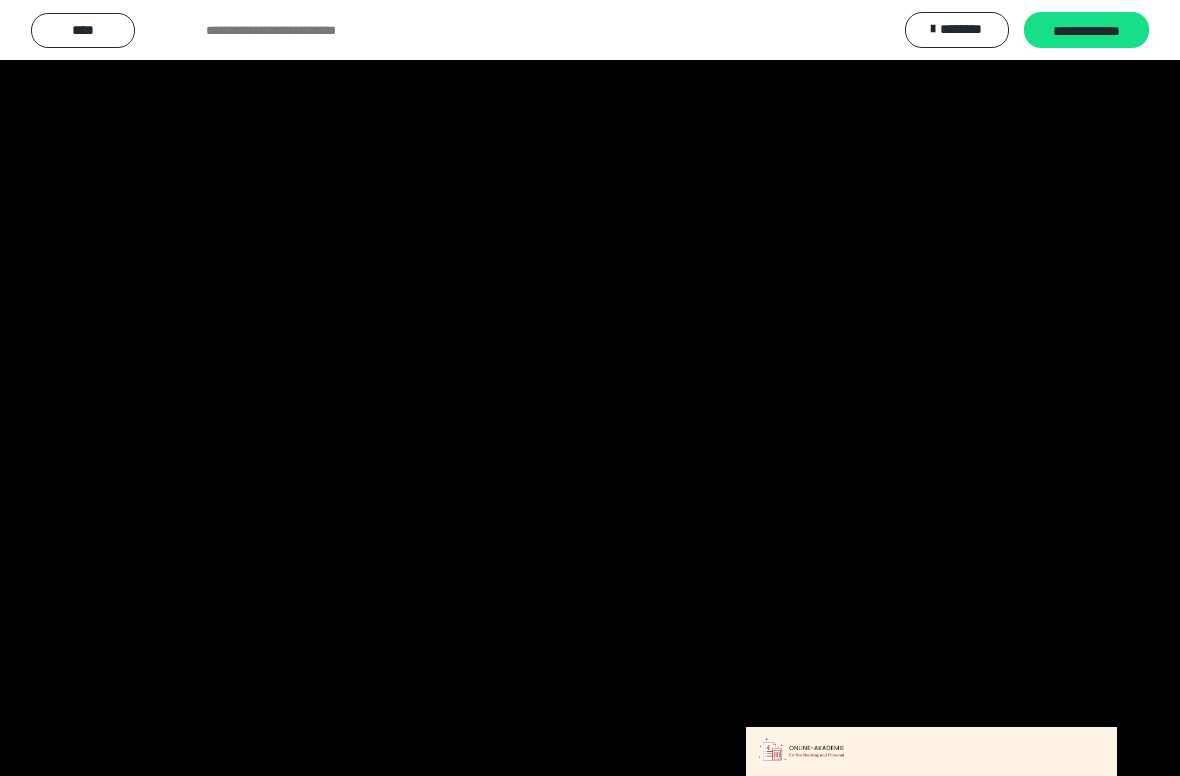 click at bounding box center [590, 388] 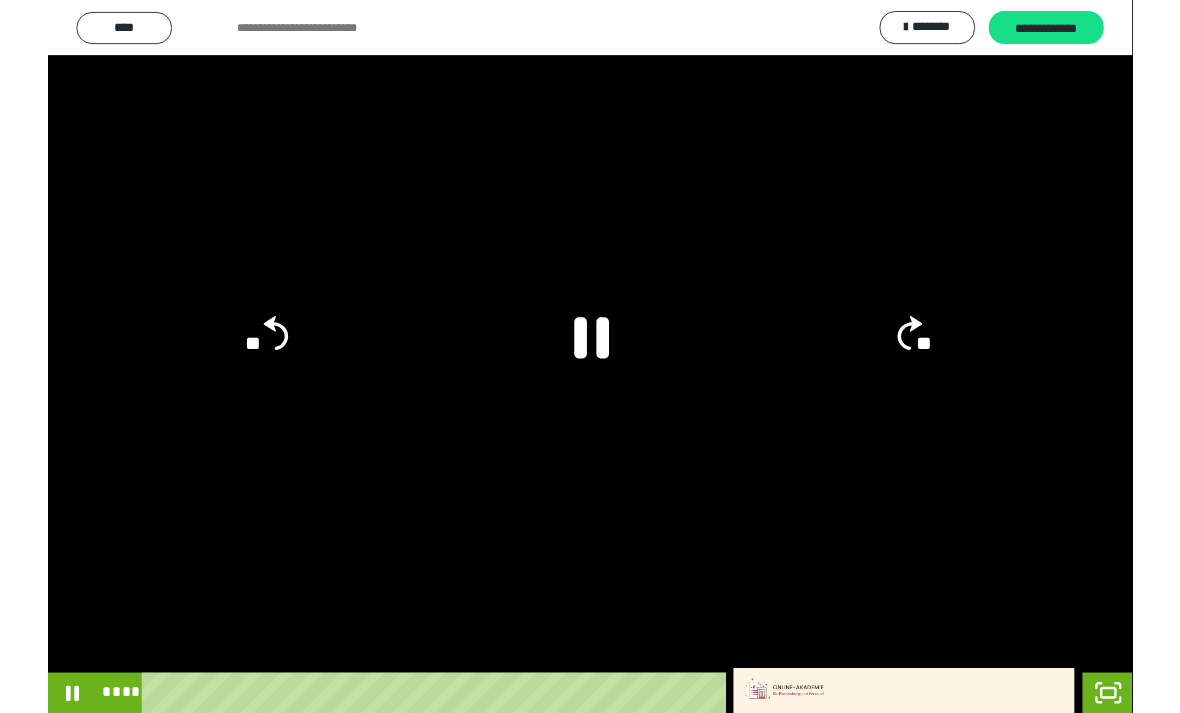 scroll, scrollTop: 384, scrollLeft: 0, axis: vertical 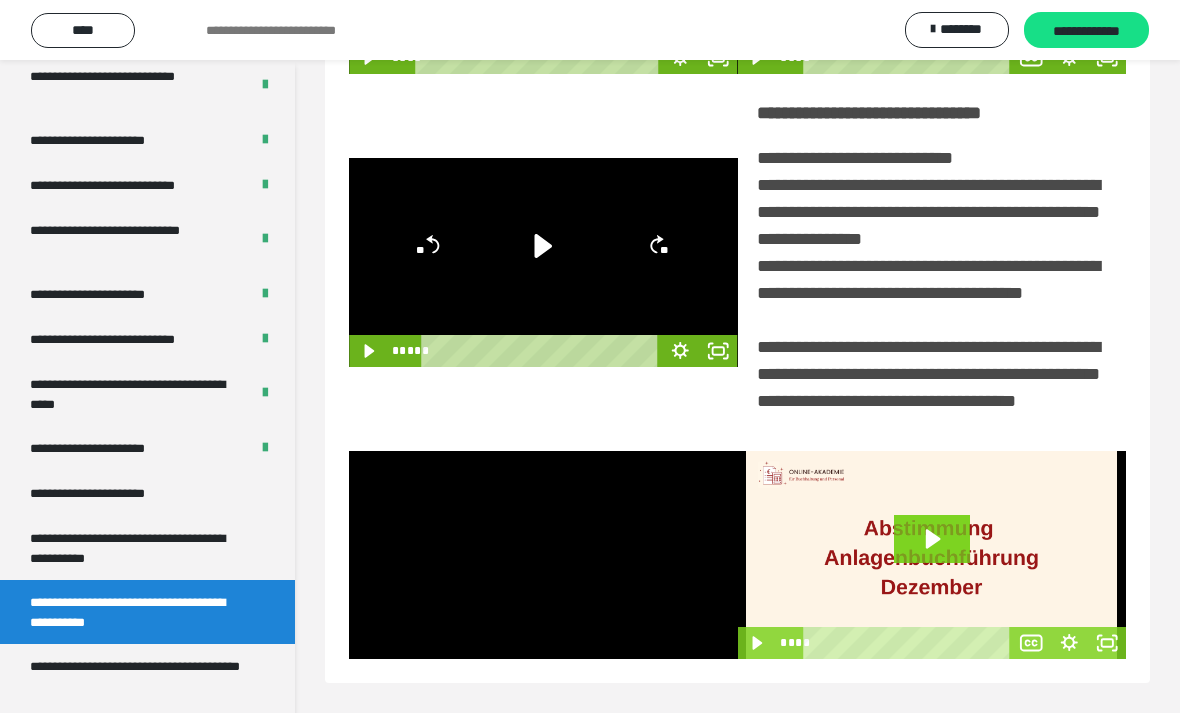 click at bounding box center [543, 555] 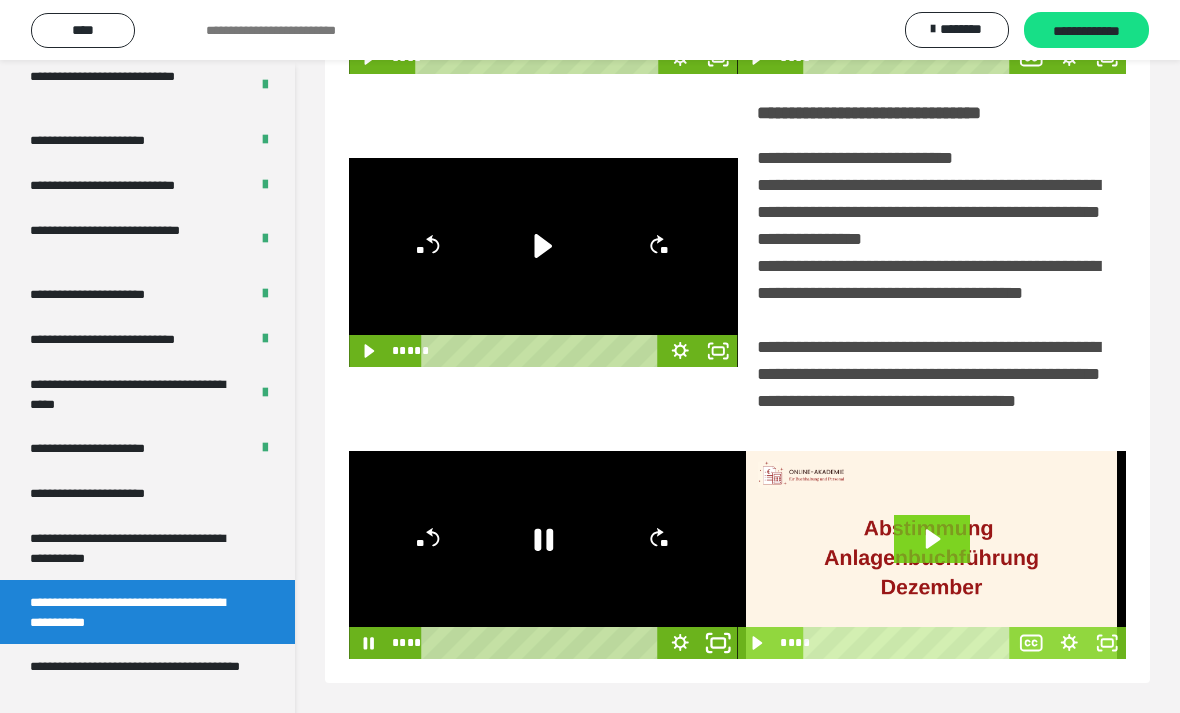 click 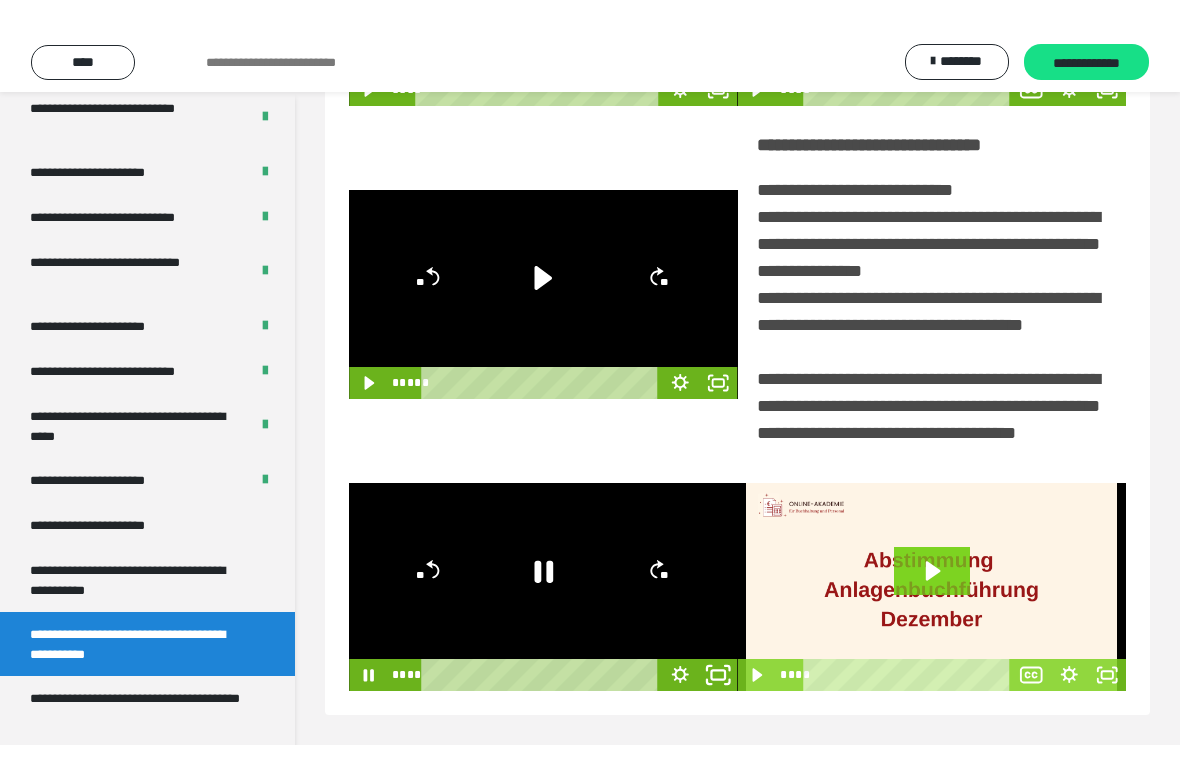 scroll, scrollTop: 0, scrollLeft: 0, axis: both 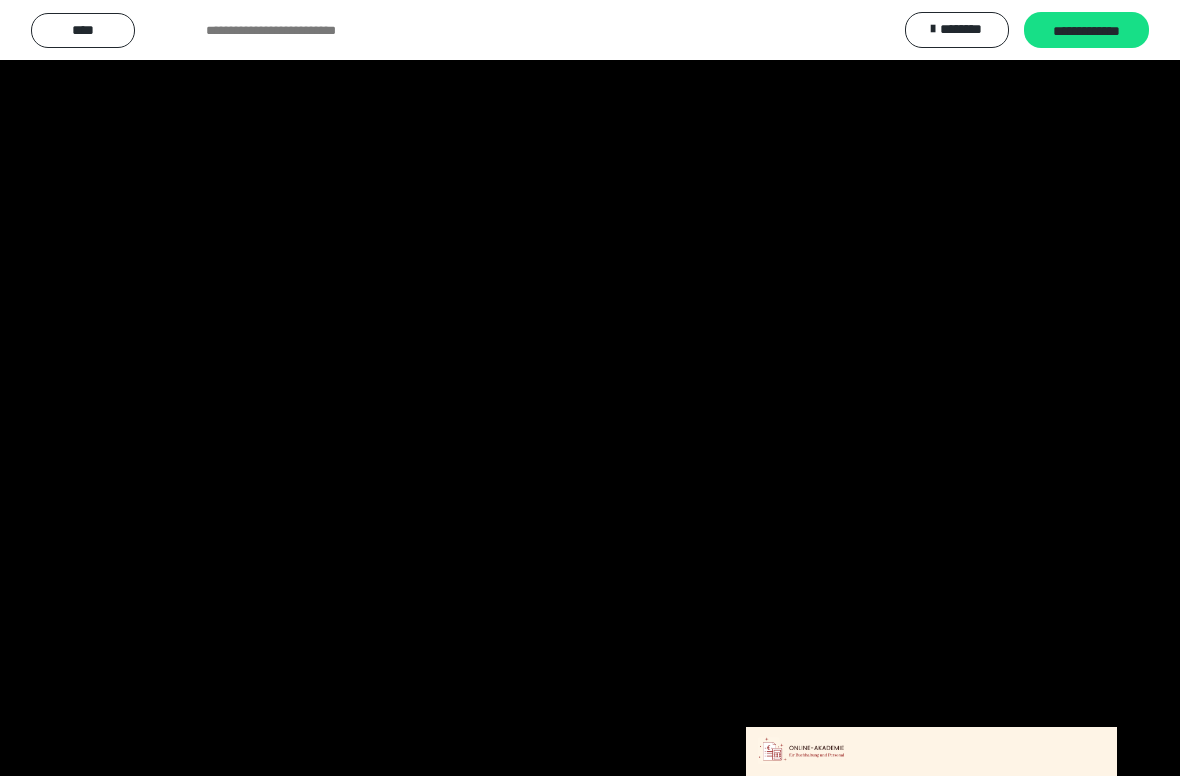 click at bounding box center [590, 388] 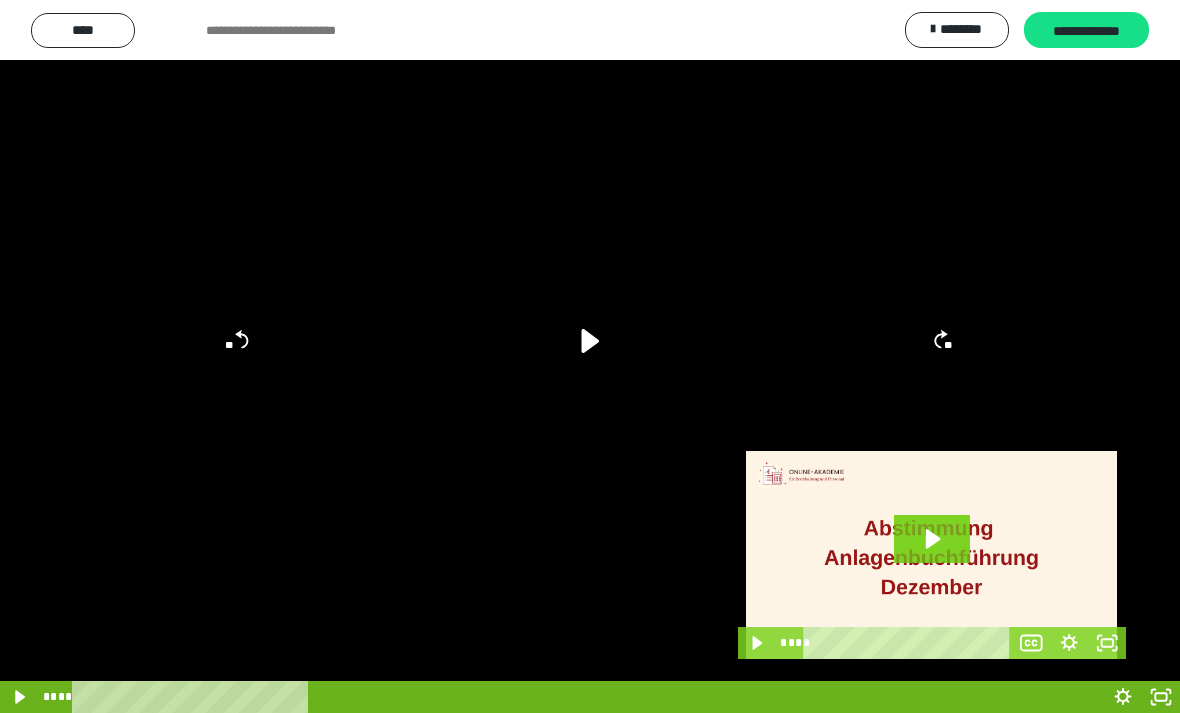 scroll, scrollTop: 384, scrollLeft: 0, axis: vertical 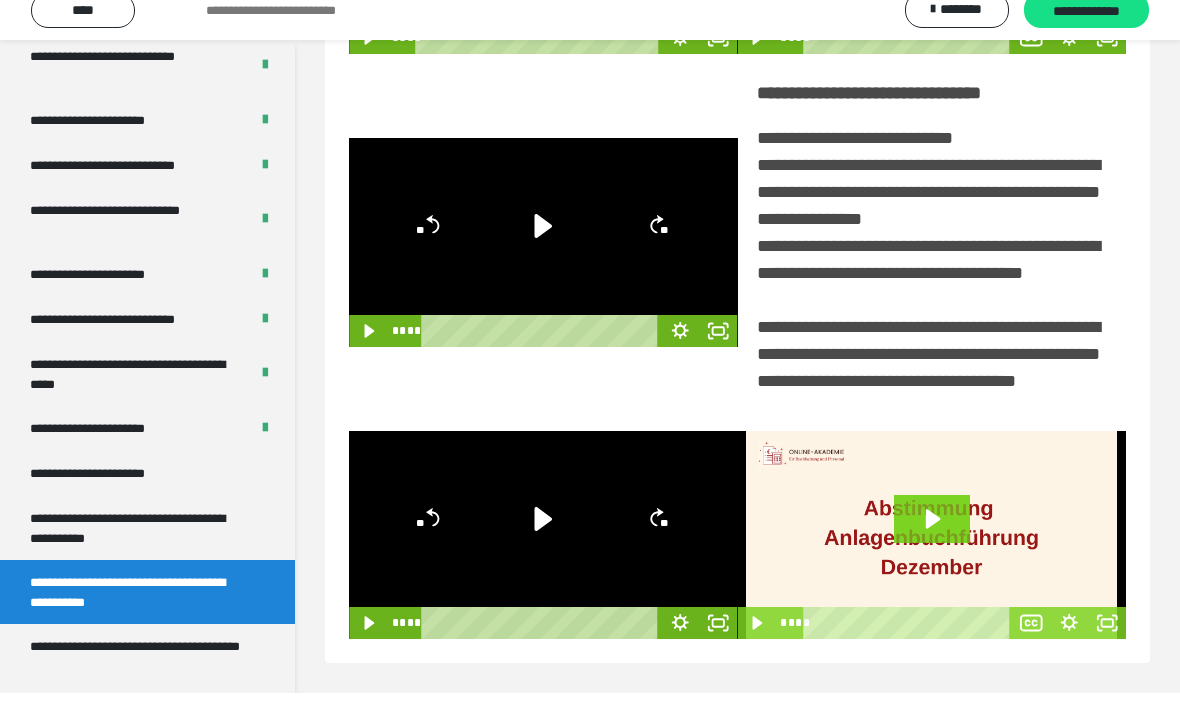 click 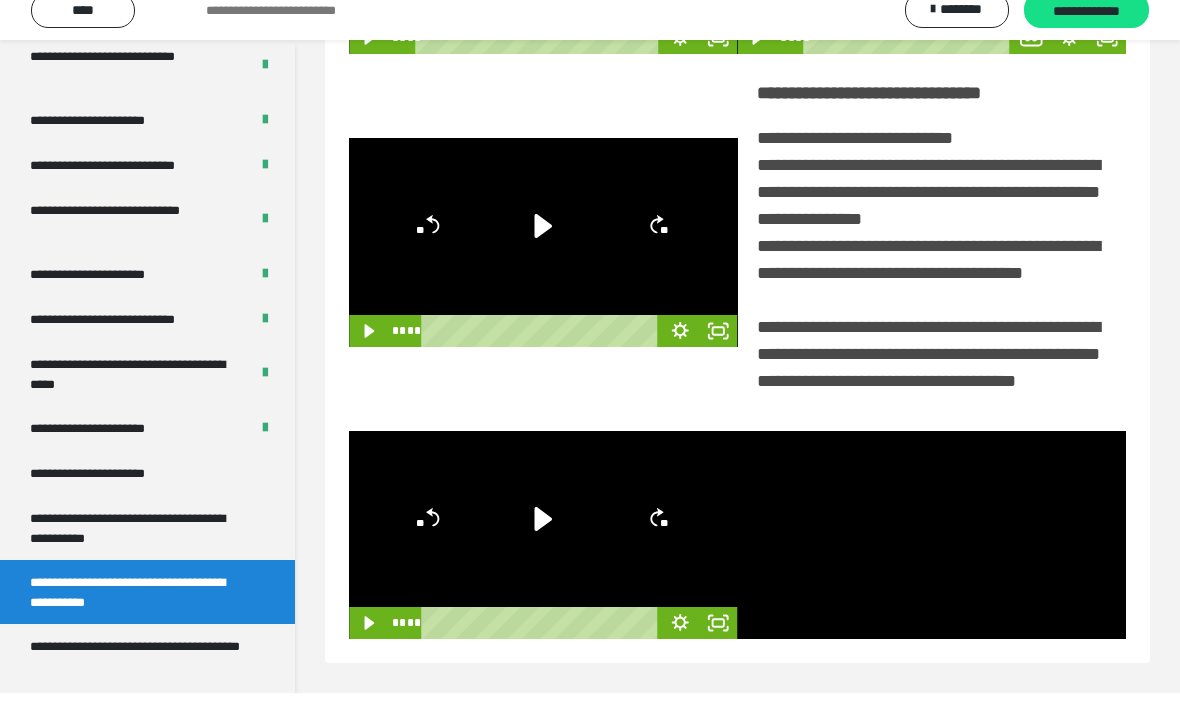 click at bounding box center [932, 555] 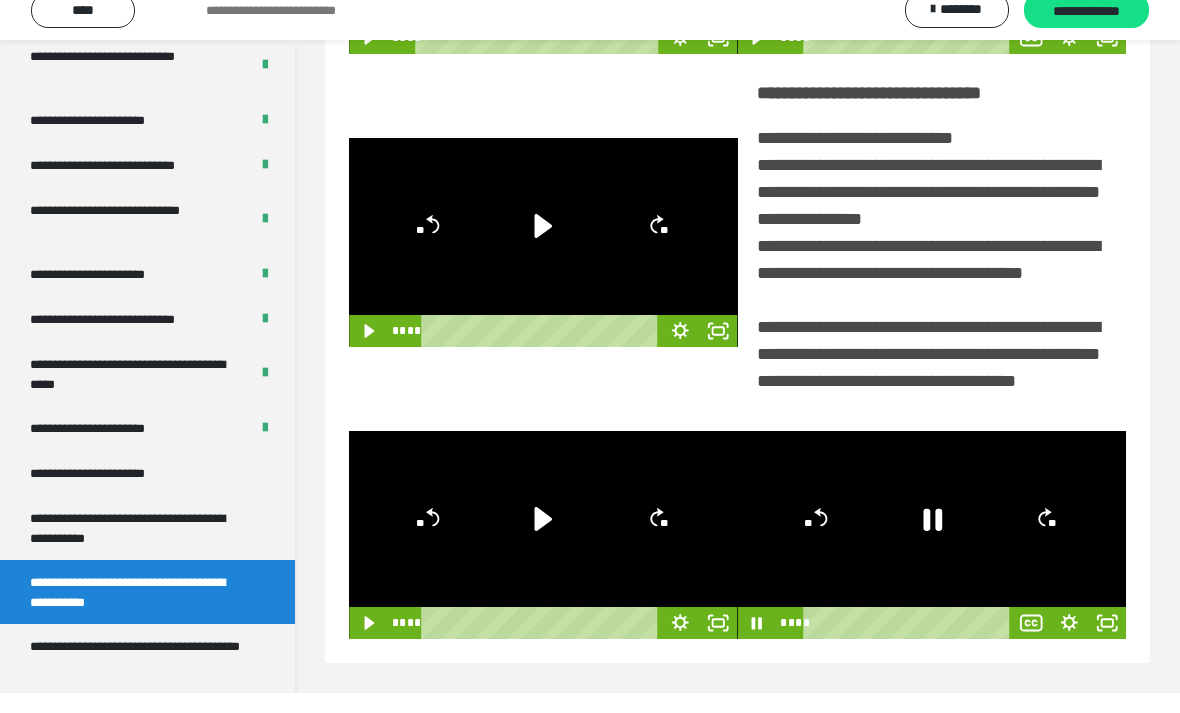 click 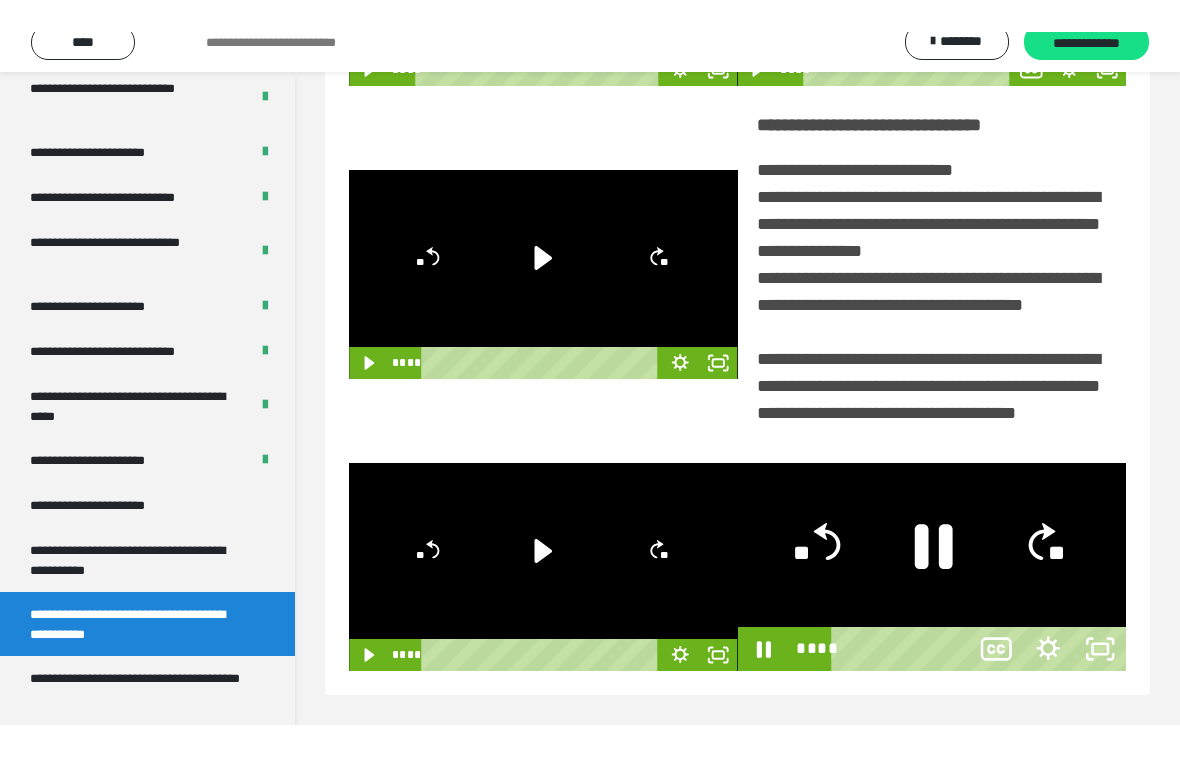 scroll, scrollTop: 0, scrollLeft: 0, axis: both 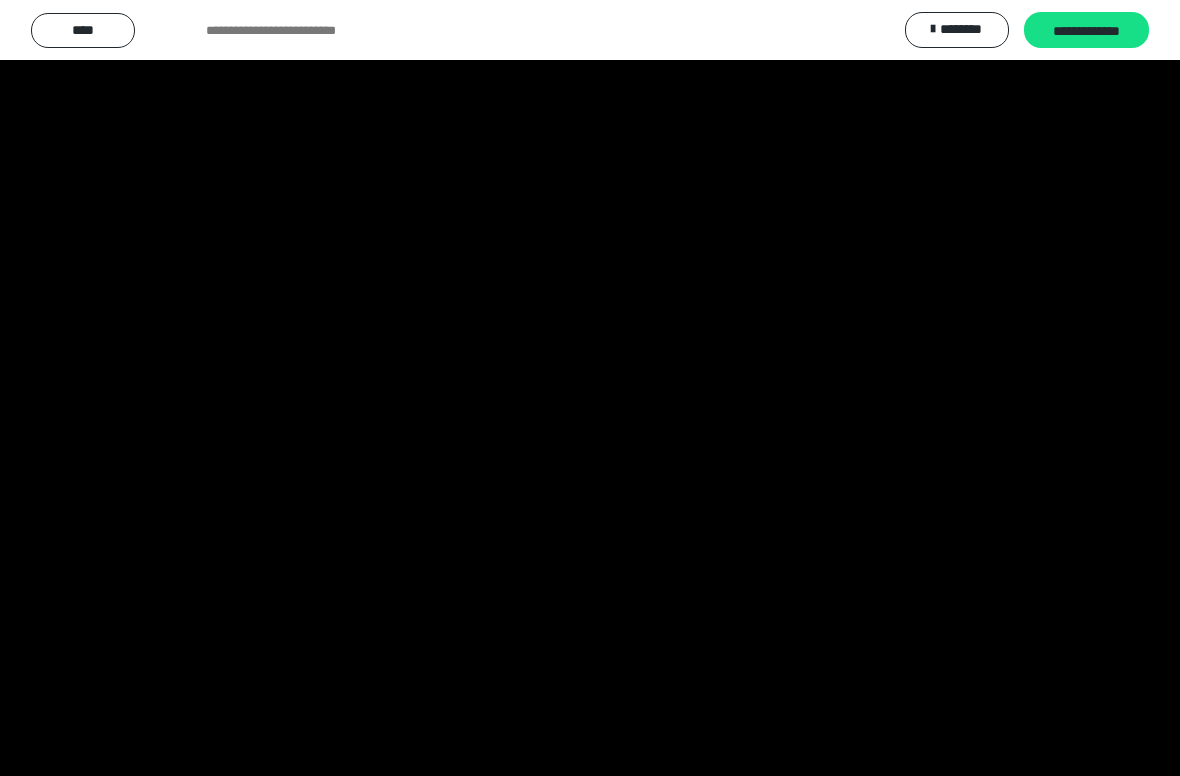 click at bounding box center [590, 388] 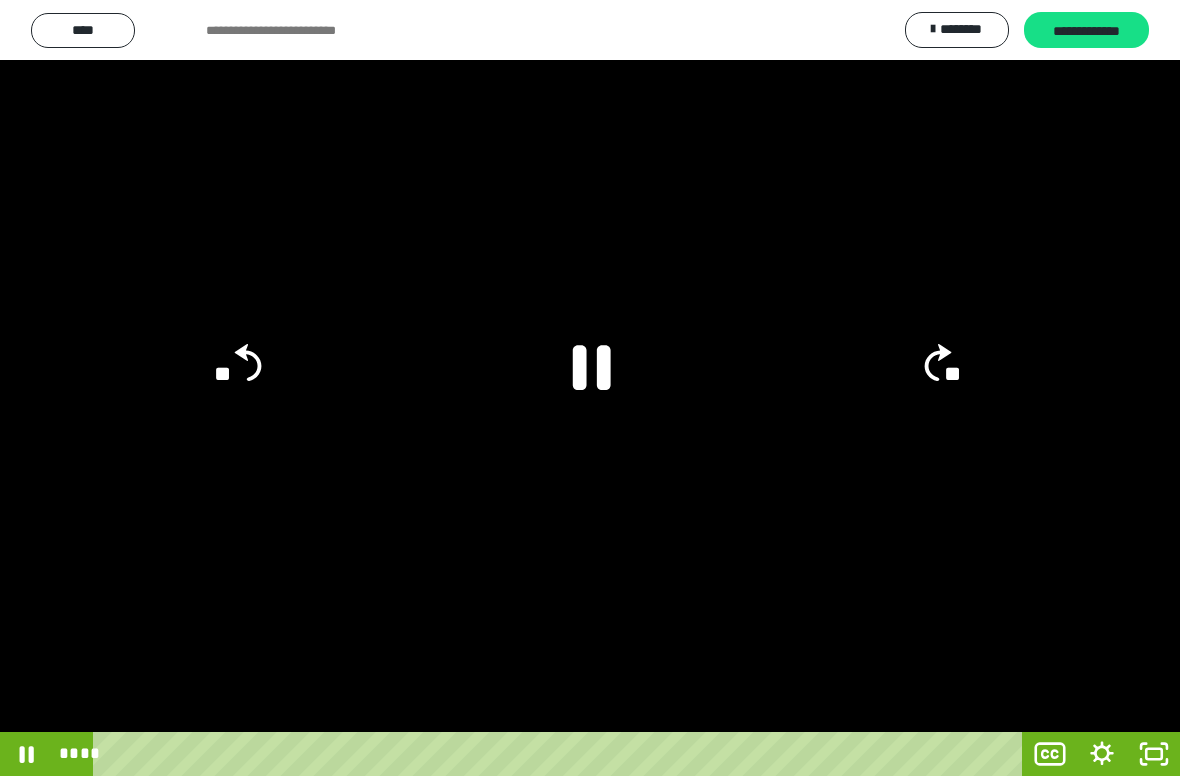 click on "**" 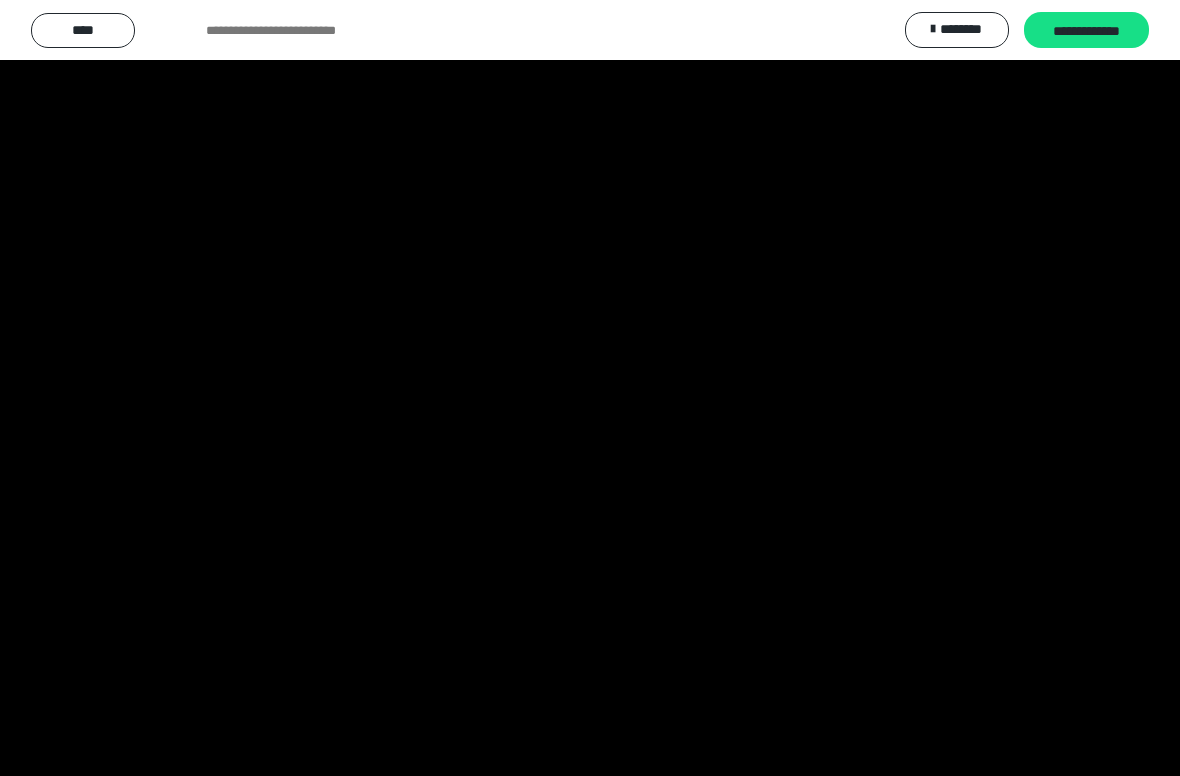 click at bounding box center [590, 388] 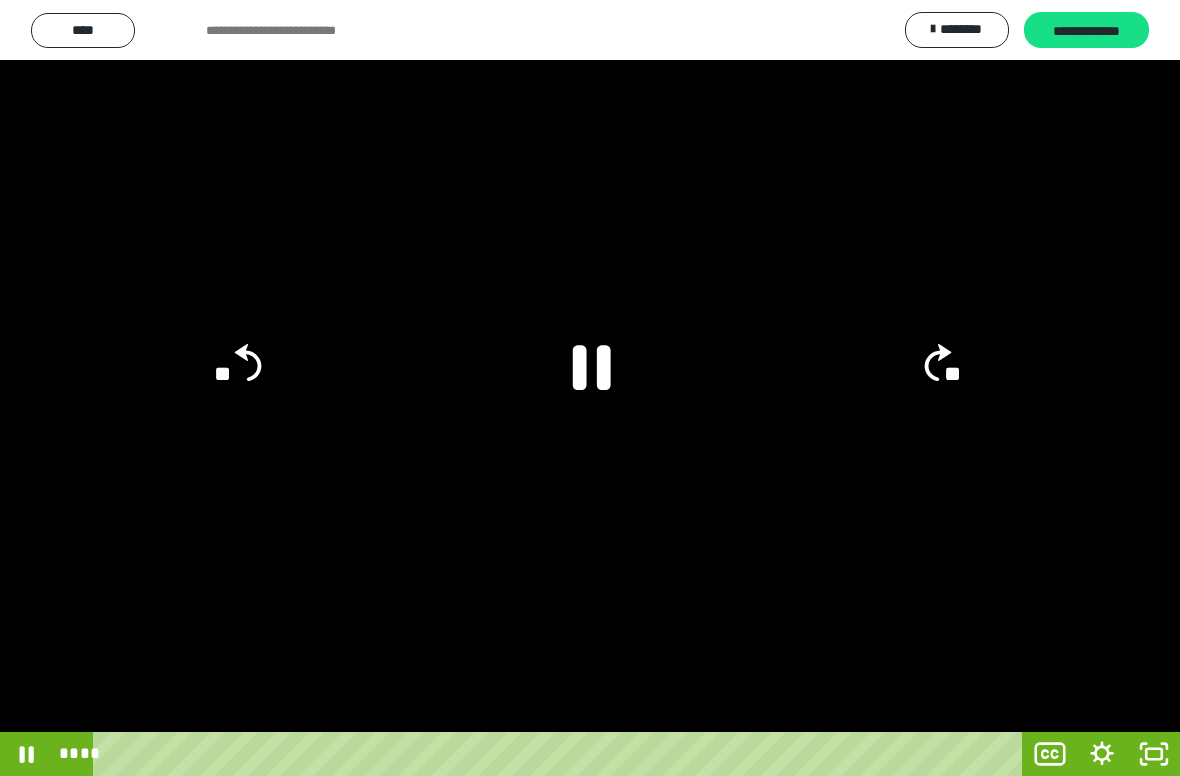 click 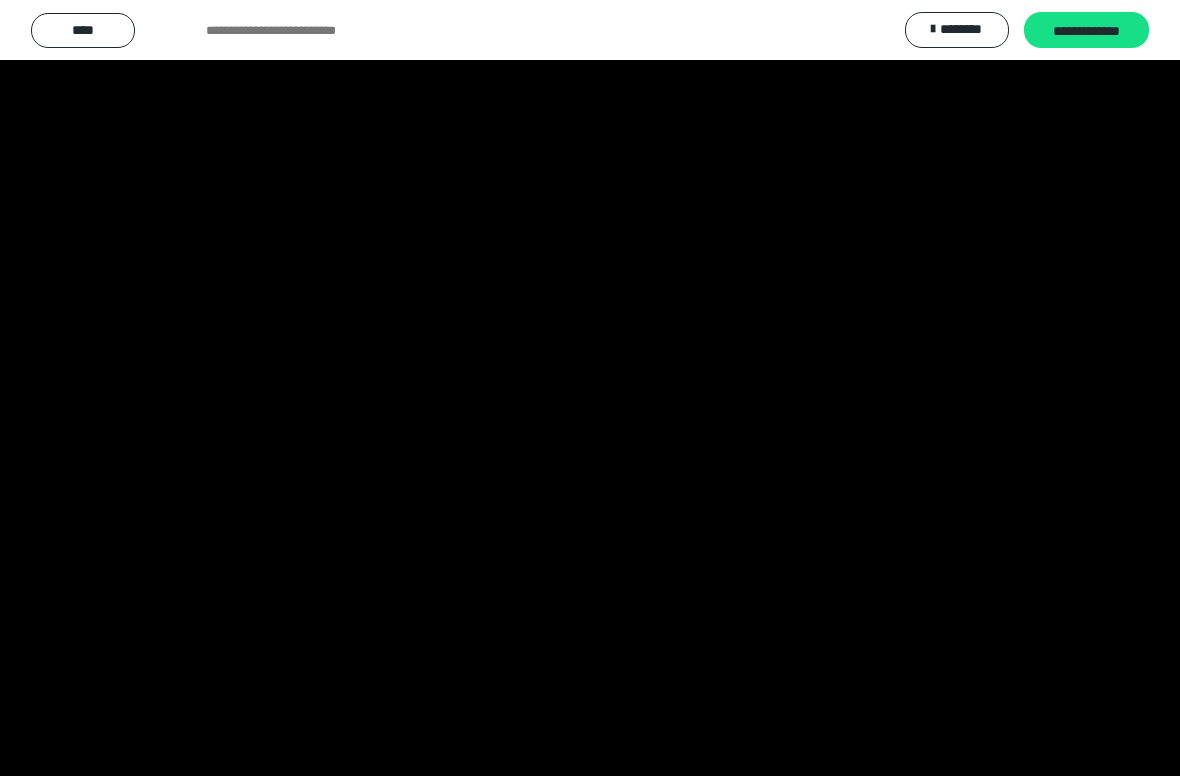 click at bounding box center (590, 388) 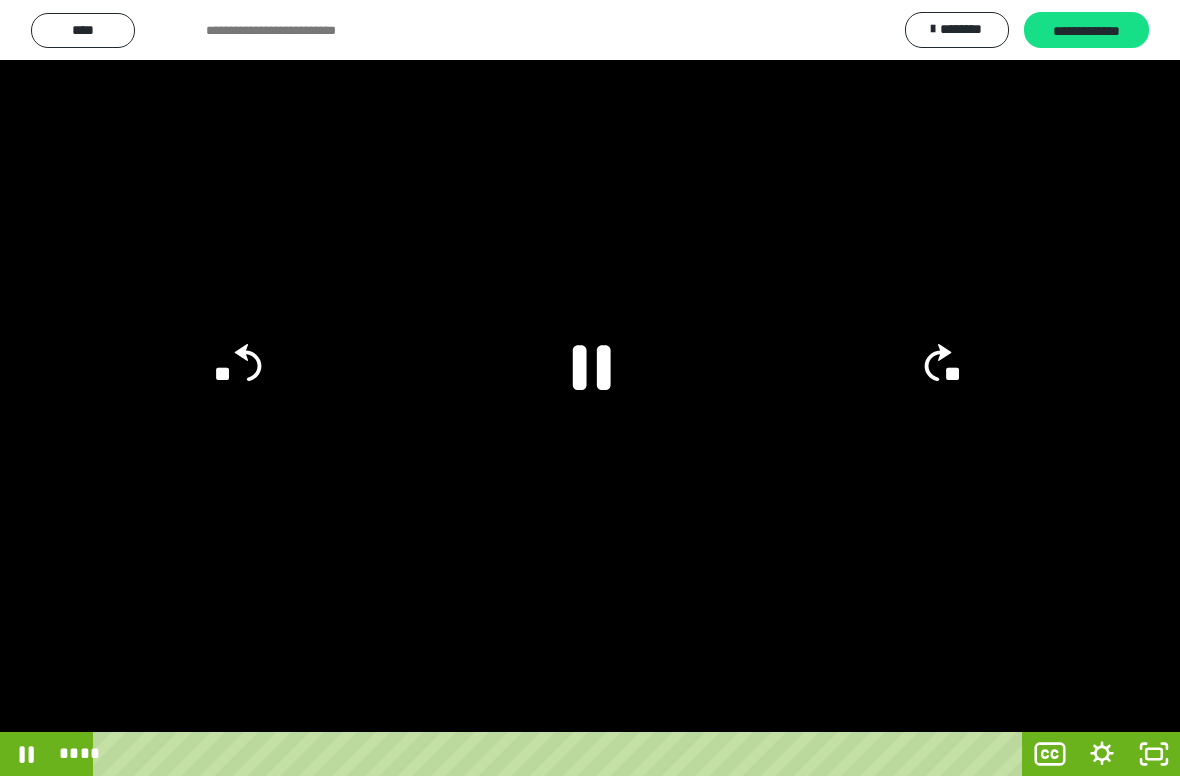 click 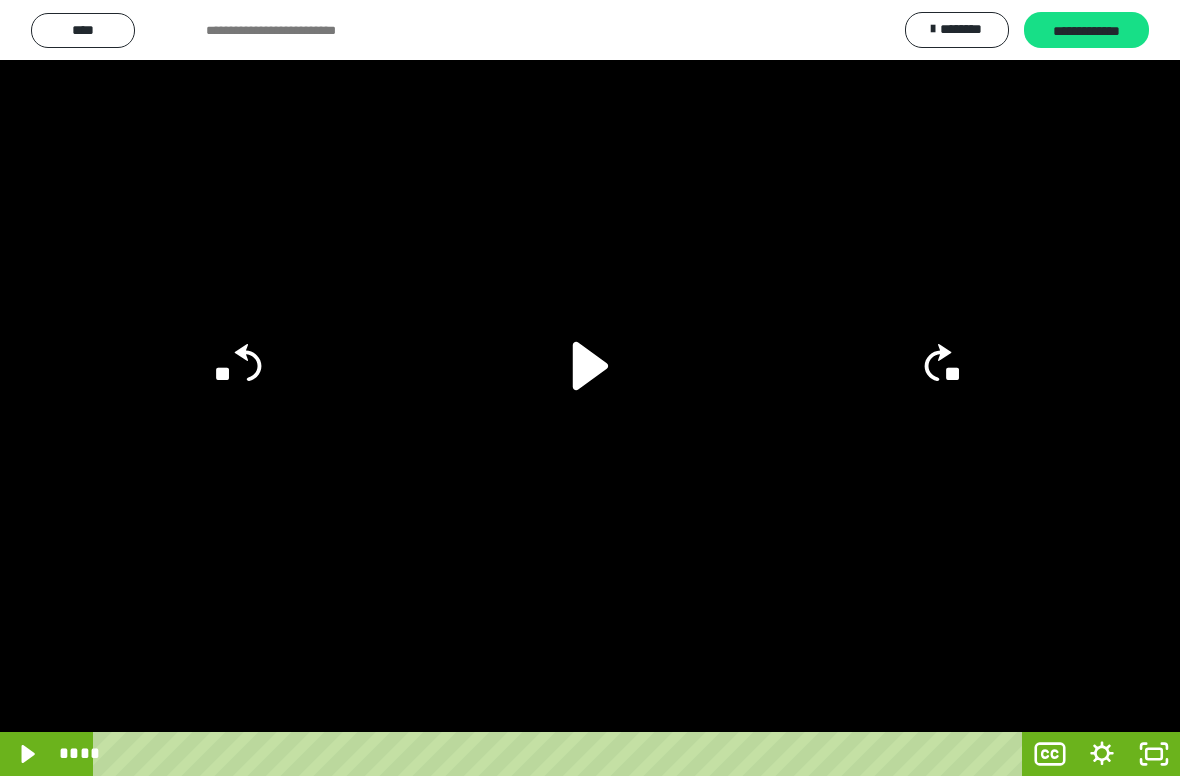 click 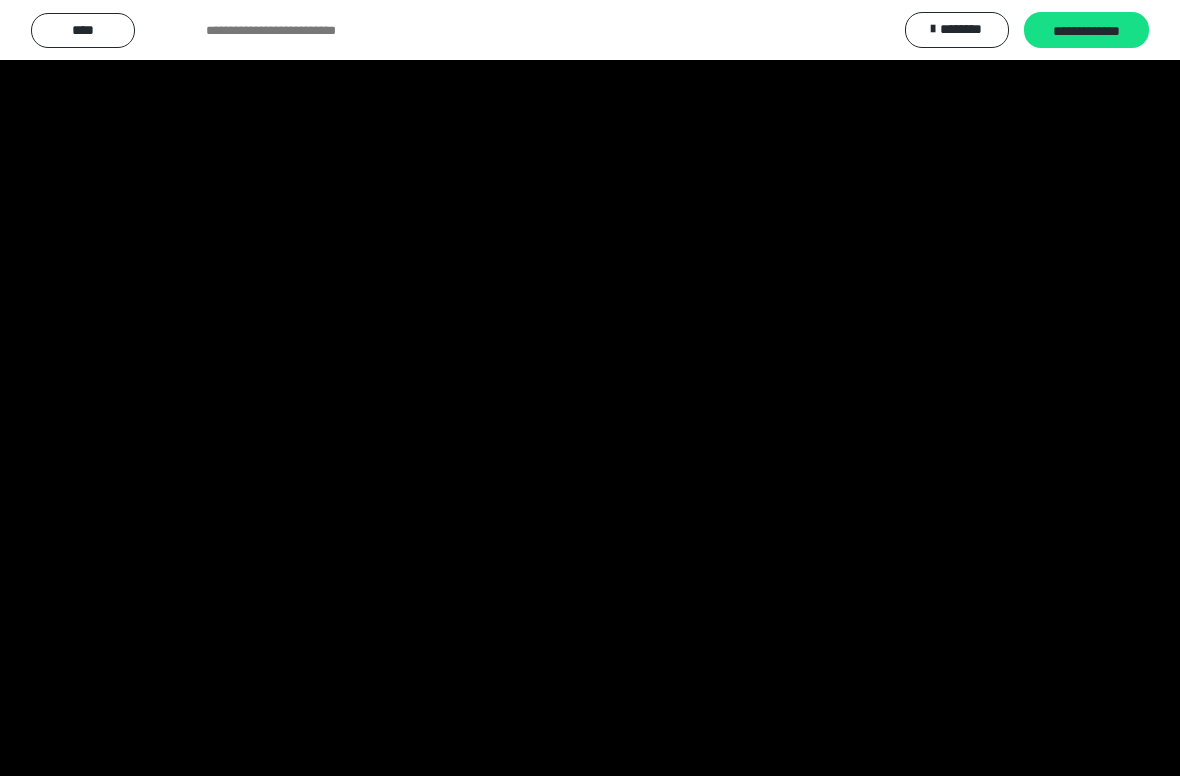 click at bounding box center (590, 388) 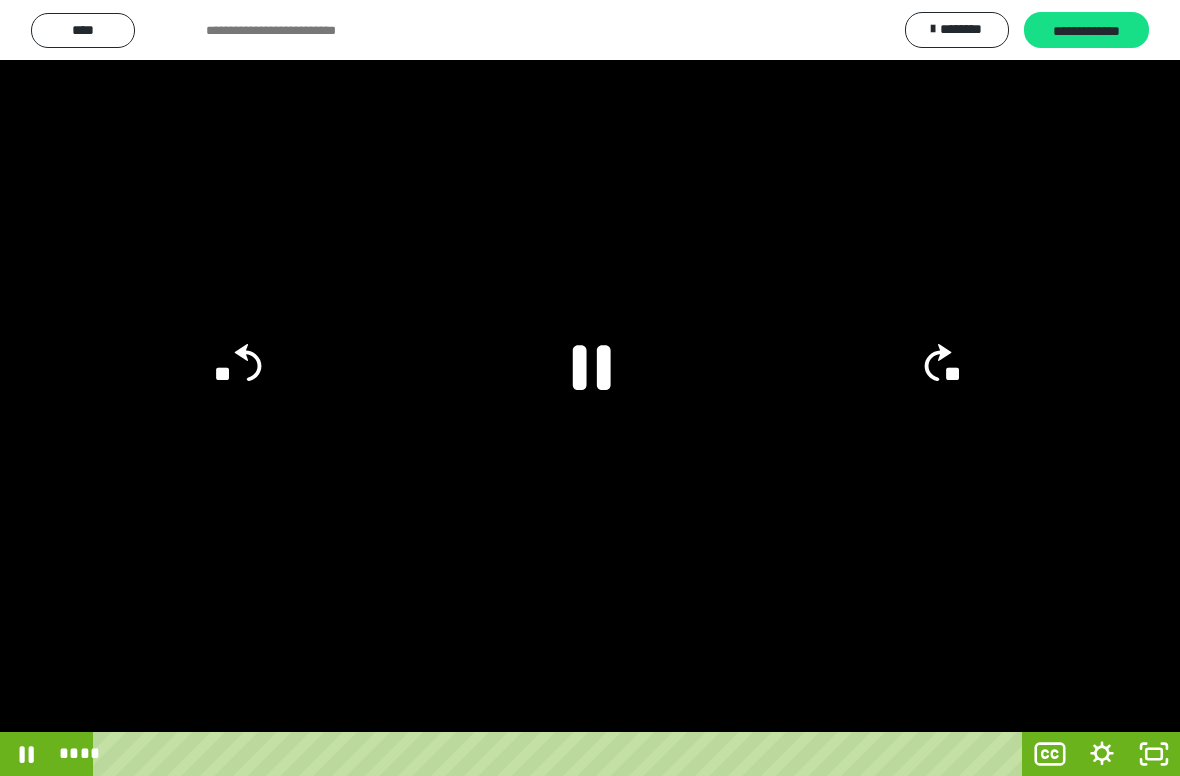 click 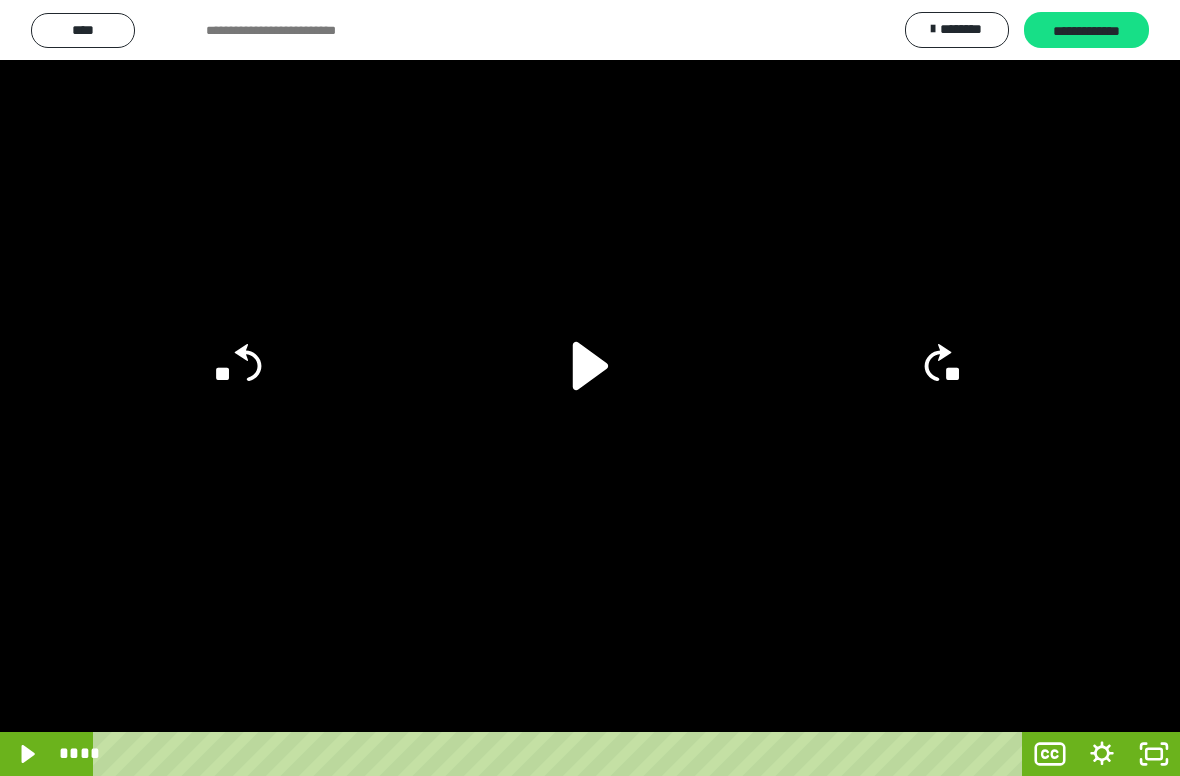 click on "**" 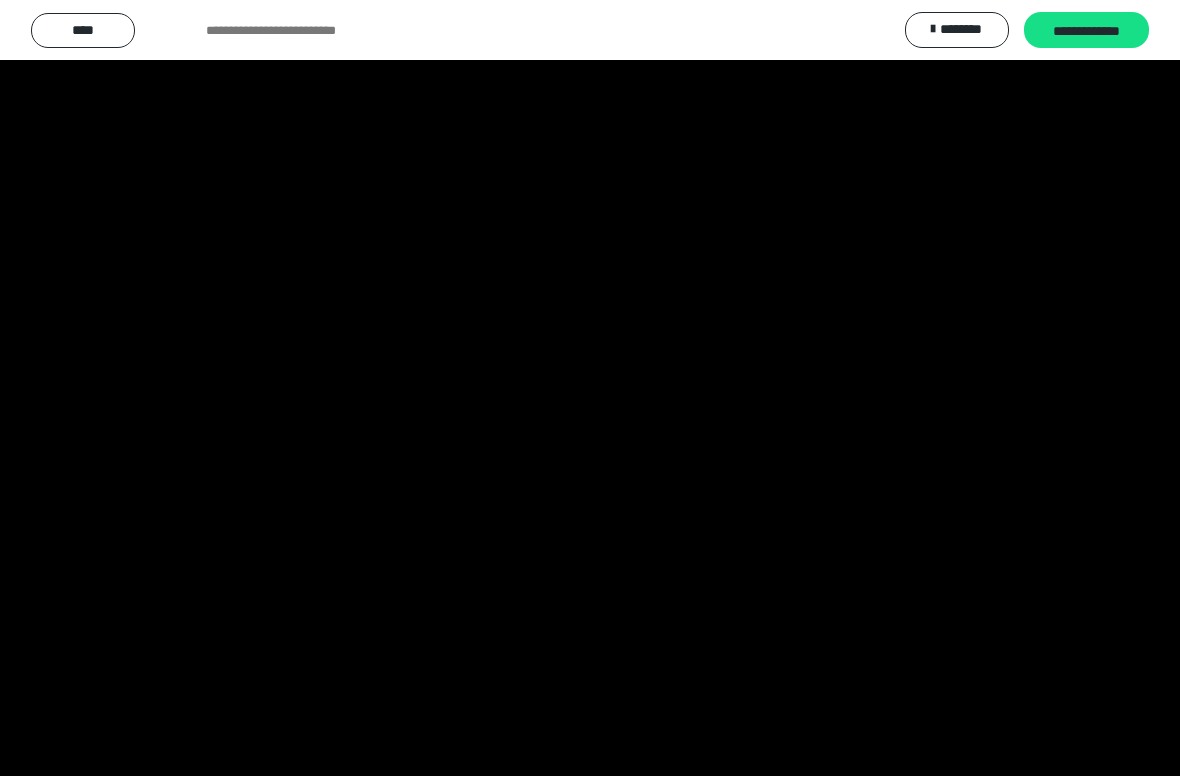 click at bounding box center [590, 388] 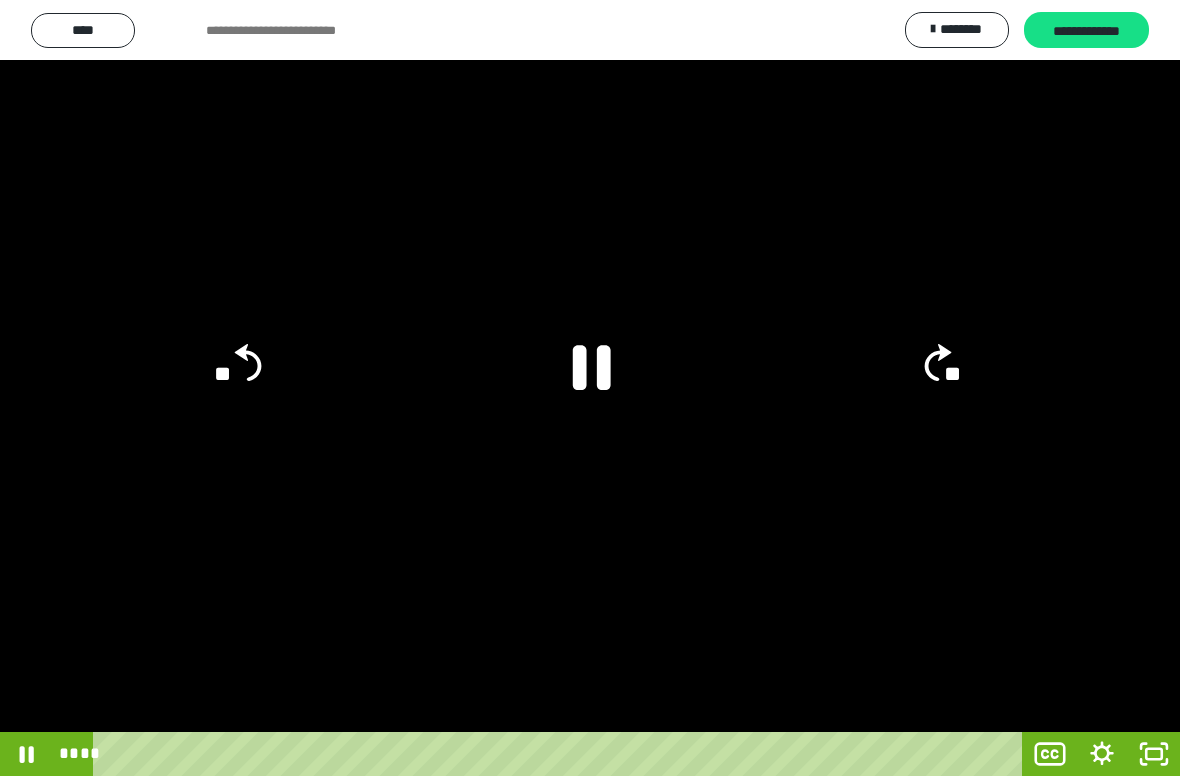 click on "**" 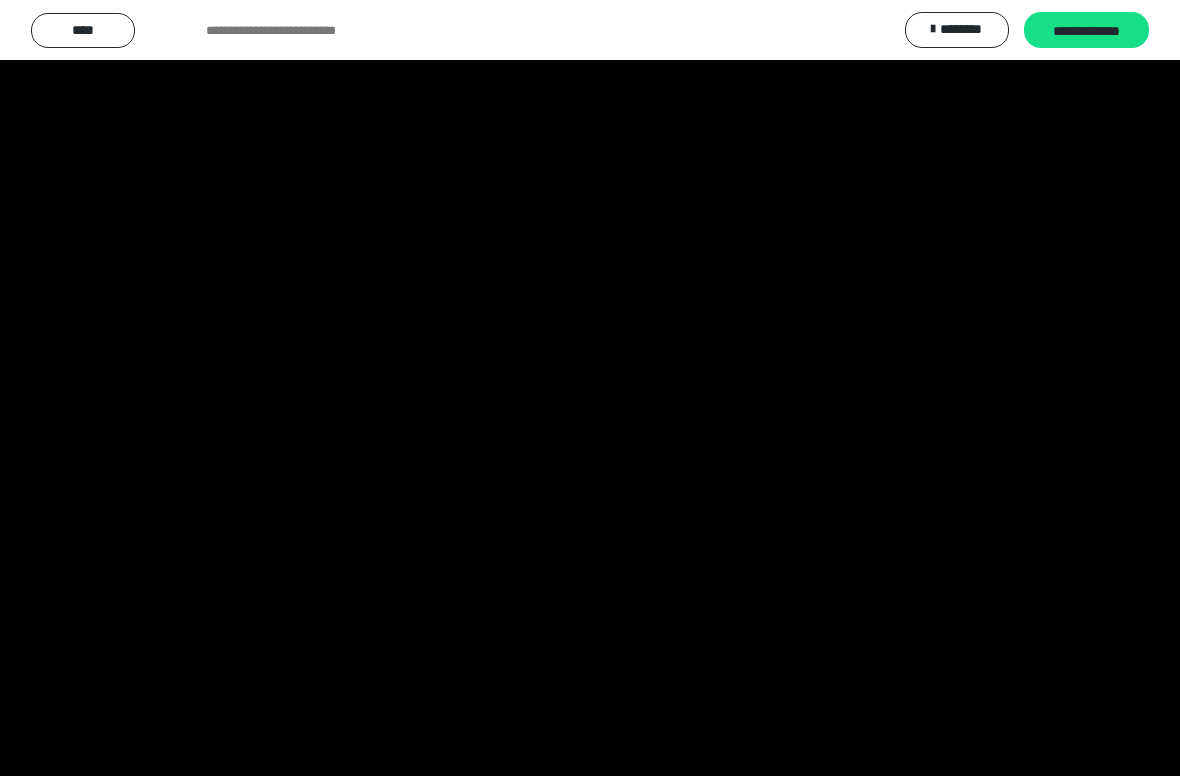 click at bounding box center (590, 388) 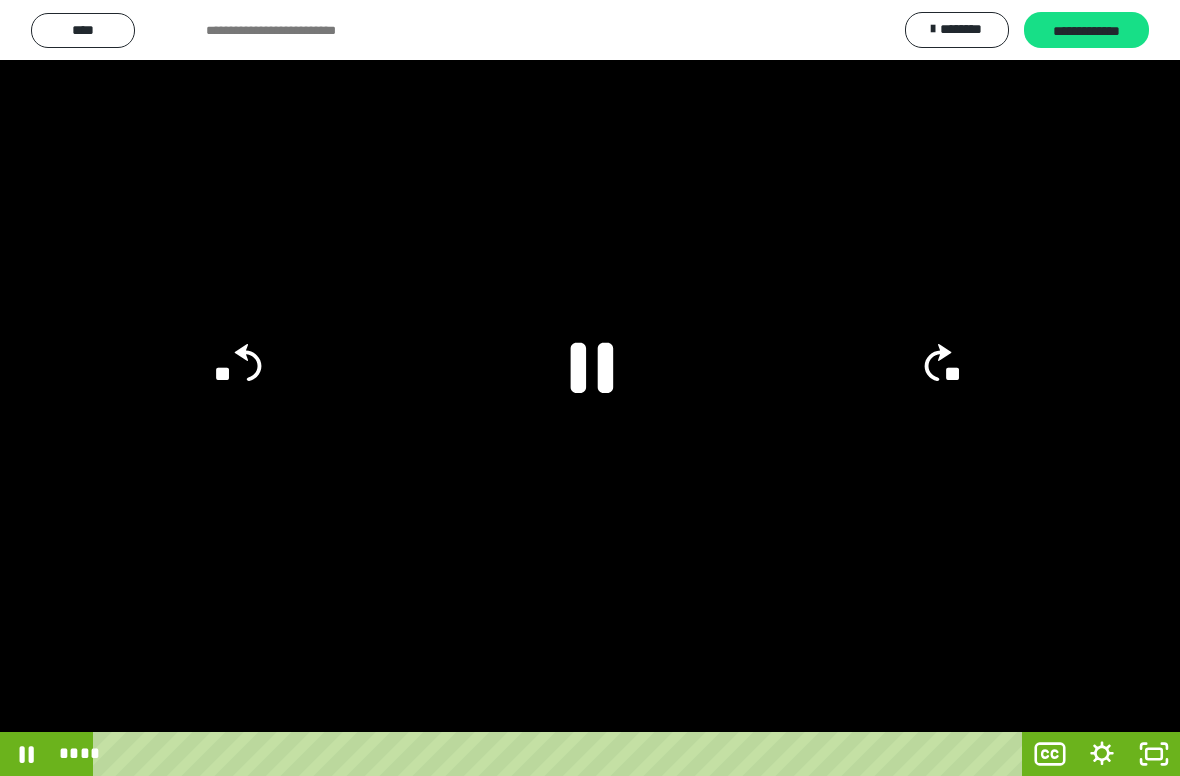 click 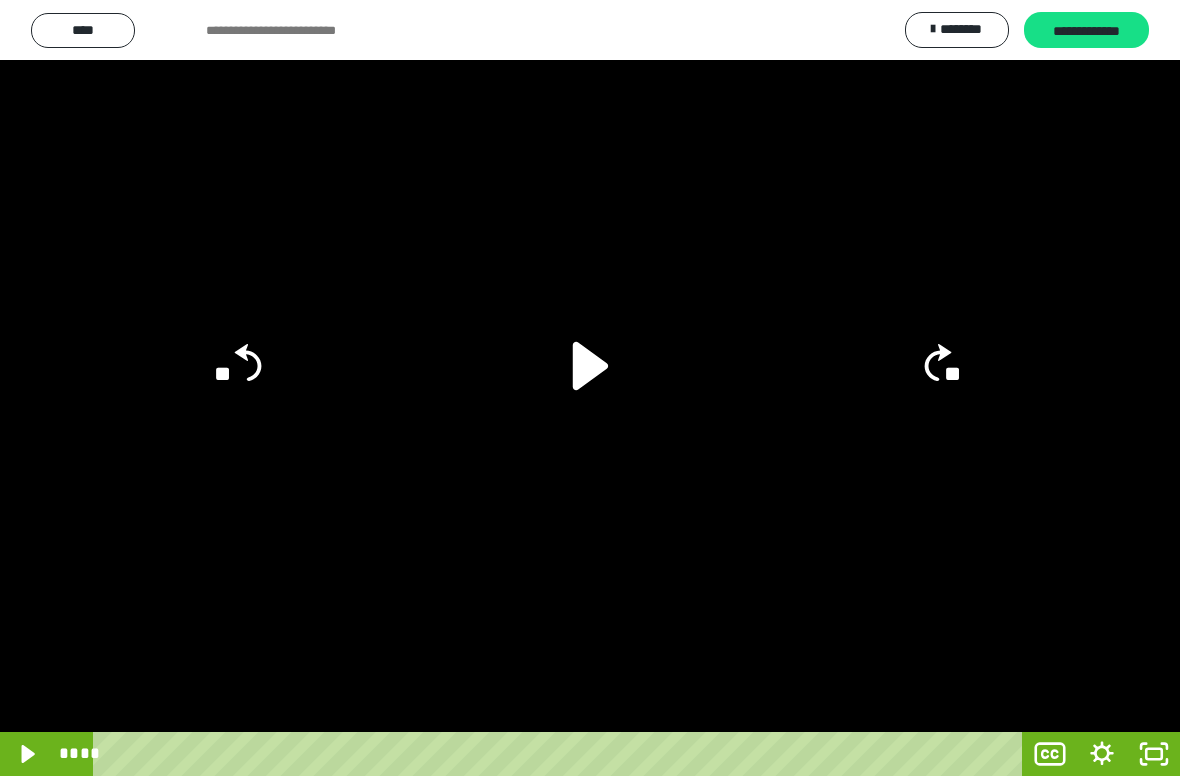 click 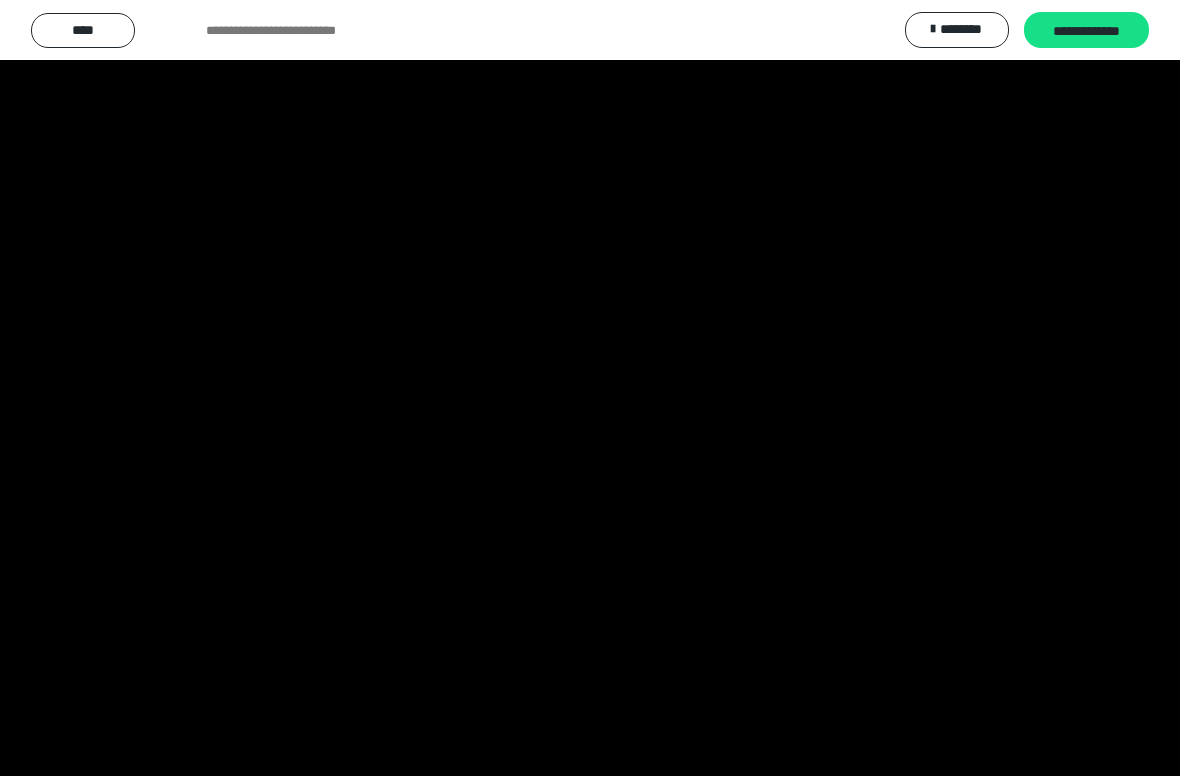 click at bounding box center (590, 388) 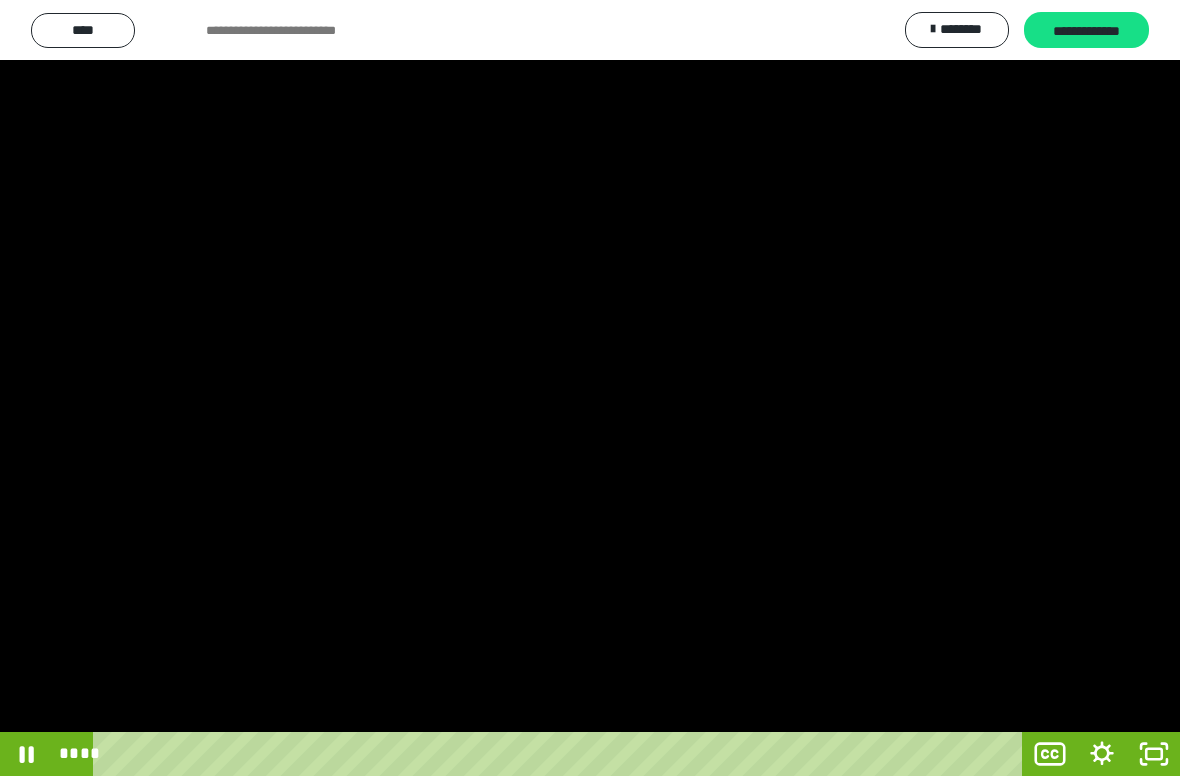 click at bounding box center (590, 388) 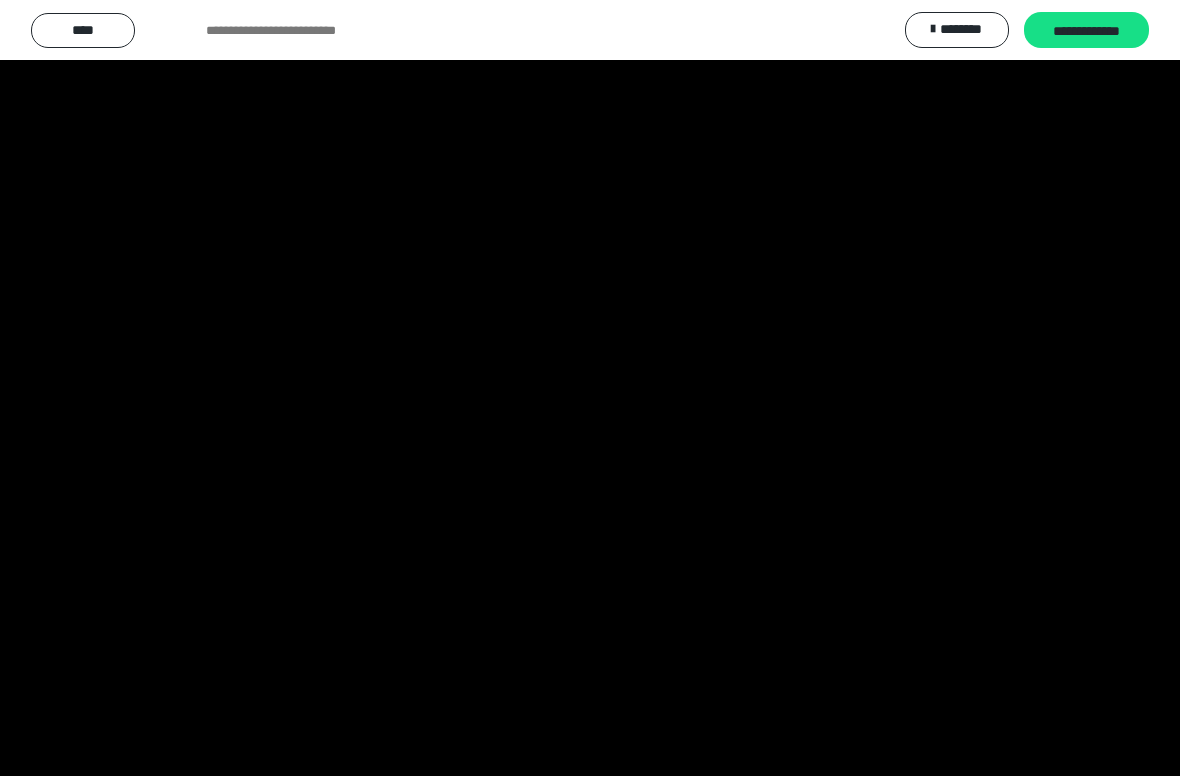 click at bounding box center (590, 388) 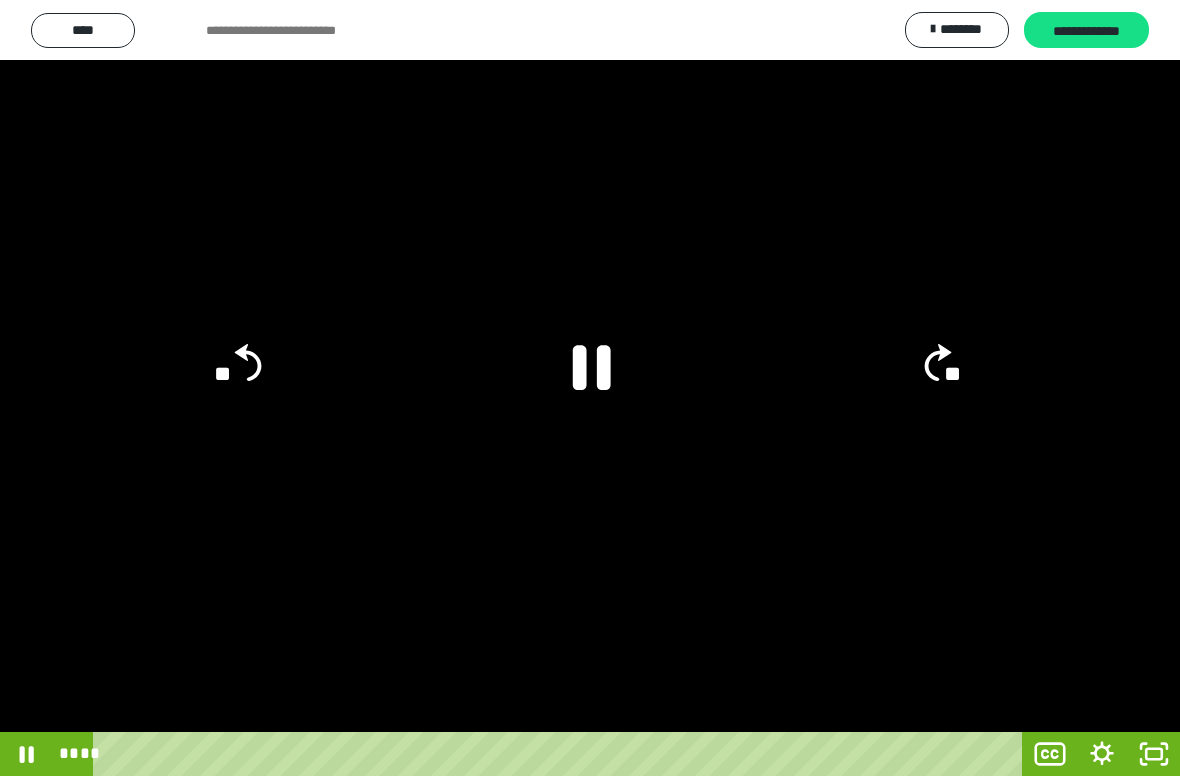 click 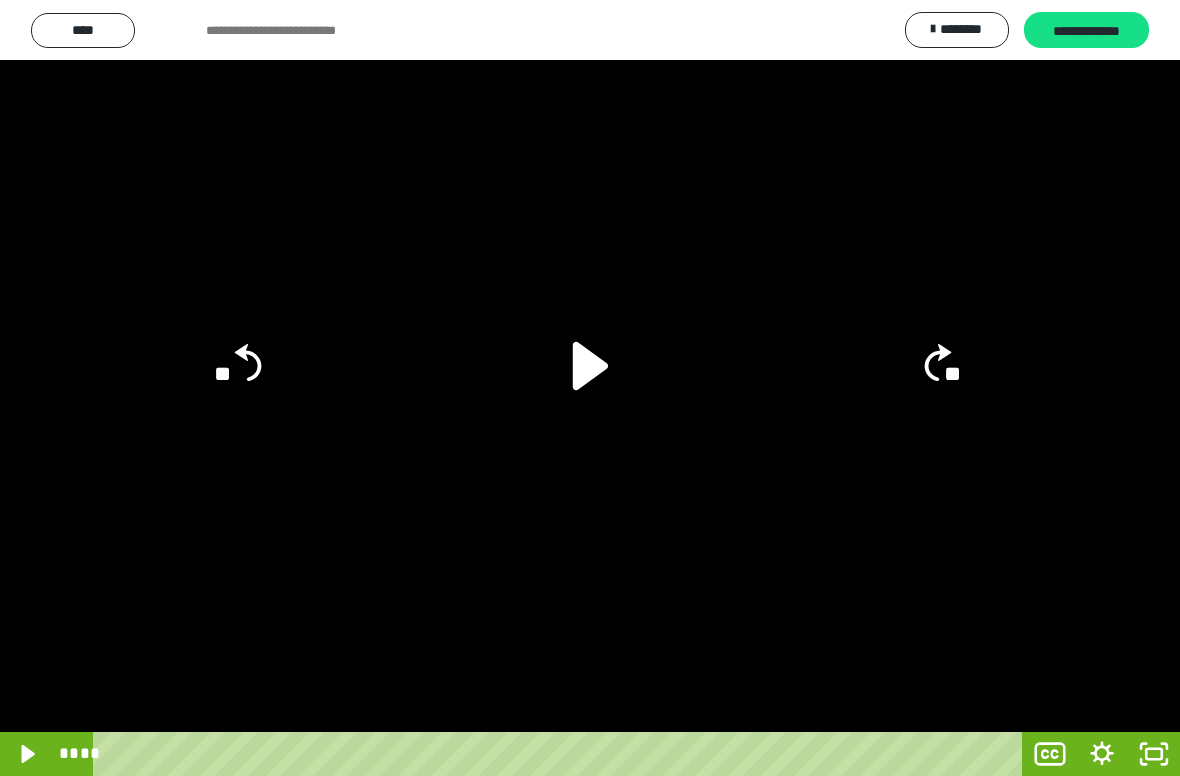 click 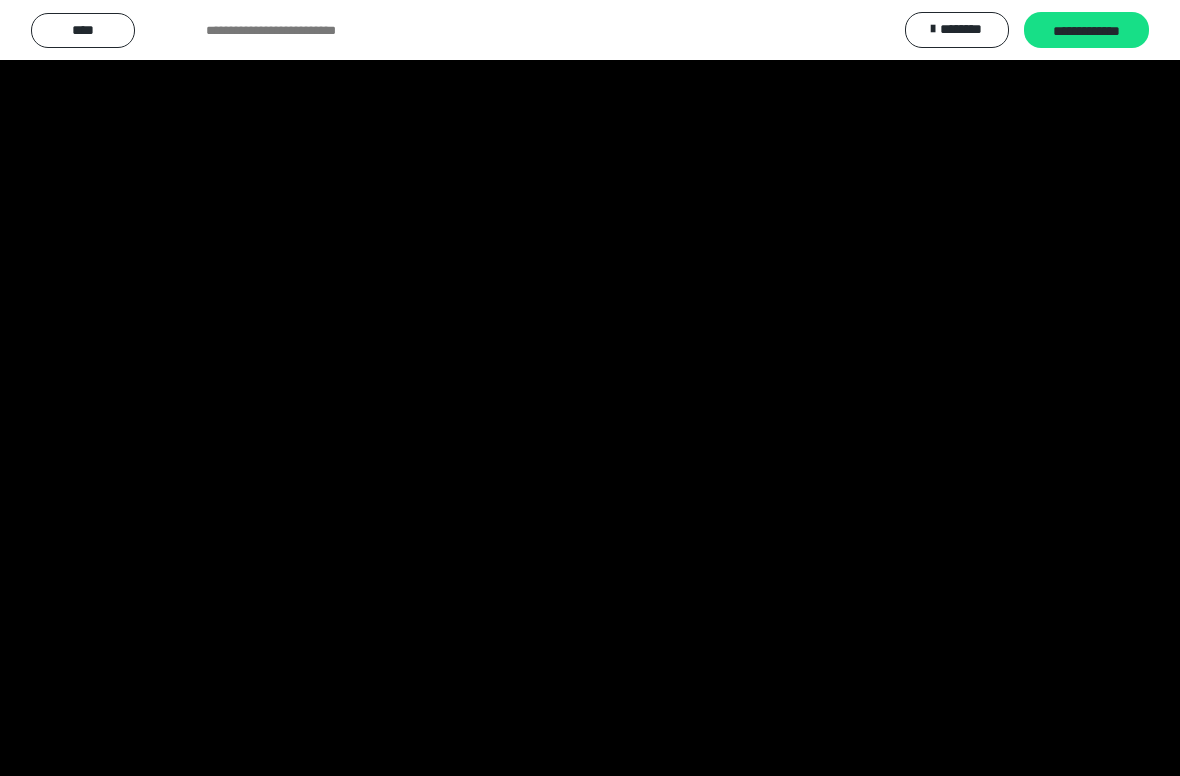 click at bounding box center [590, 388] 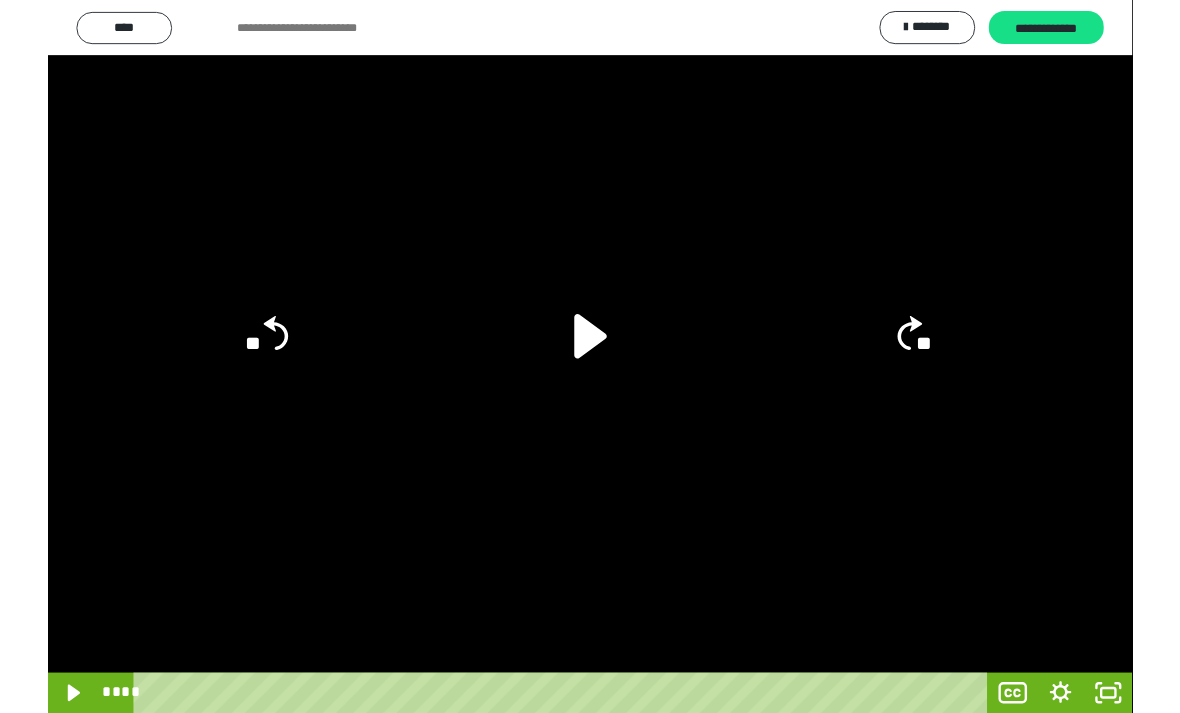 scroll, scrollTop: 321, scrollLeft: 0, axis: vertical 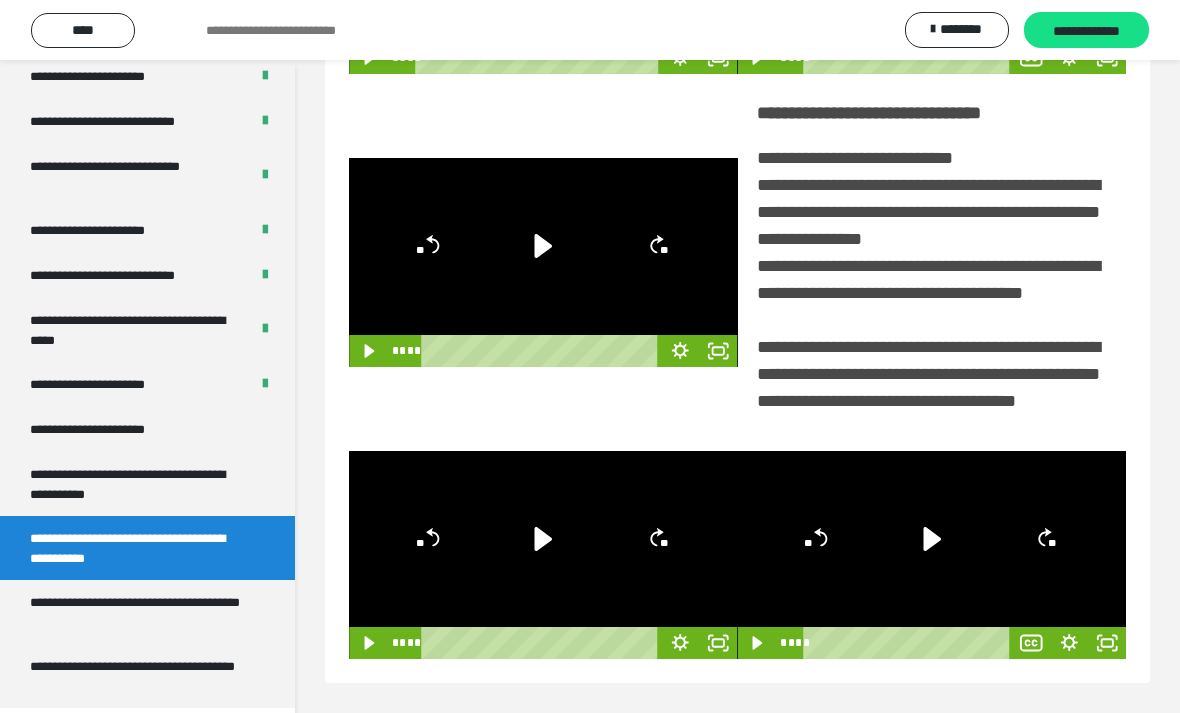 click on "**********" at bounding box center (139, 612) 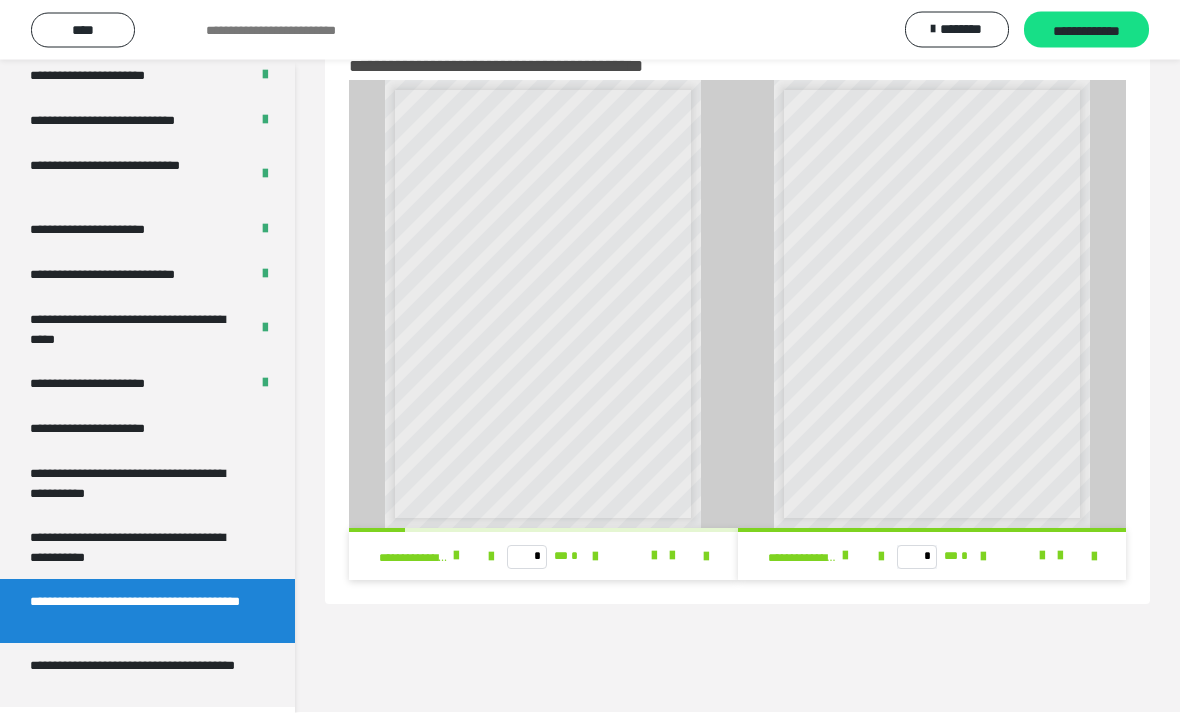 scroll, scrollTop: 0, scrollLeft: 0, axis: both 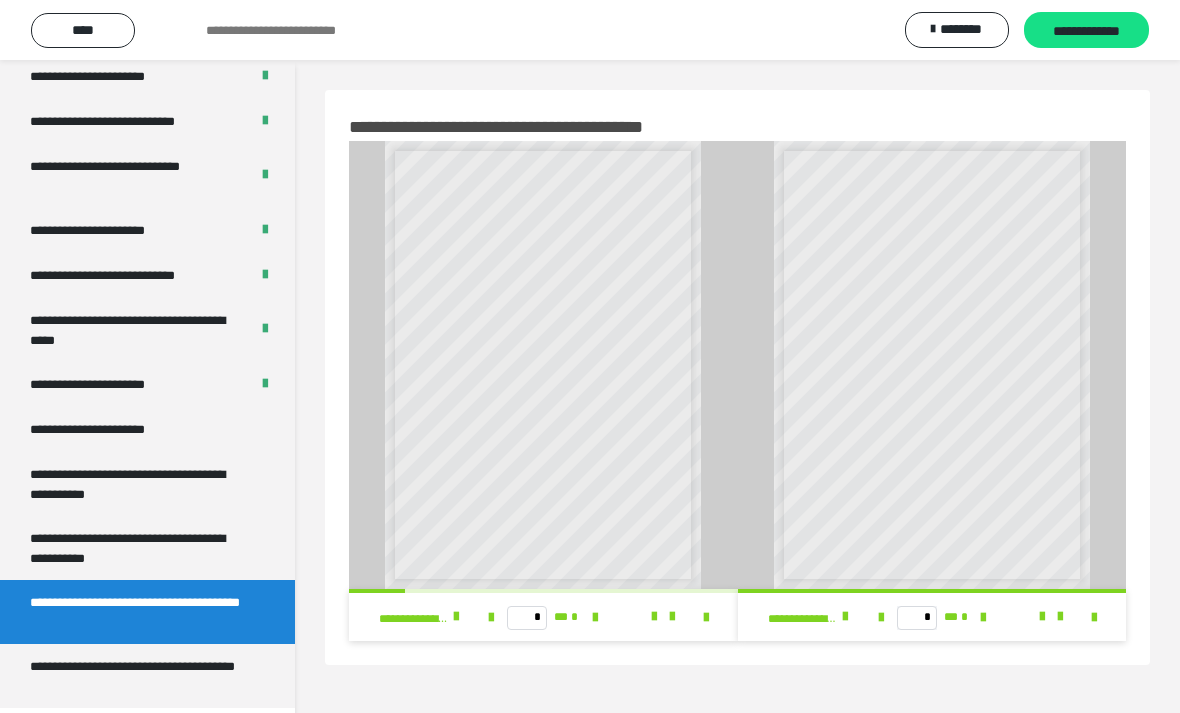 click at bounding box center [706, 618] 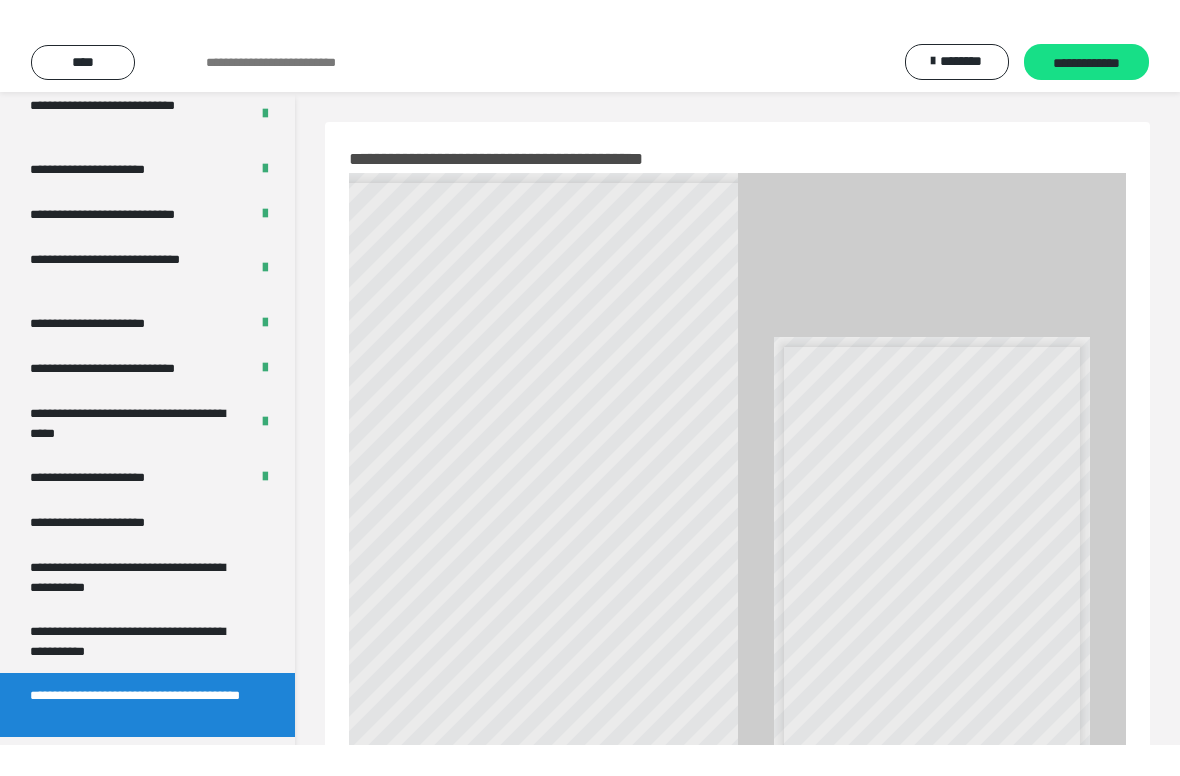 scroll, scrollTop: 3667, scrollLeft: 0, axis: vertical 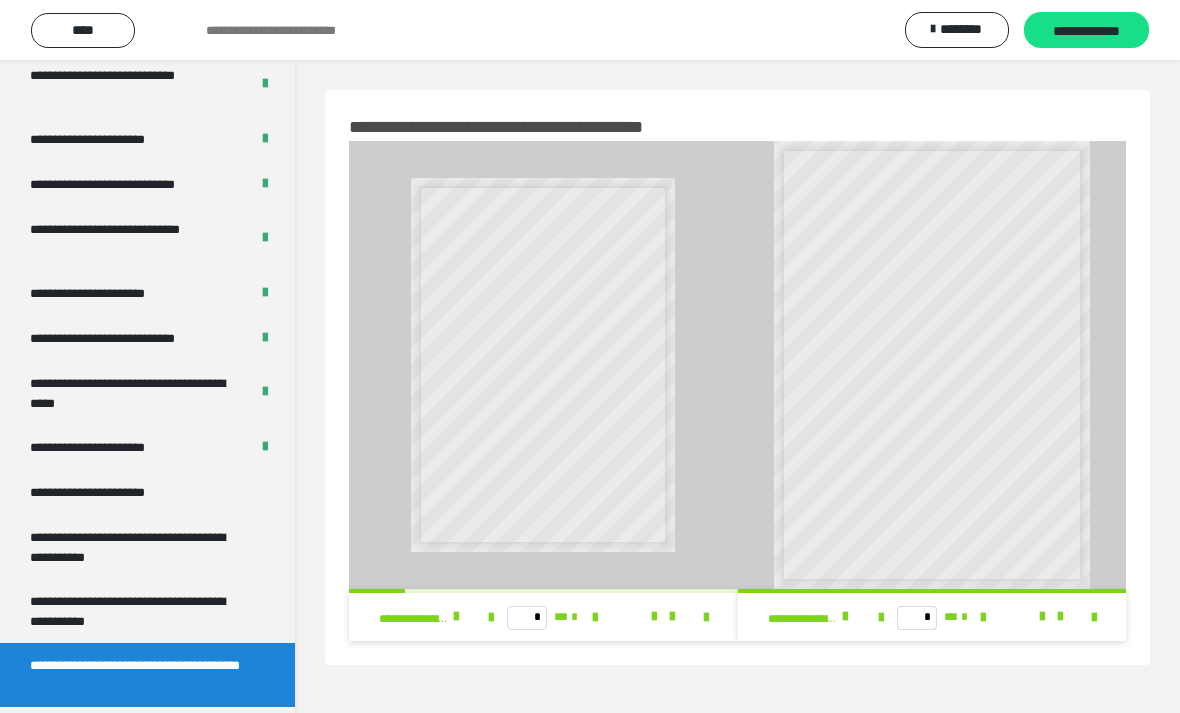 click at bounding box center [706, 618] 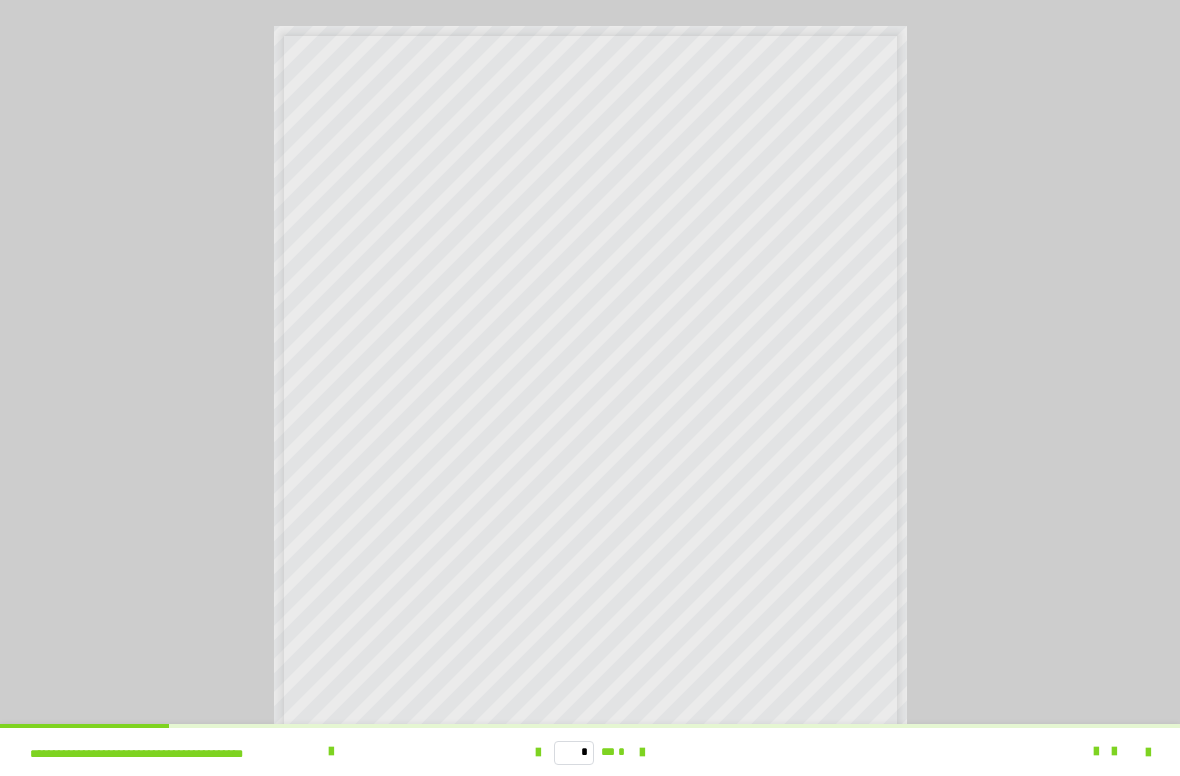 click at bounding box center [1096, 752] 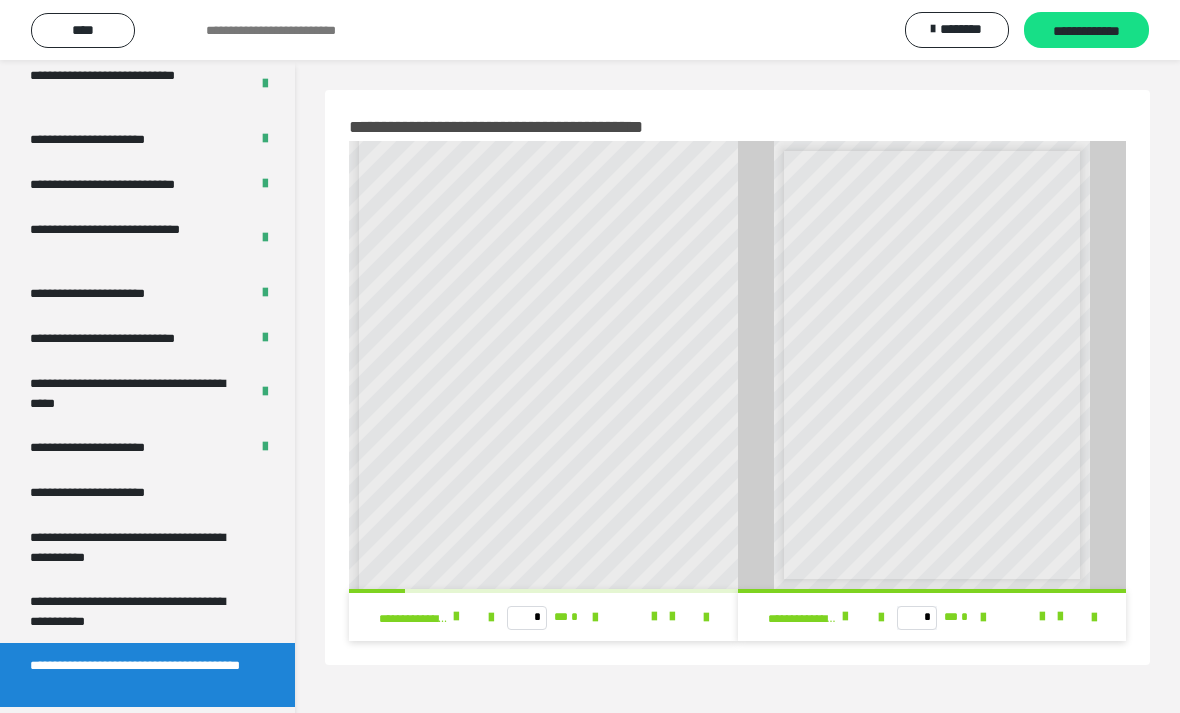 click at bounding box center (1094, 618) 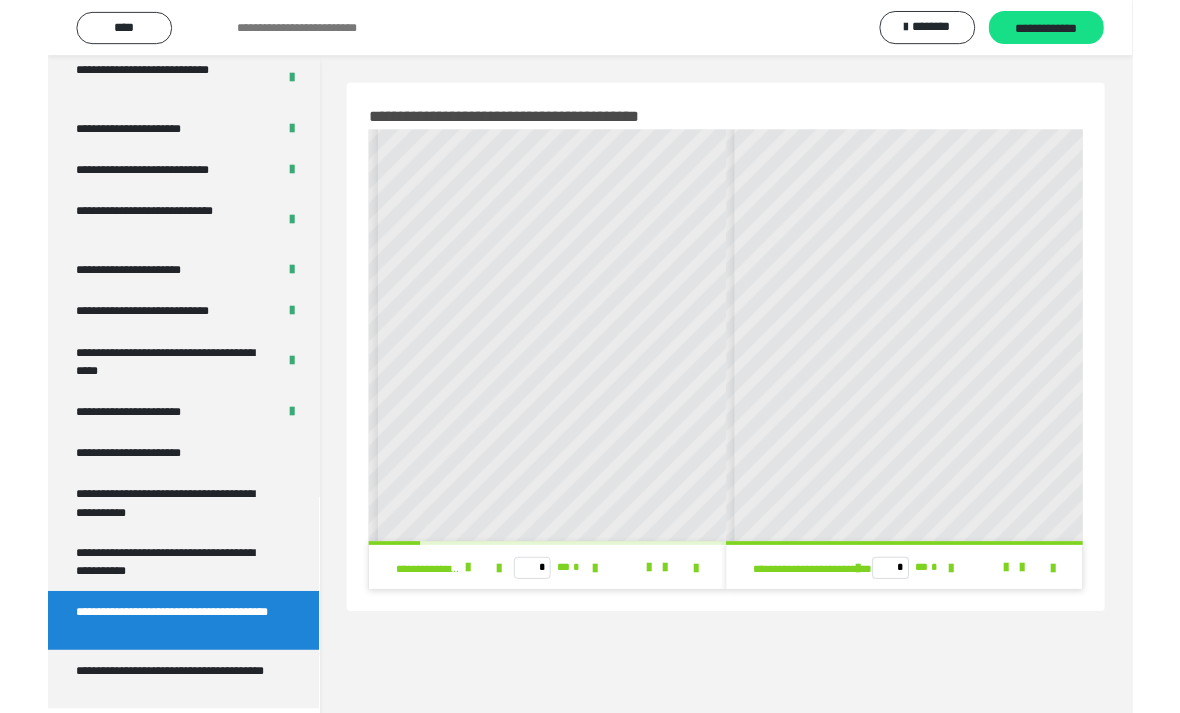 scroll, scrollTop: 6, scrollLeft: 0, axis: vertical 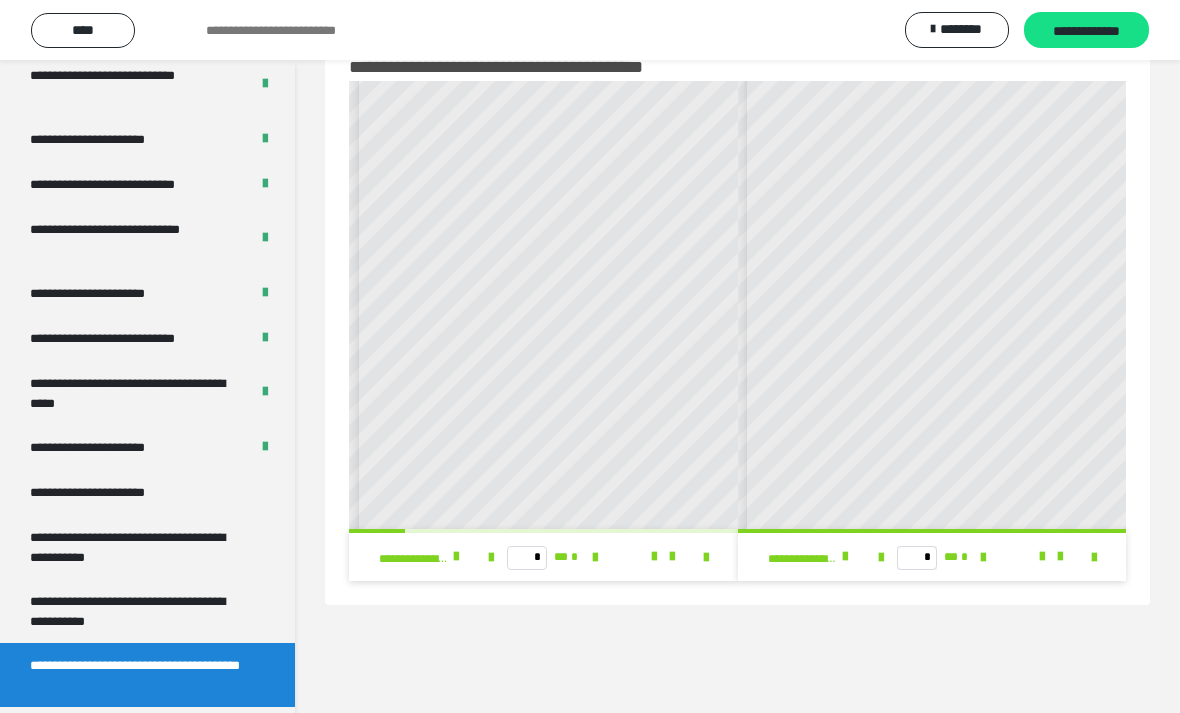 click on "**********" at bounding box center [139, 739] 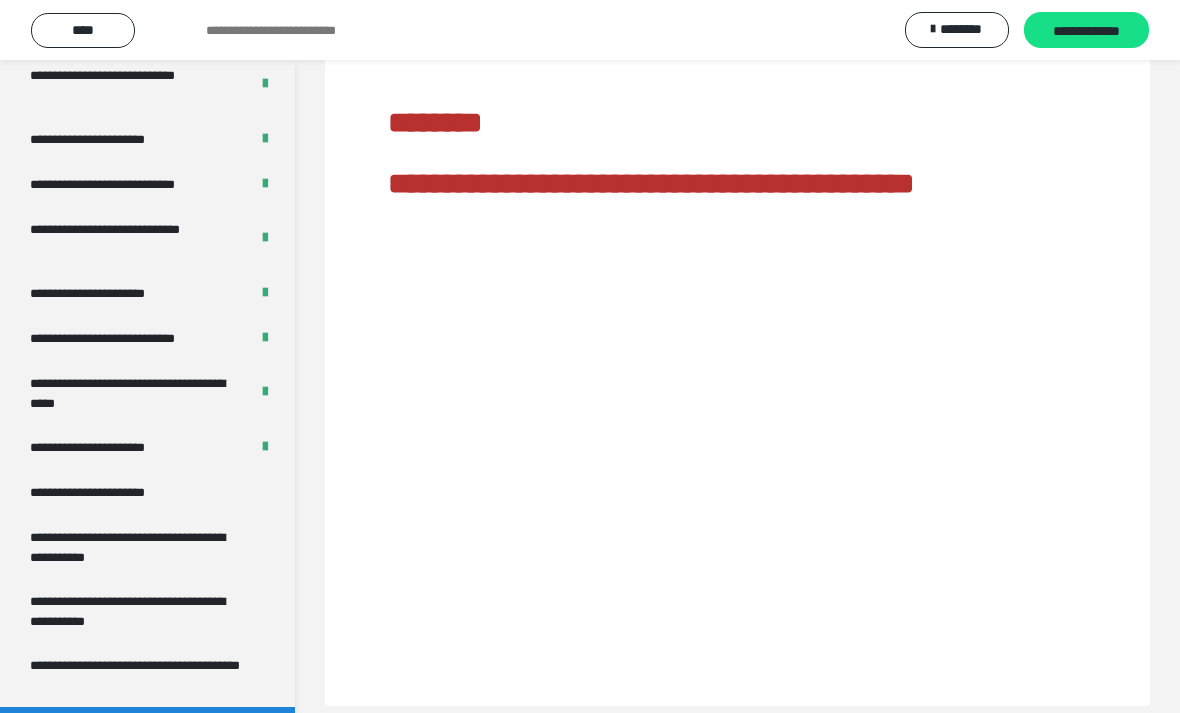 scroll, scrollTop: 3666, scrollLeft: 0, axis: vertical 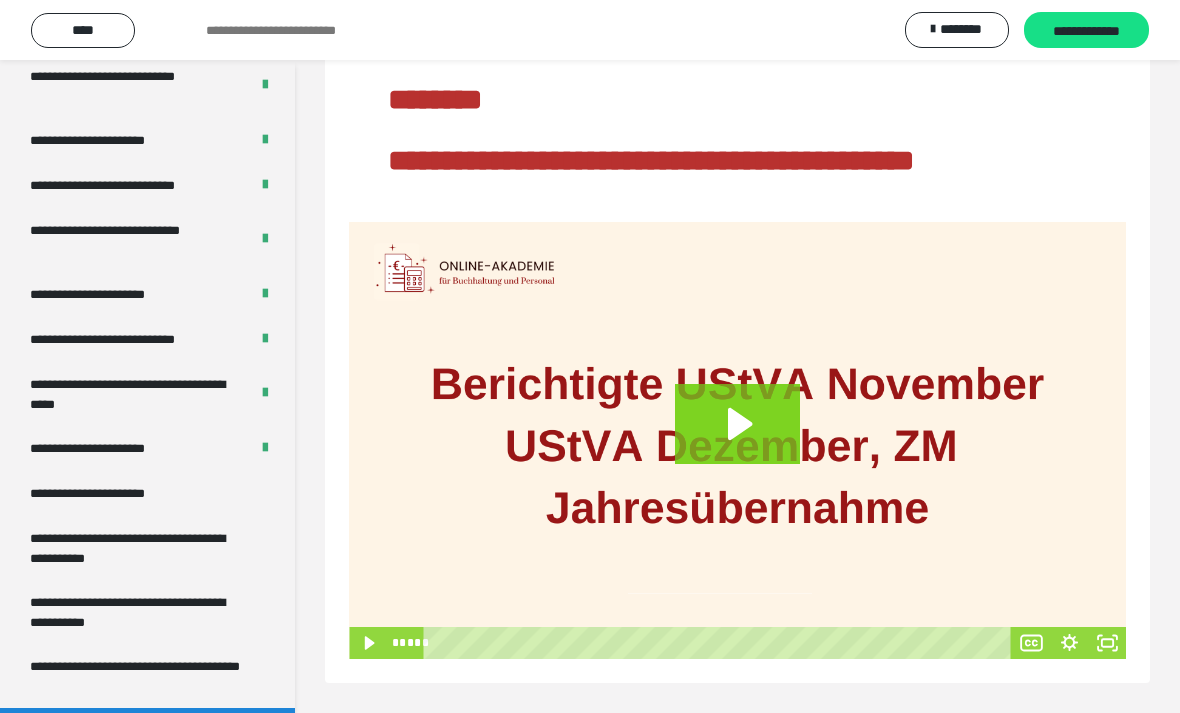 click 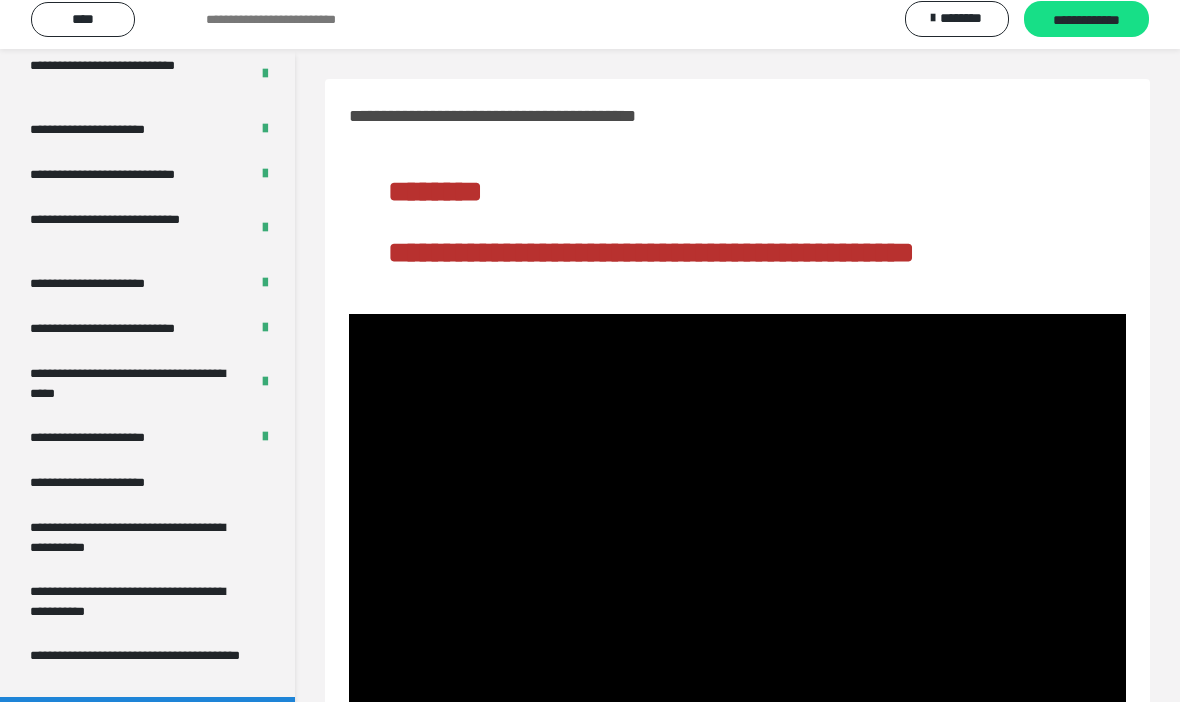 scroll, scrollTop: 104, scrollLeft: 0, axis: vertical 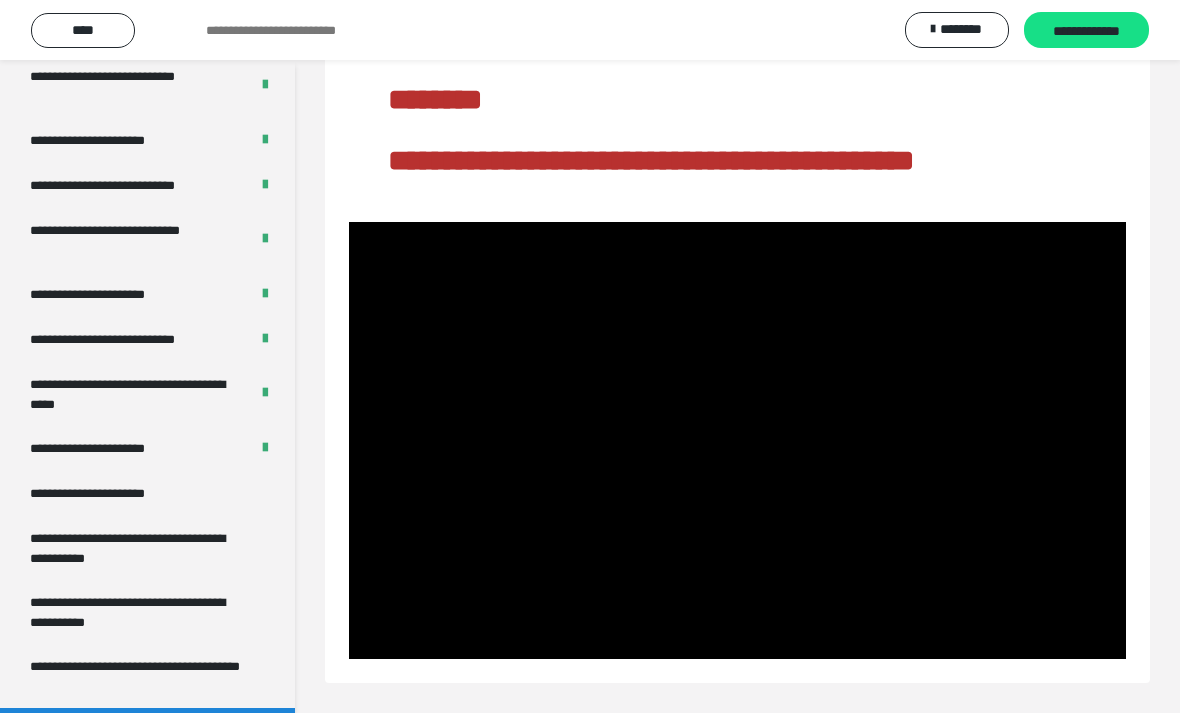 click at bounding box center (737, 440) 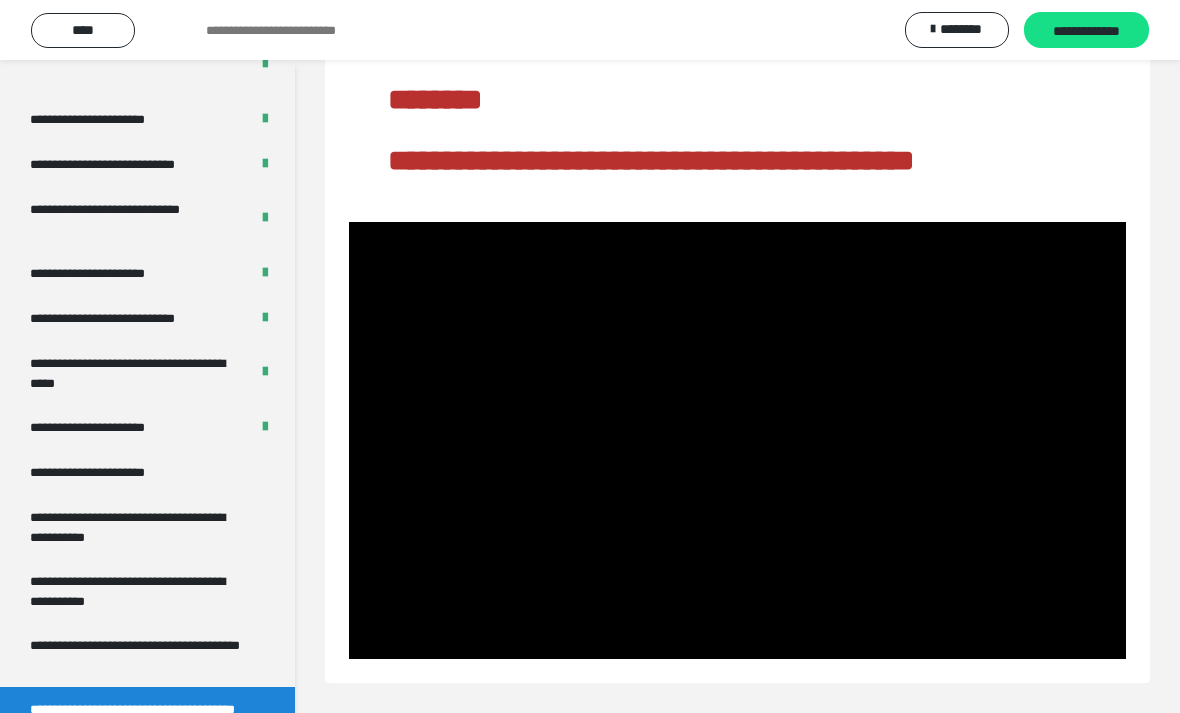 scroll, scrollTop: 3686, scrollLeft: 0, axis: vertical 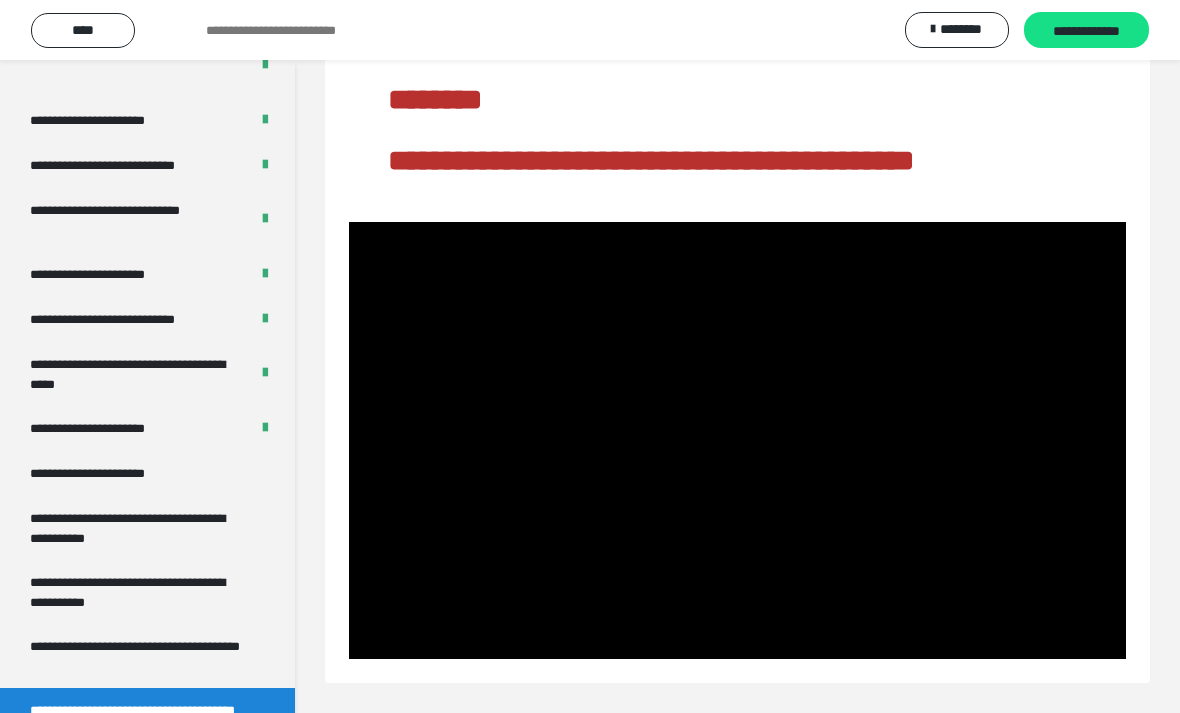 click at bounding box center [737, 440] 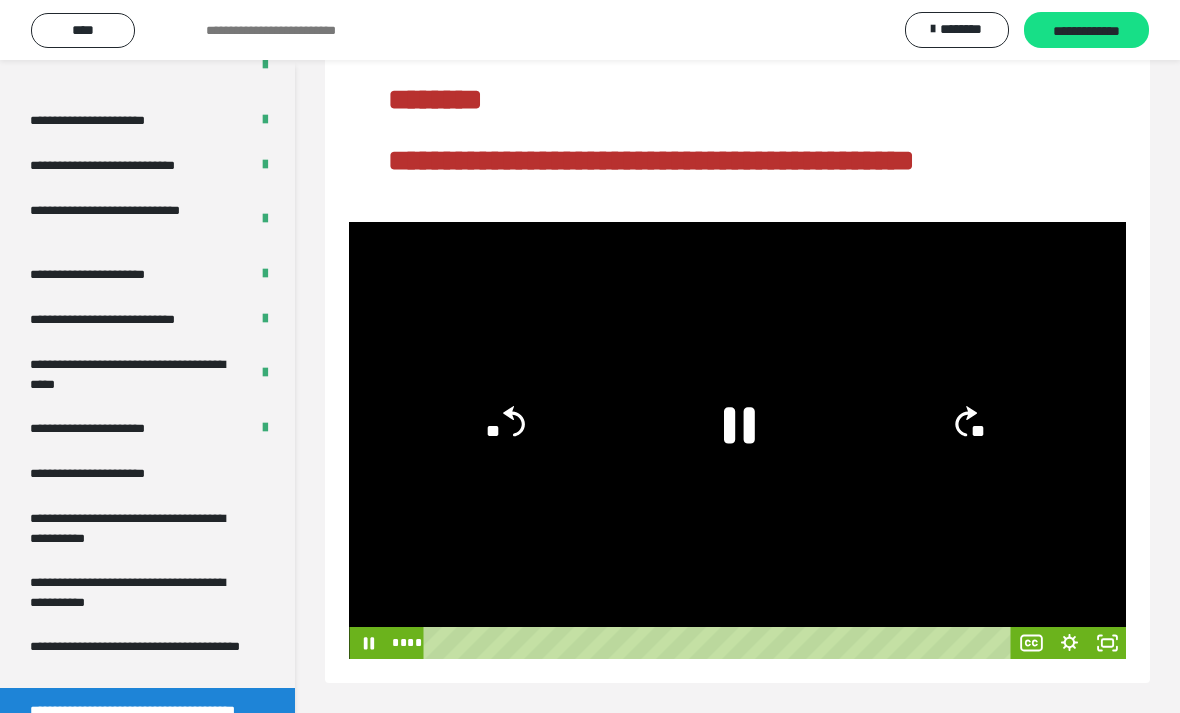 click 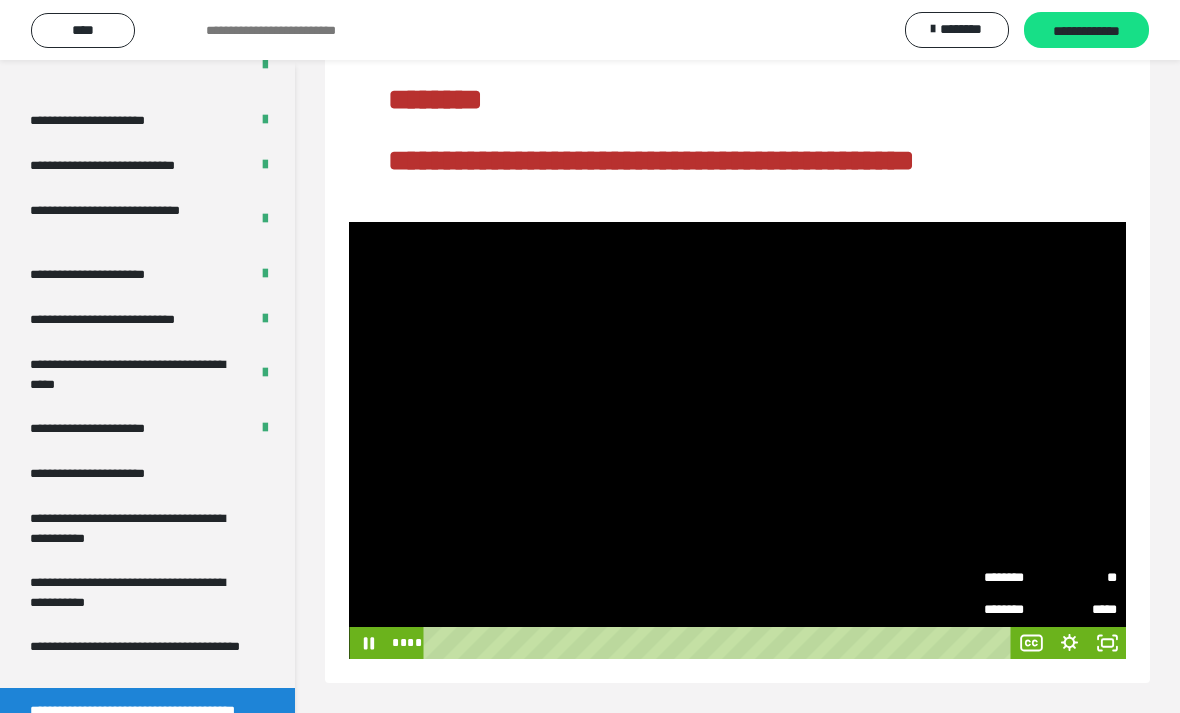 click on "**" at bounding box center (1083, 578) 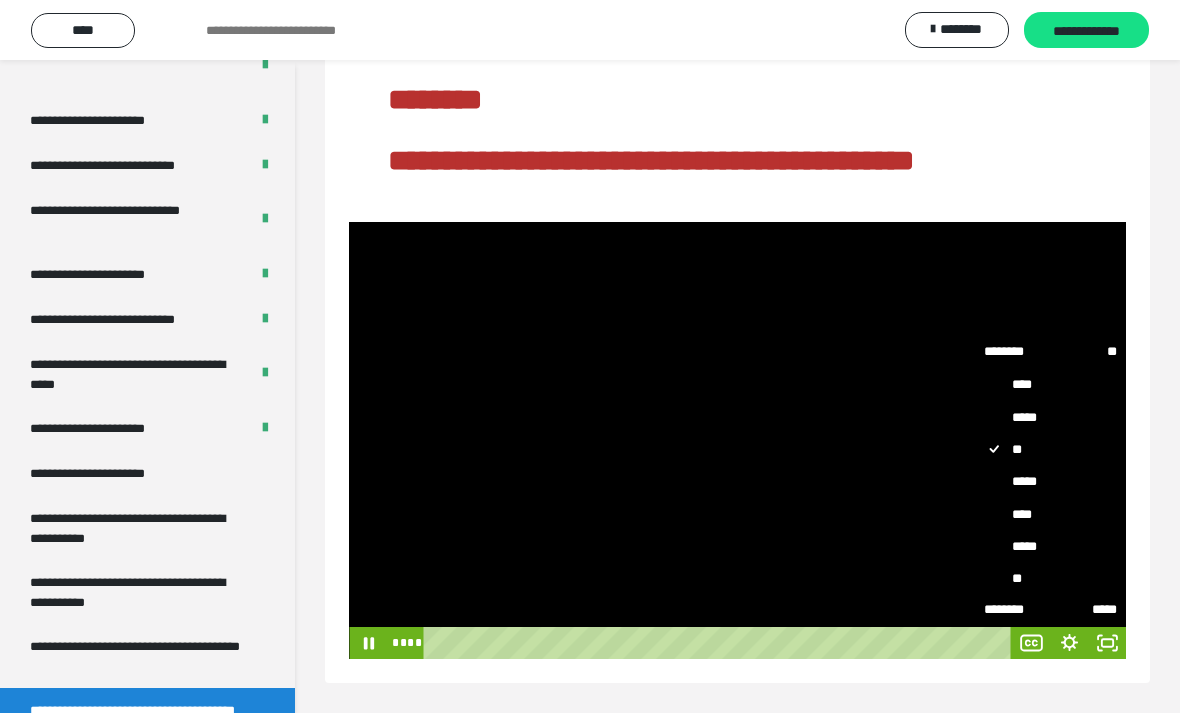 click on "*****" at bounding box center [1050, 546] 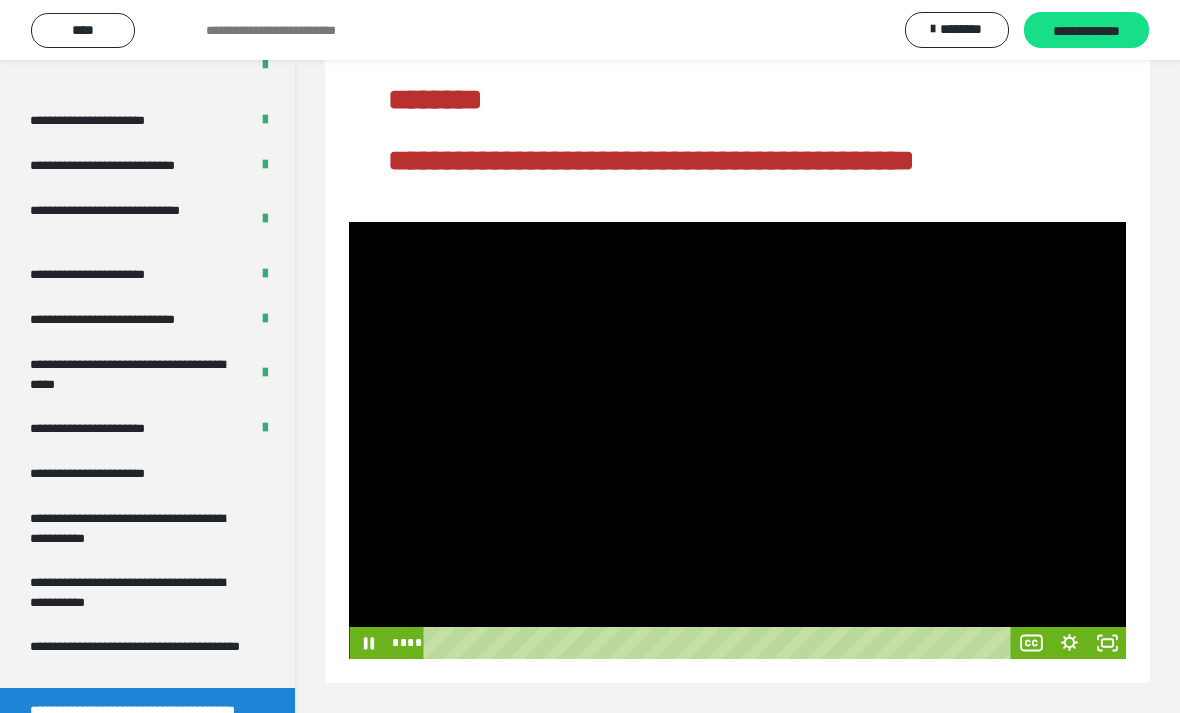 click on "**********" at bounding box center [147, 374] 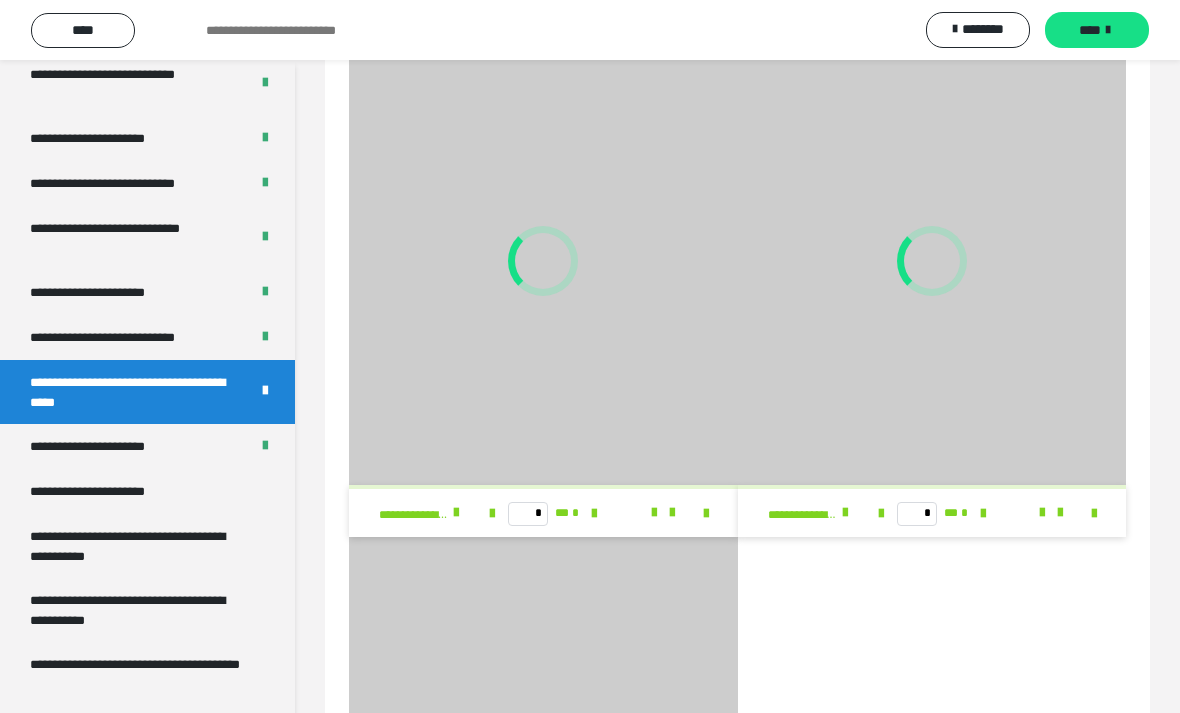 scroll, scrollTop: 3666, scrollLeft: 0, axis: vertical 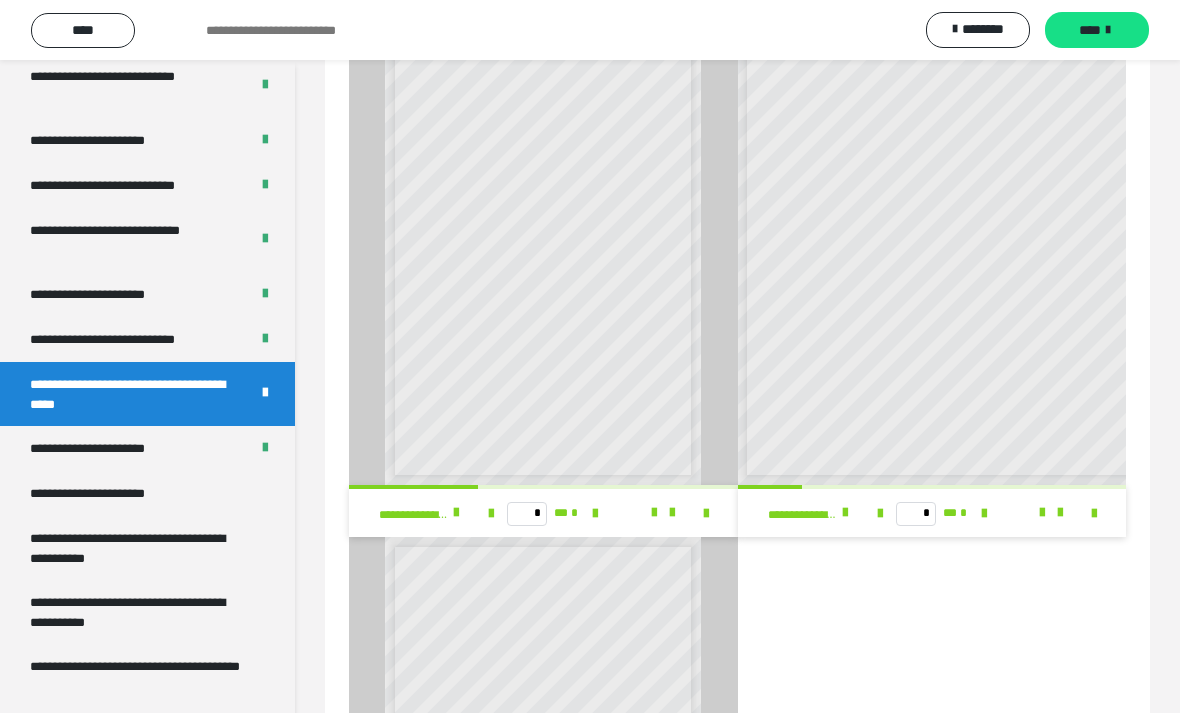 click on "**********" at bounding box center (111, 493) 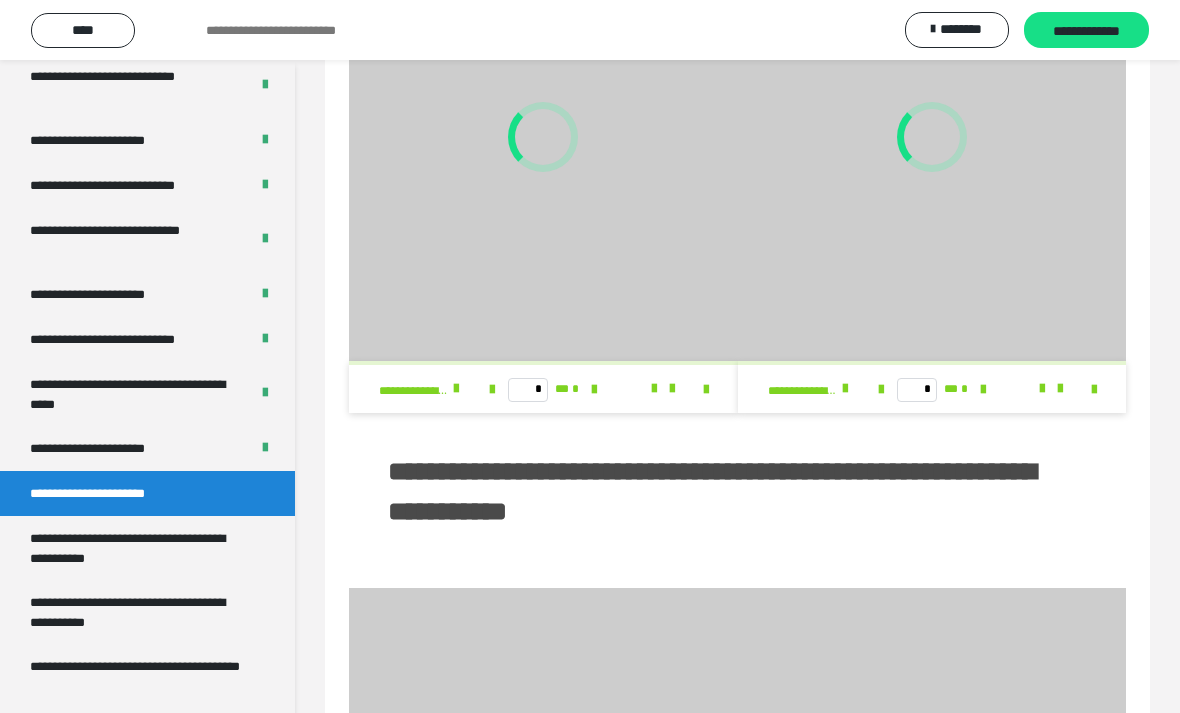 scroll, scrollTop: 232, scrollLeft: 0, axis: vertical 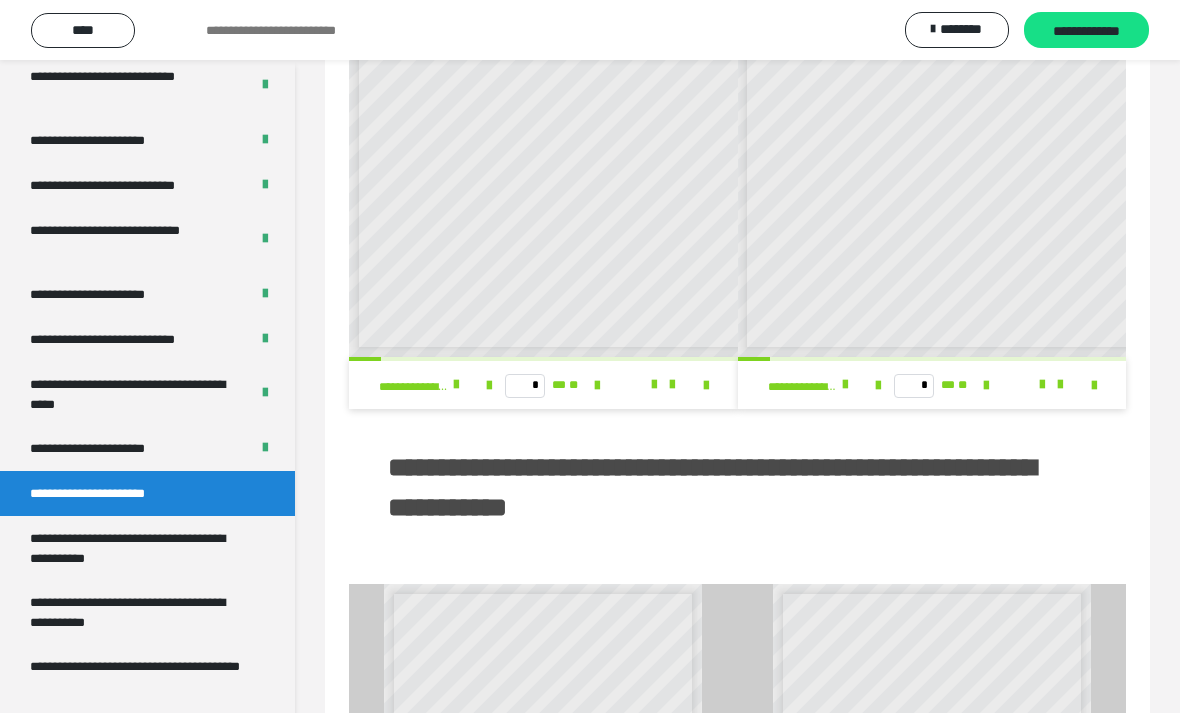 click on "**********" at bounding box center (139, 740) 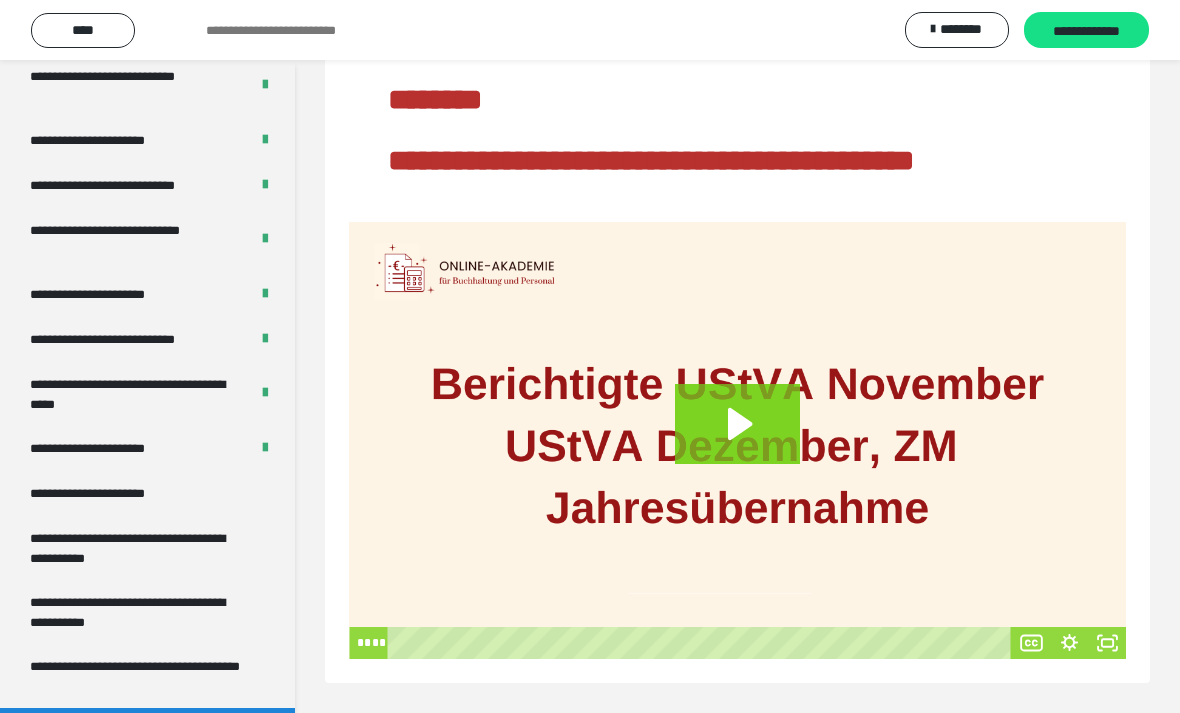 scroll, scrollTop: 60, scrollLeft: 0, axis: vertical 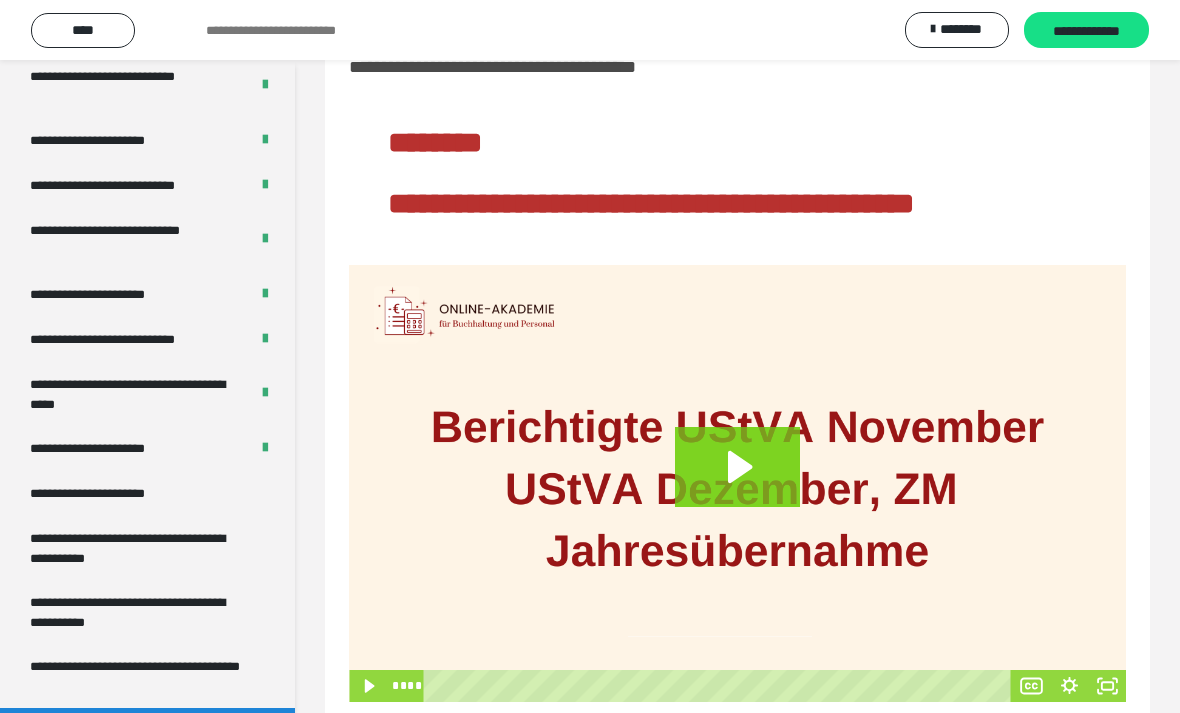 click 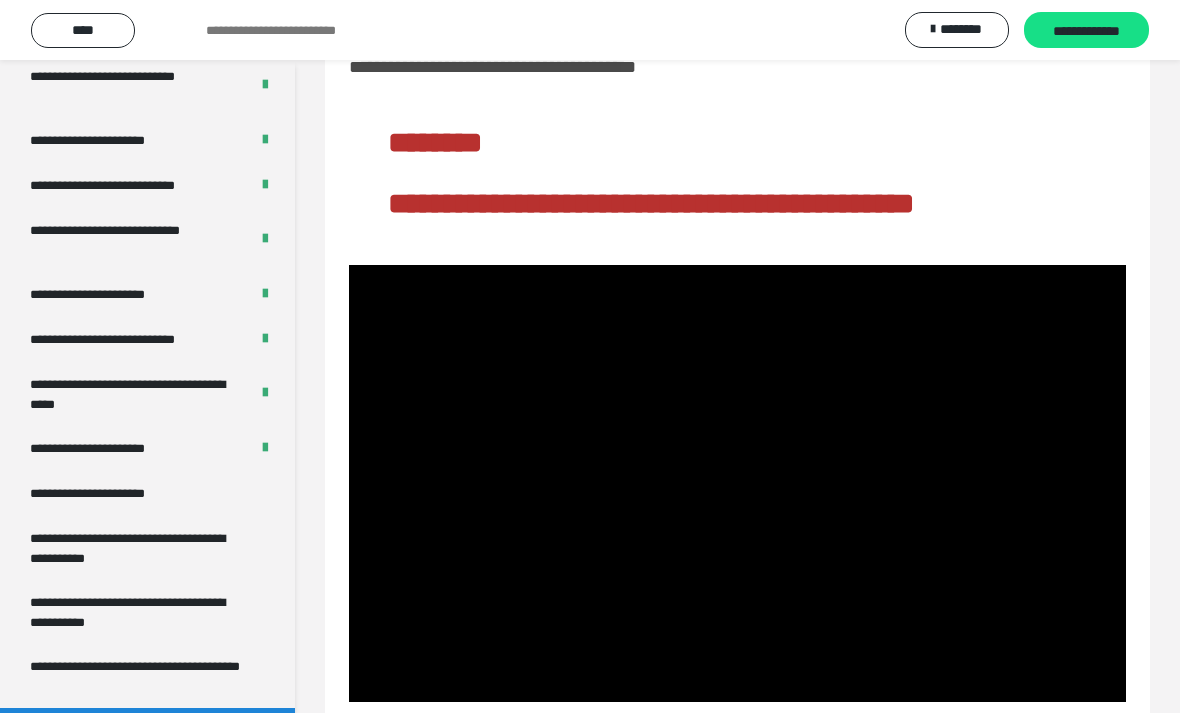 click at bounding box center (737, 483) 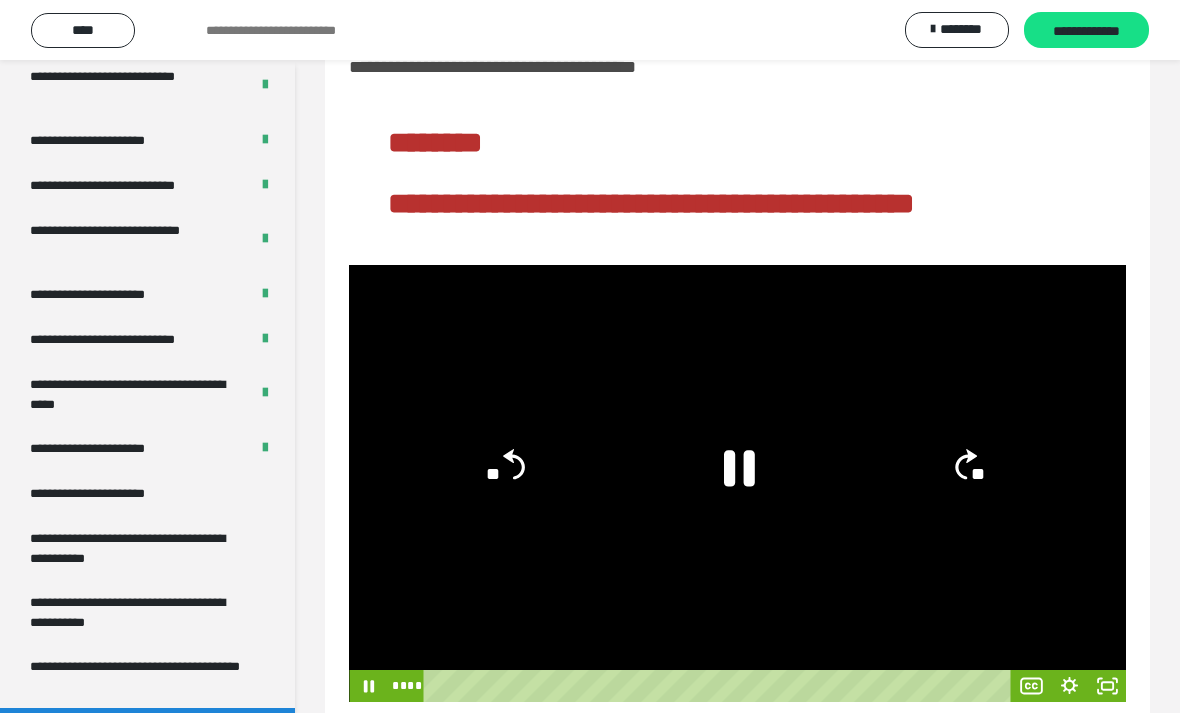 click on "**" 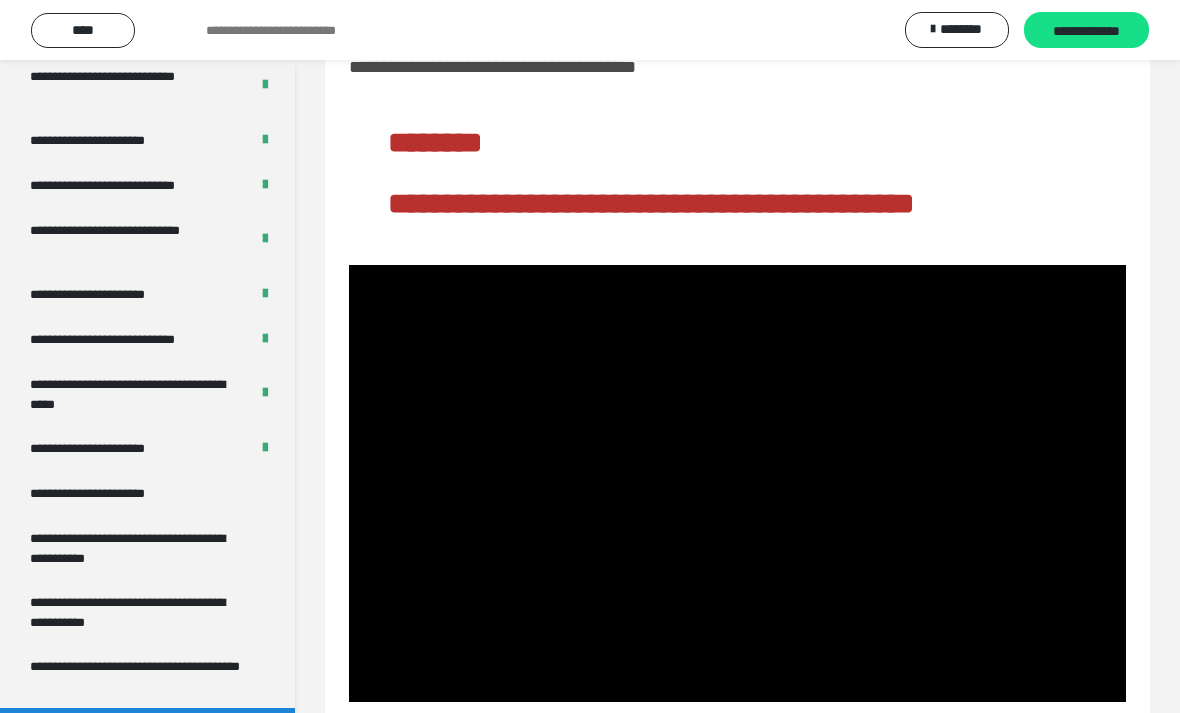 click at bounding box center [737, 483] 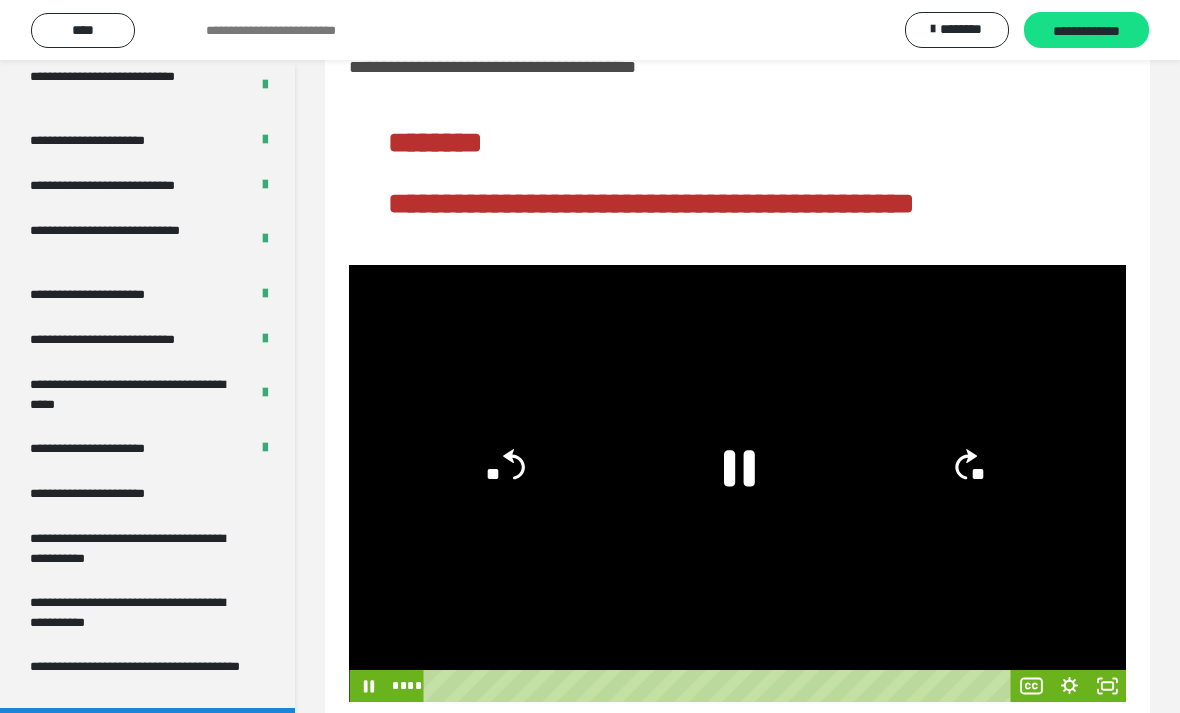 click on "**" 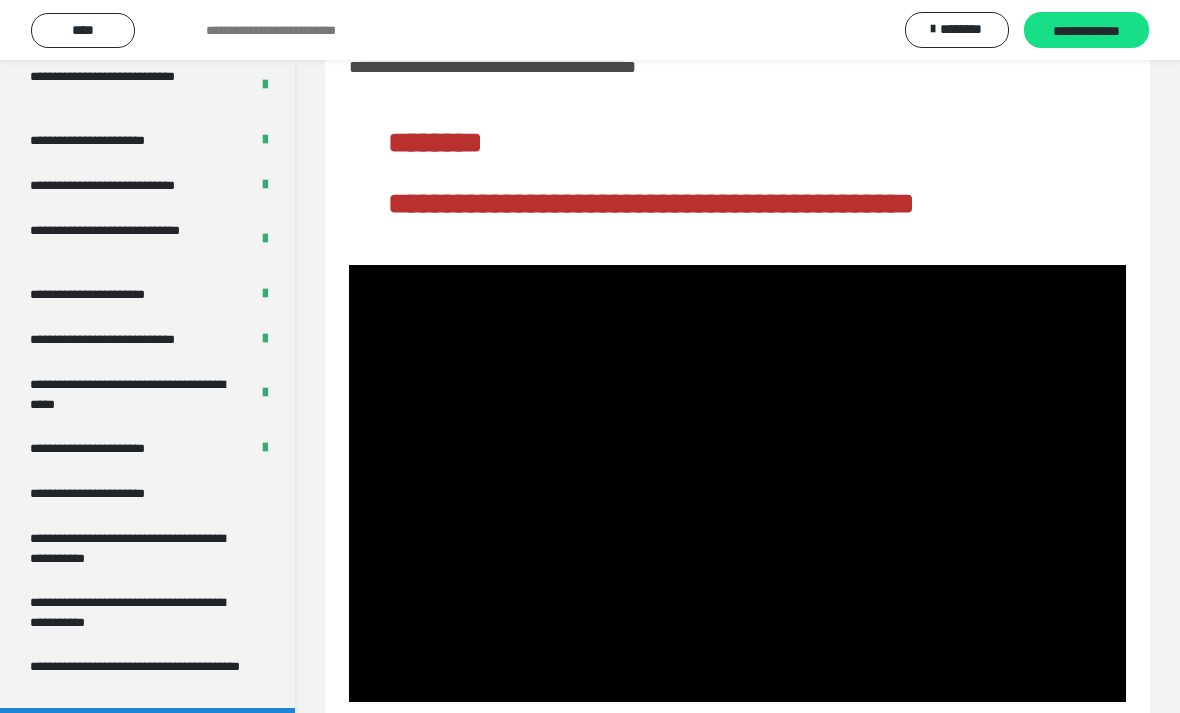 click at bounding box center [737, 483] 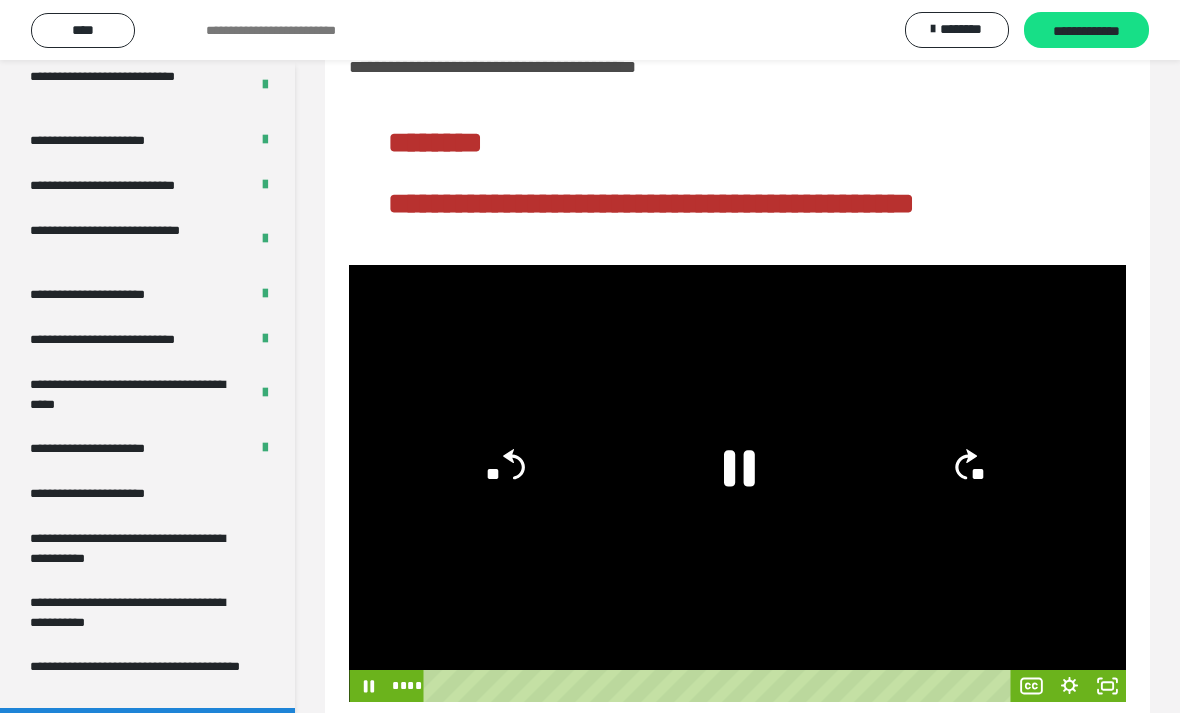 click on "**" 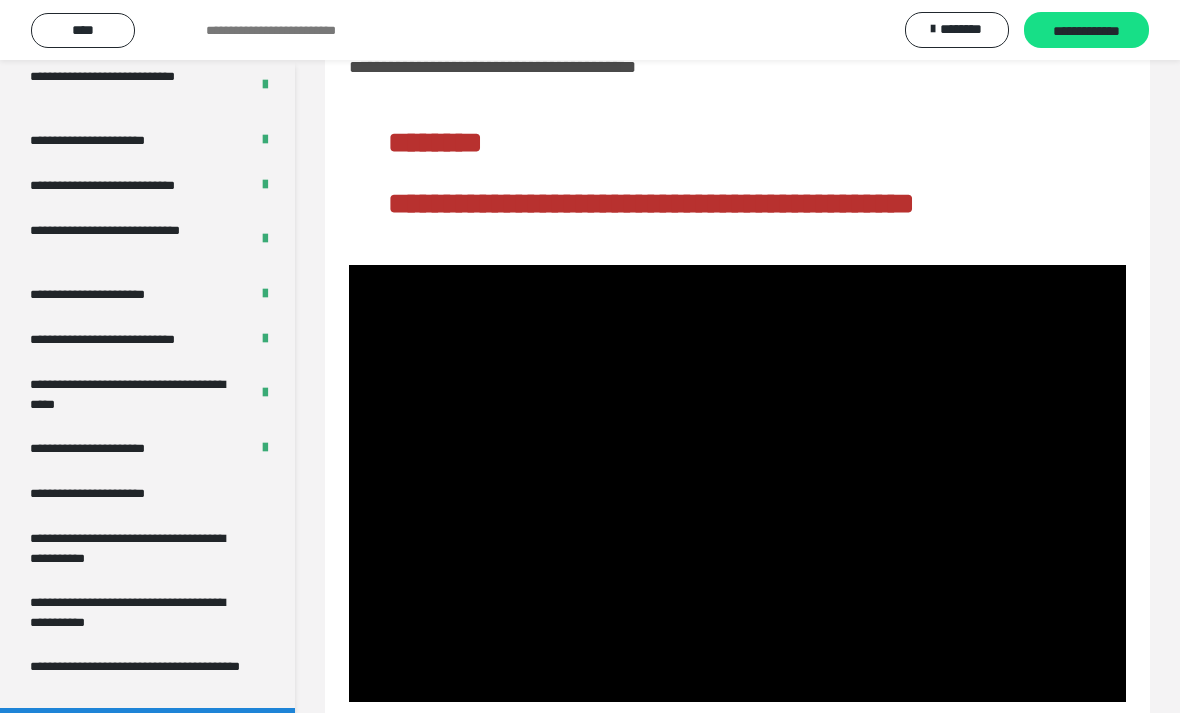click at bounding box center (737, 483) 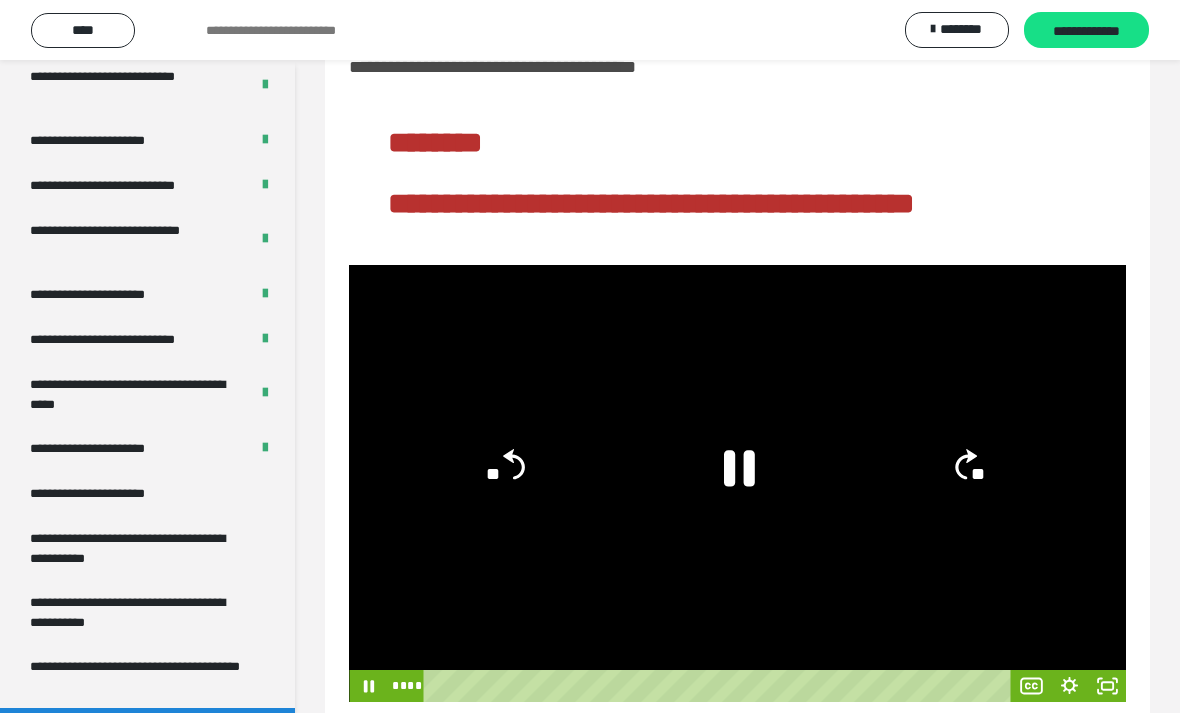 click 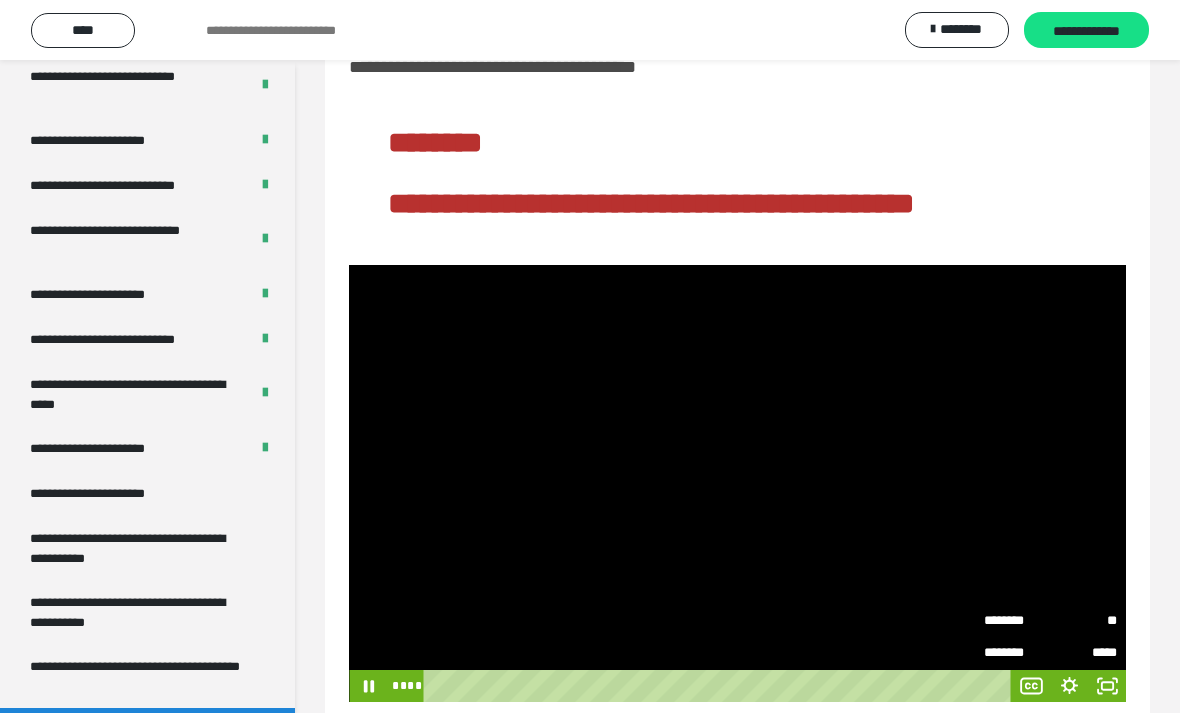 click on "**" at bounding box center [1083, 621] 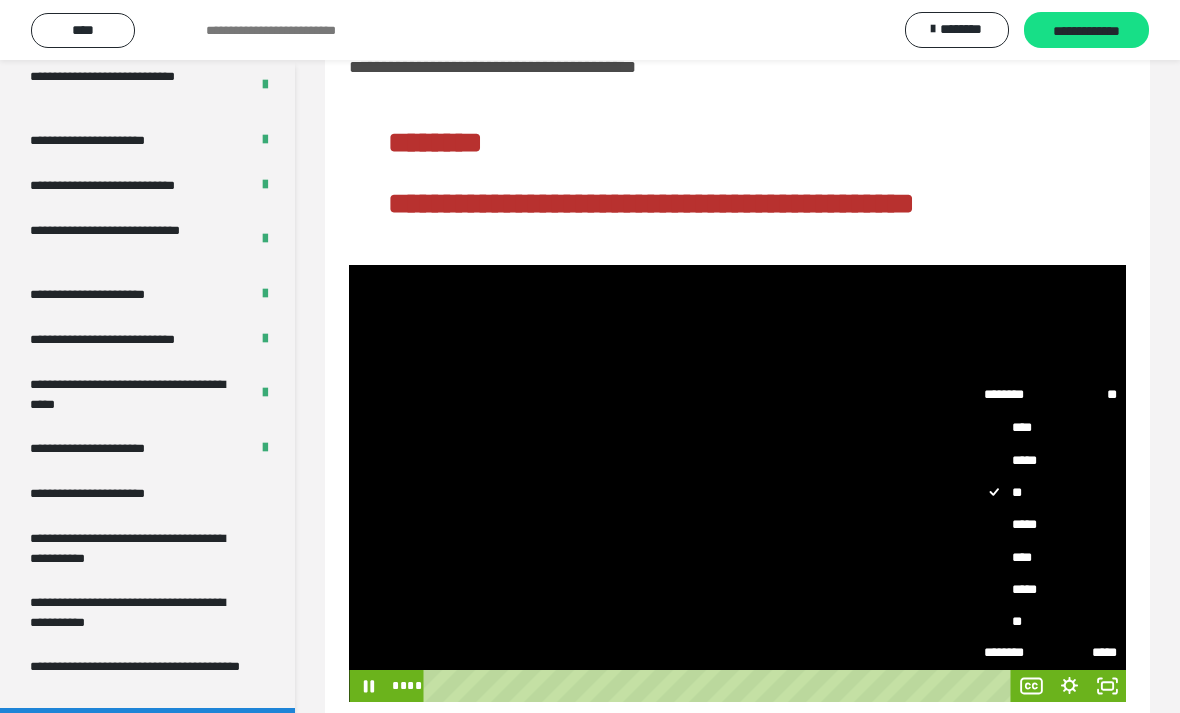 click on "*****" at bounding box center [1050, 589] 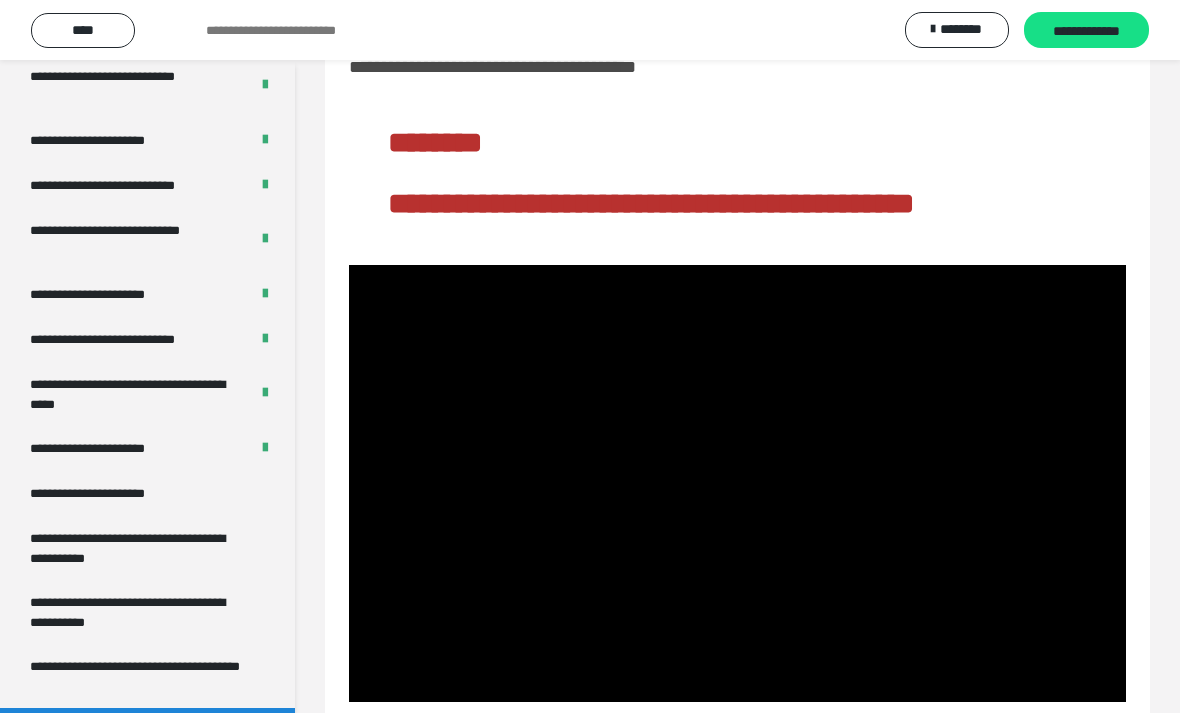 click at bounding box center (737, 483) 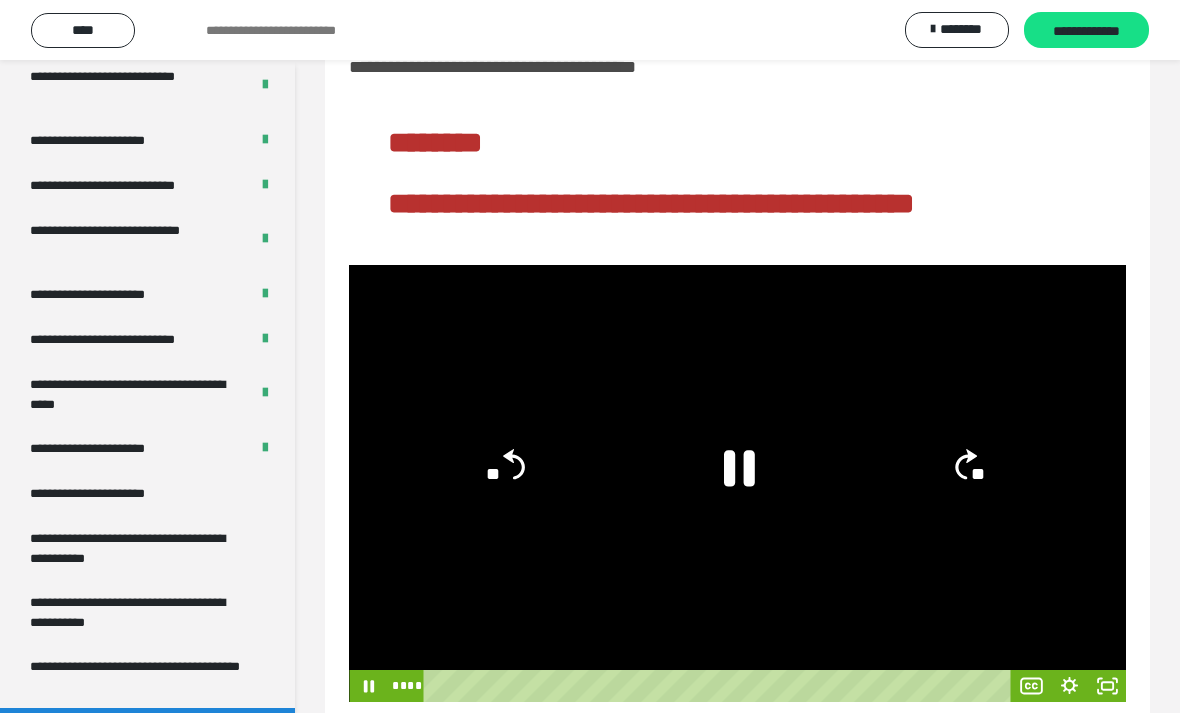 click 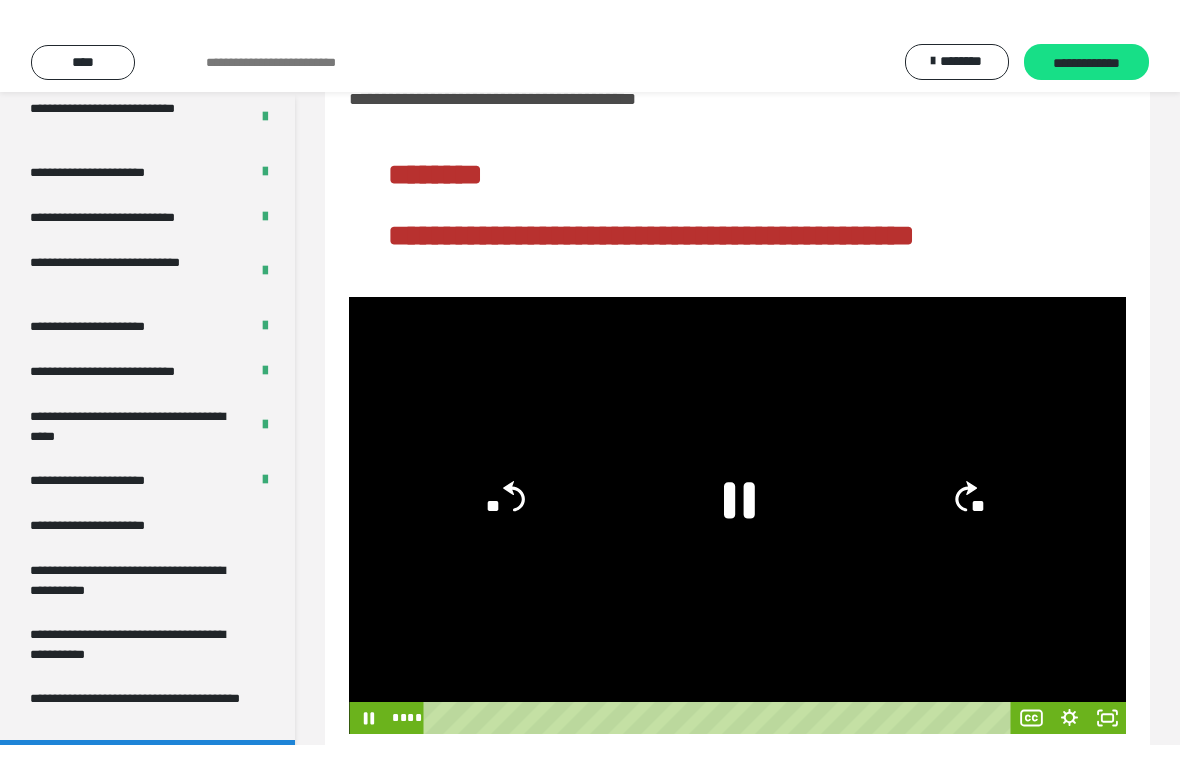 scroll, scrollTop: 0, scrollLeft: 0, axis: both 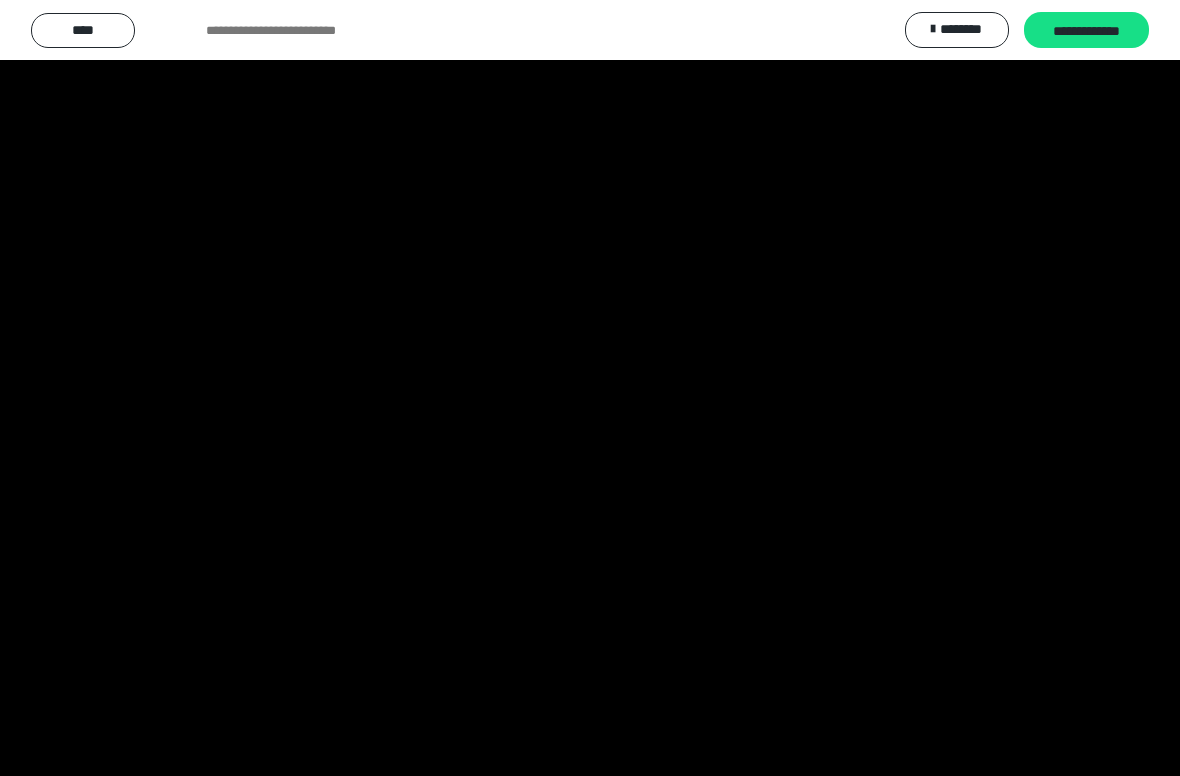 click at bounding box center (590, 388) 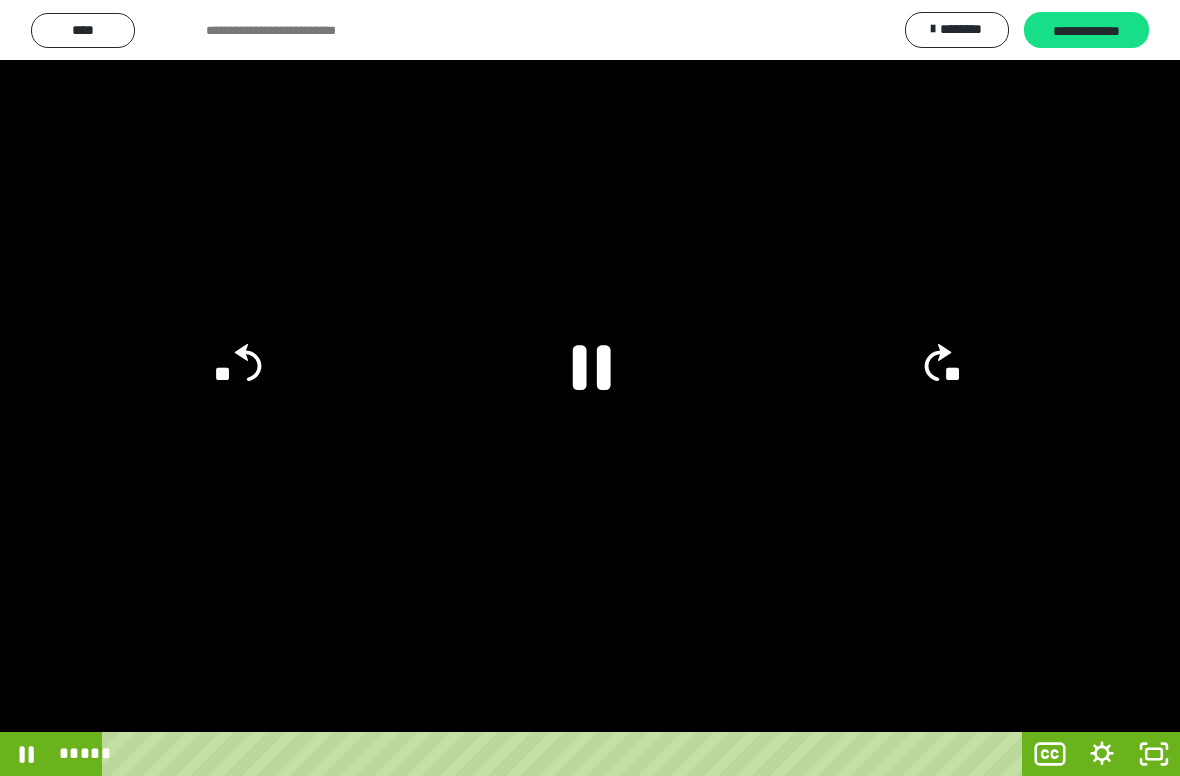 click 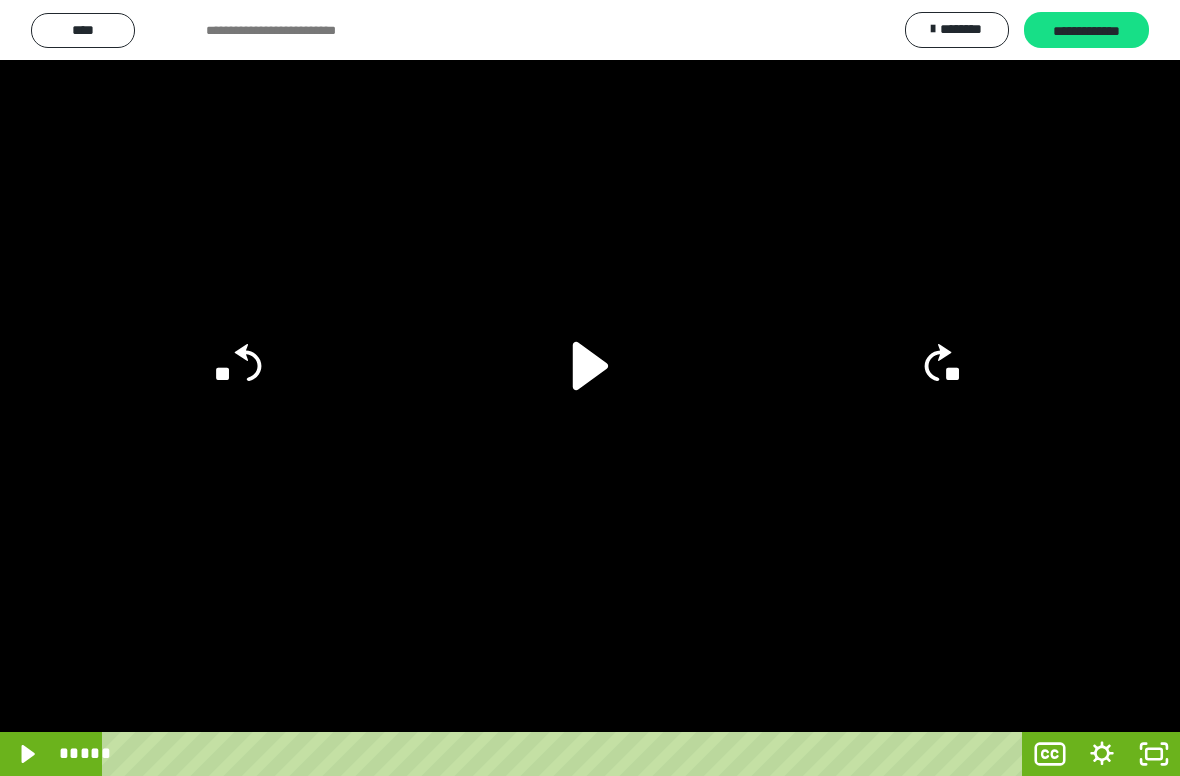 click 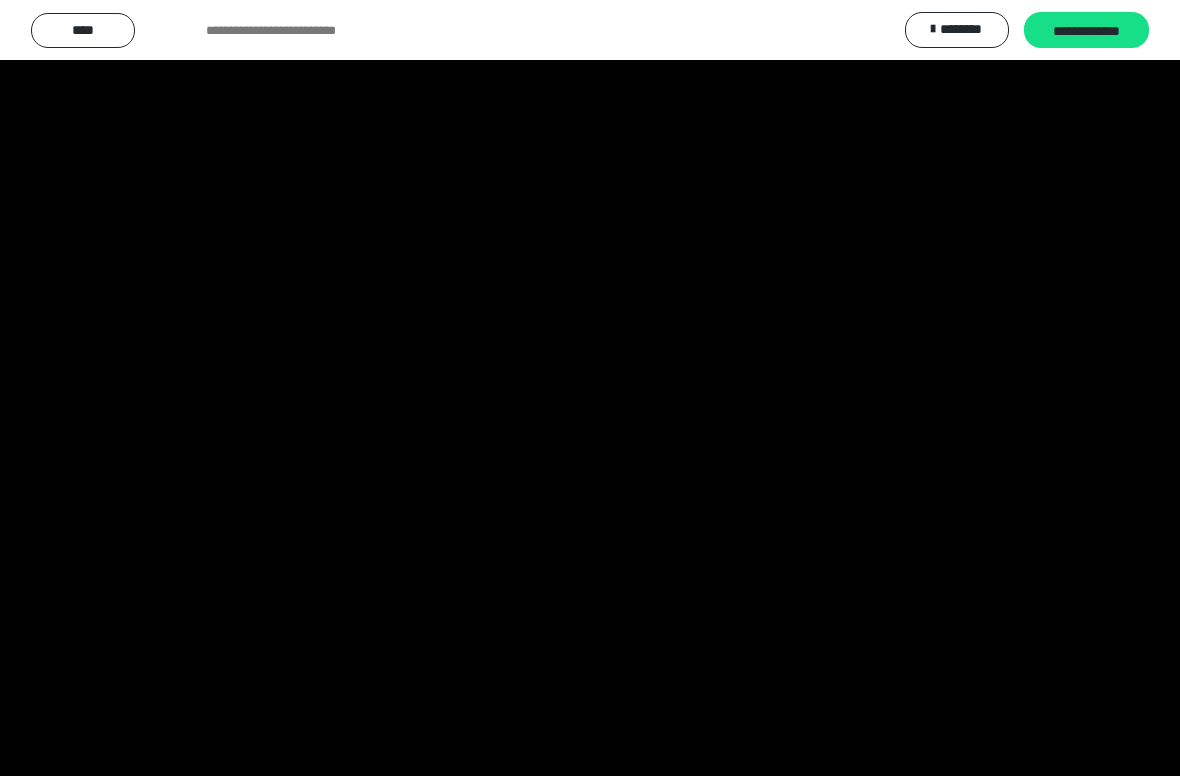 click at bounding box center (590, 388) 